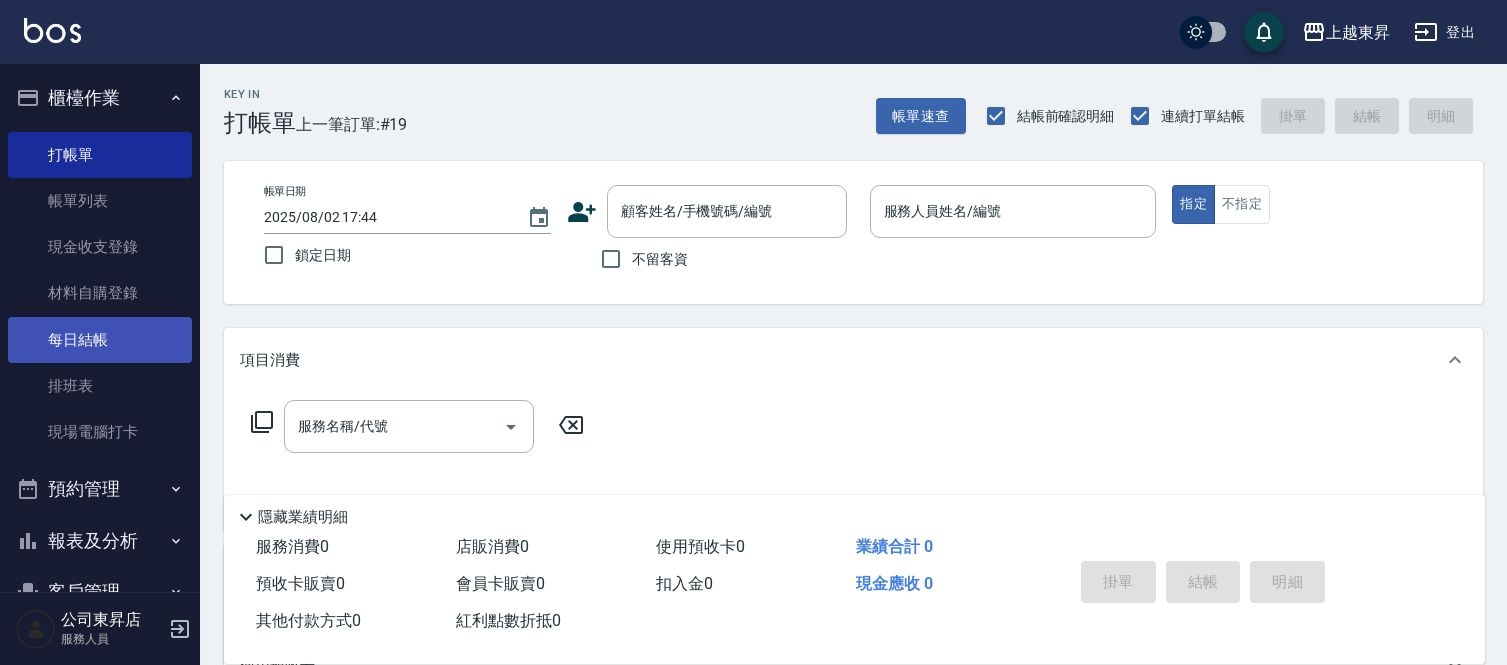 scroll, scrollTop: 0, scrollLeft: 0, axis: both 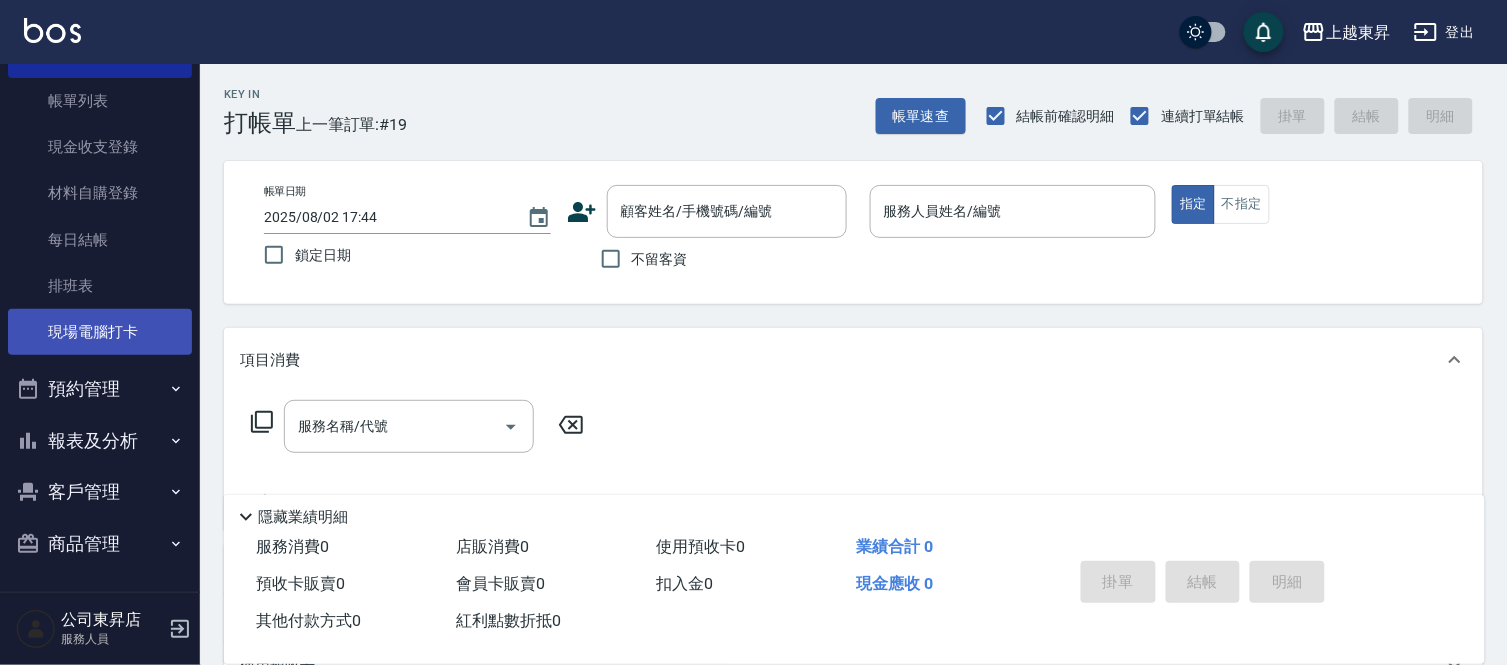 click on "打帳單 帳單列表 現金收支登錄 材料自購登錄 每日結帳 排班表 現場電腦打卡" at bounding box center [100, 194] 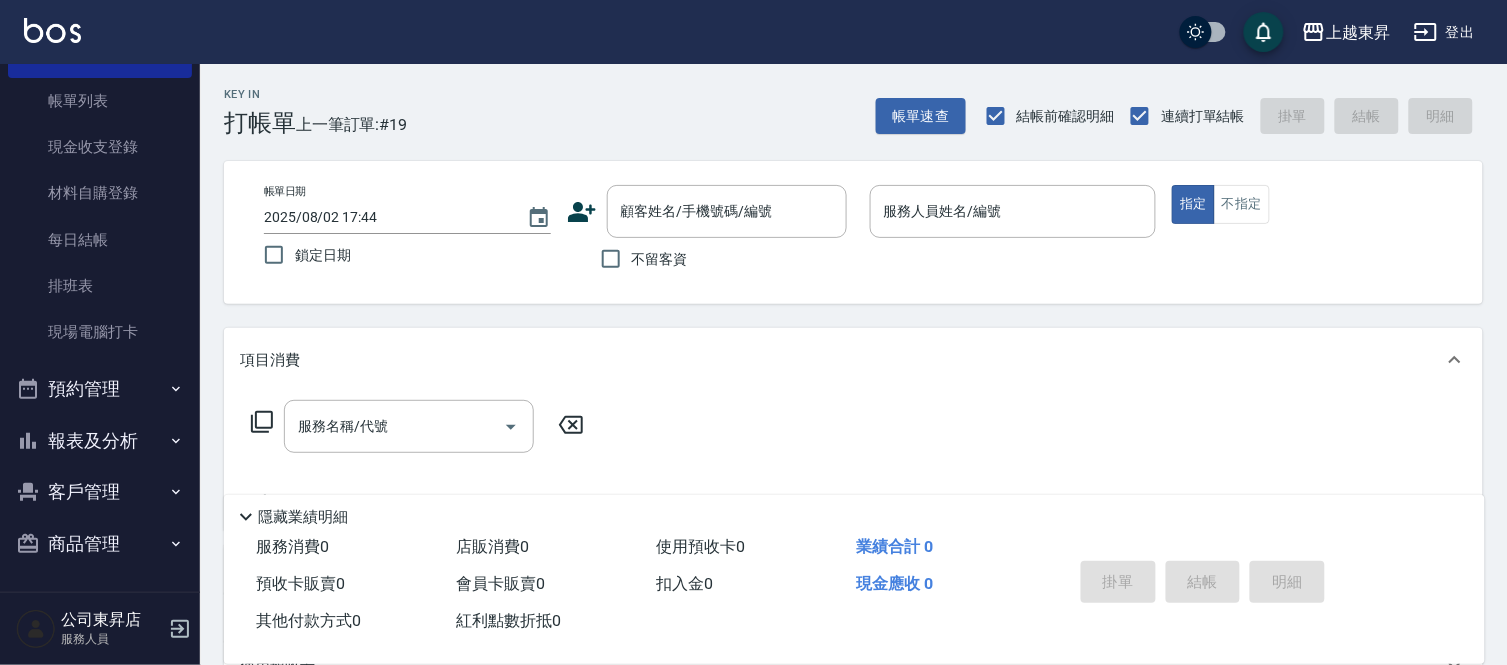 drag, startPoint x: 393, startPoint y: 307, endPoint x: 463, endPoint y: 284, distance: 73.68175 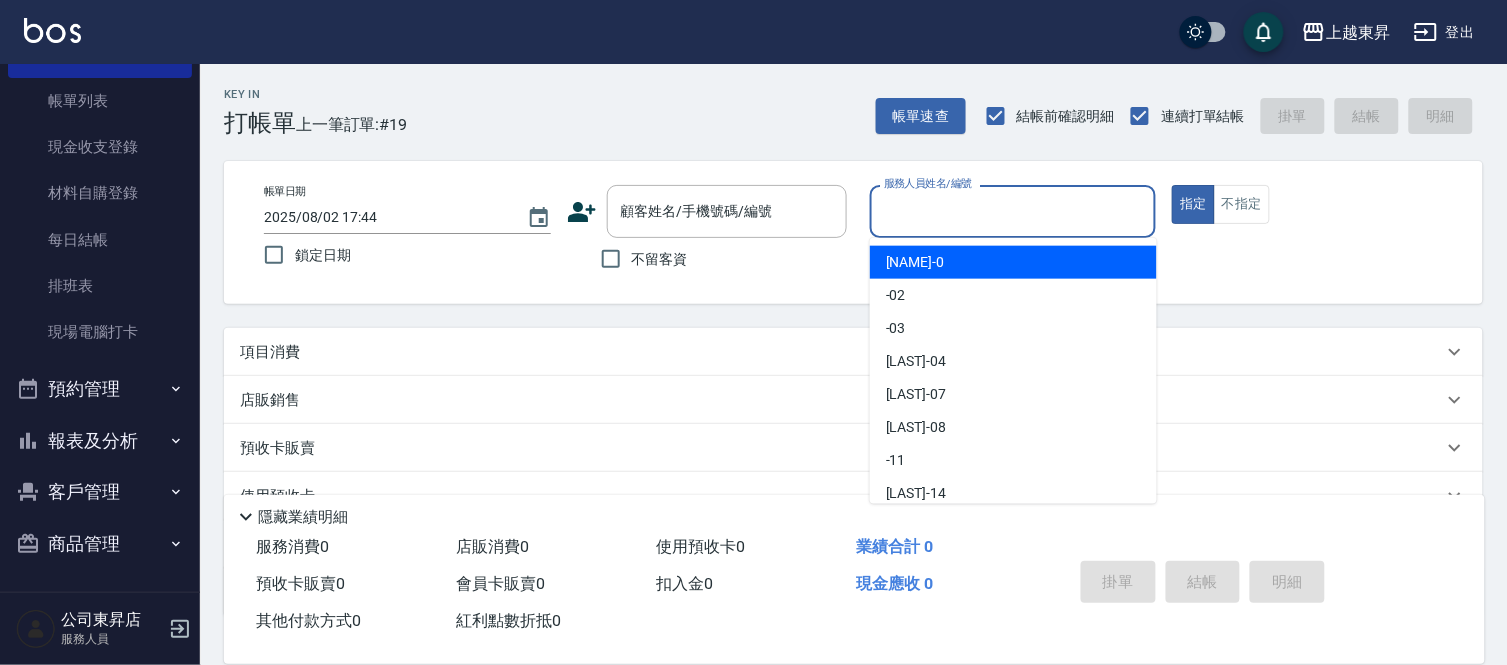 click on "服務人員姓名/編號" at bounding box center (1013, 211) 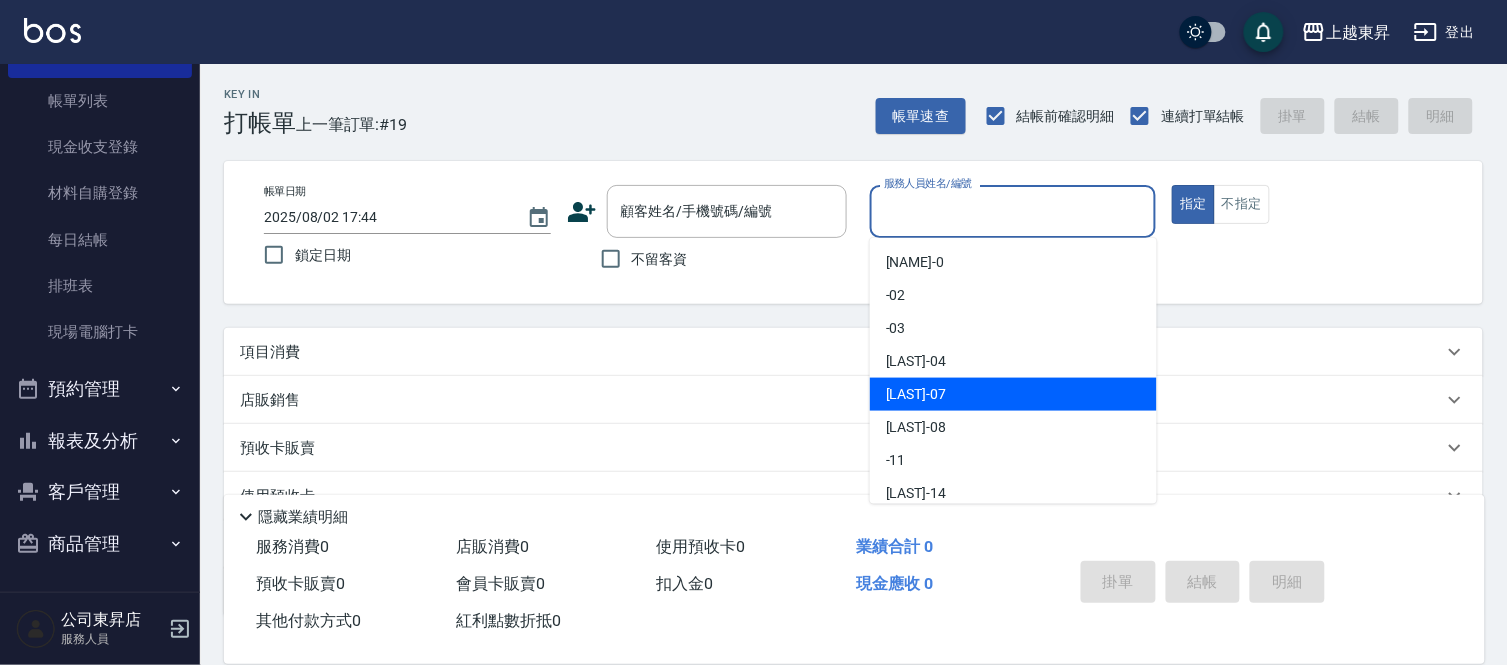 drag, startPoint x: 931, startPoint y: 387, endPoint x: 1154, endPoint y: 232, distance: 271.57687 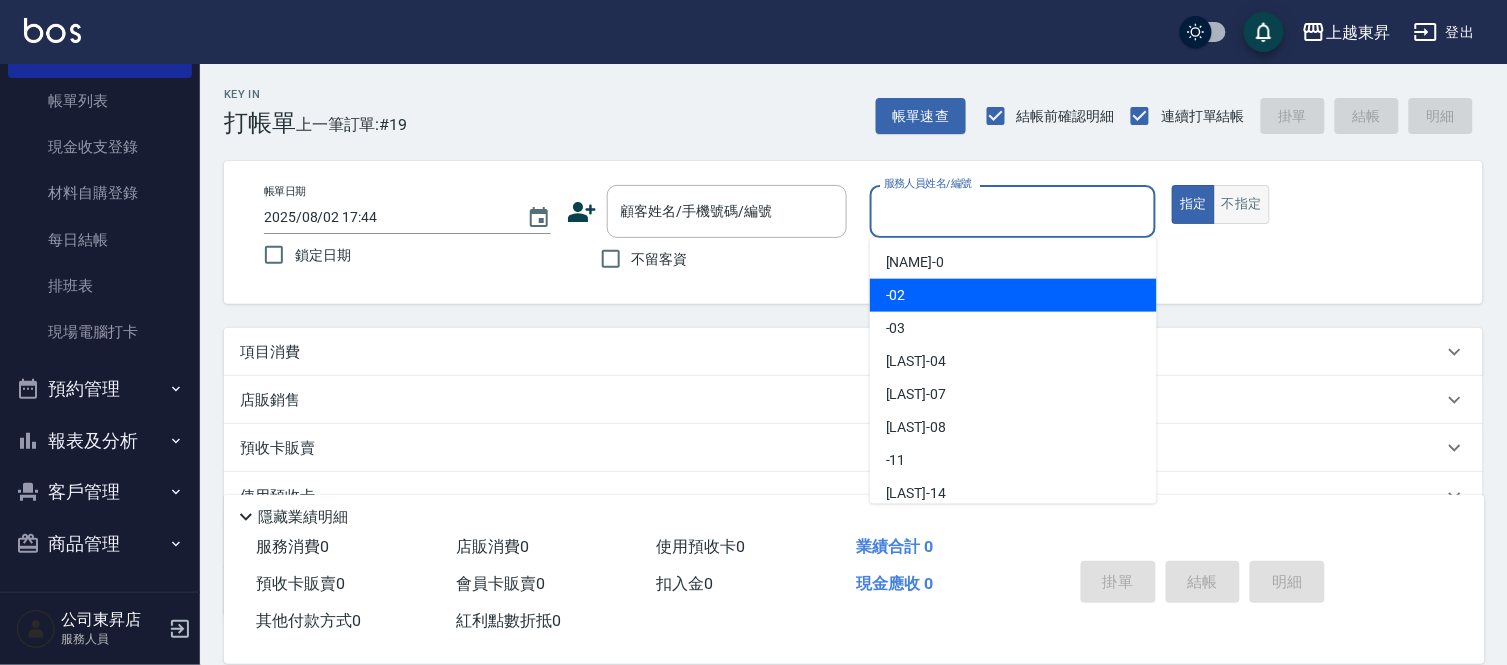 click on "不指定" at bounding box center (1242, 204) 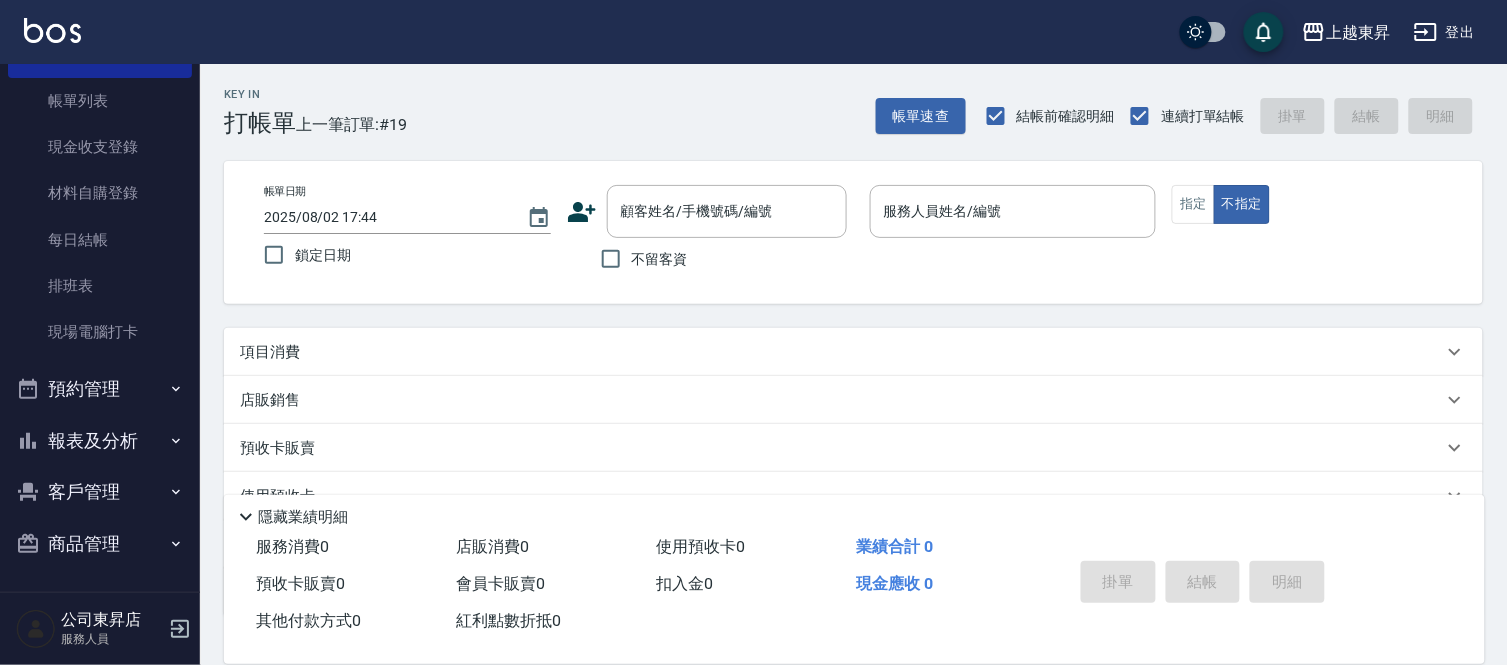 click on "項目消費" at bounding box center (841, 352) 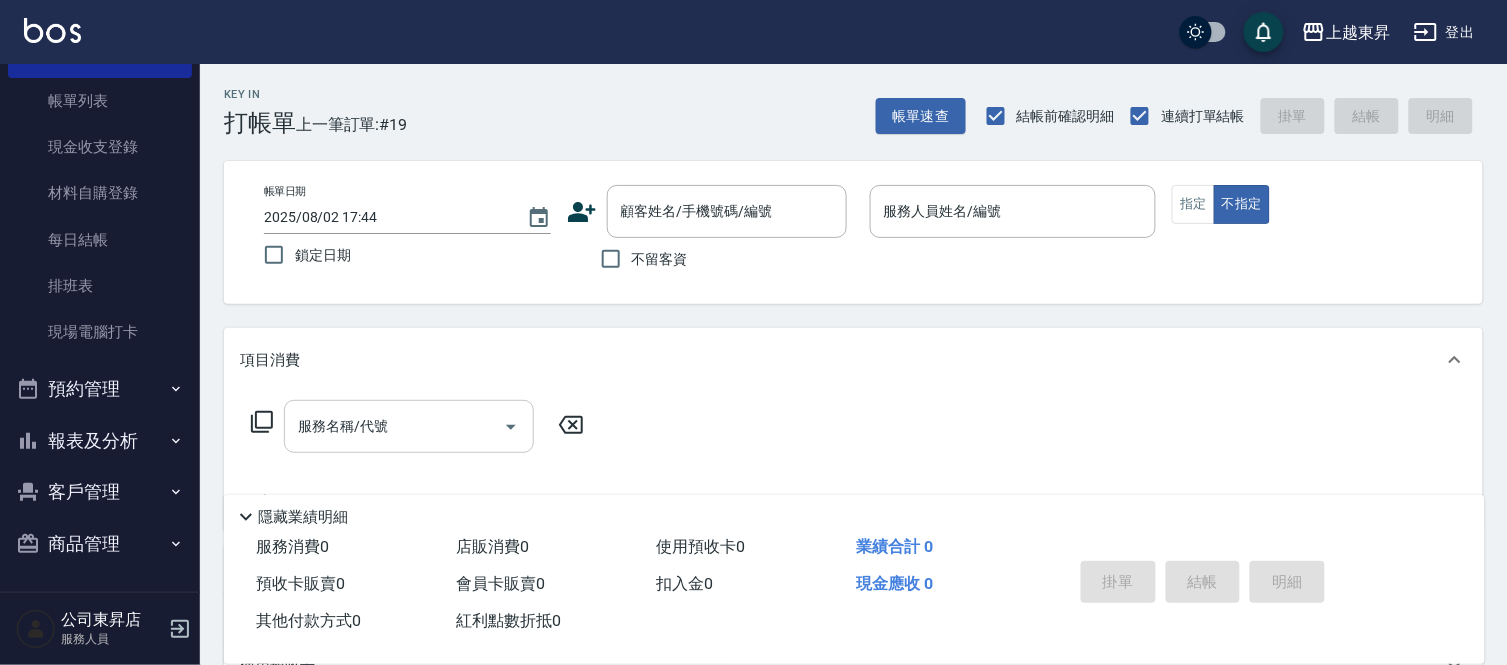 click on "服務名稱/代號" at bounding box center (394, 426) 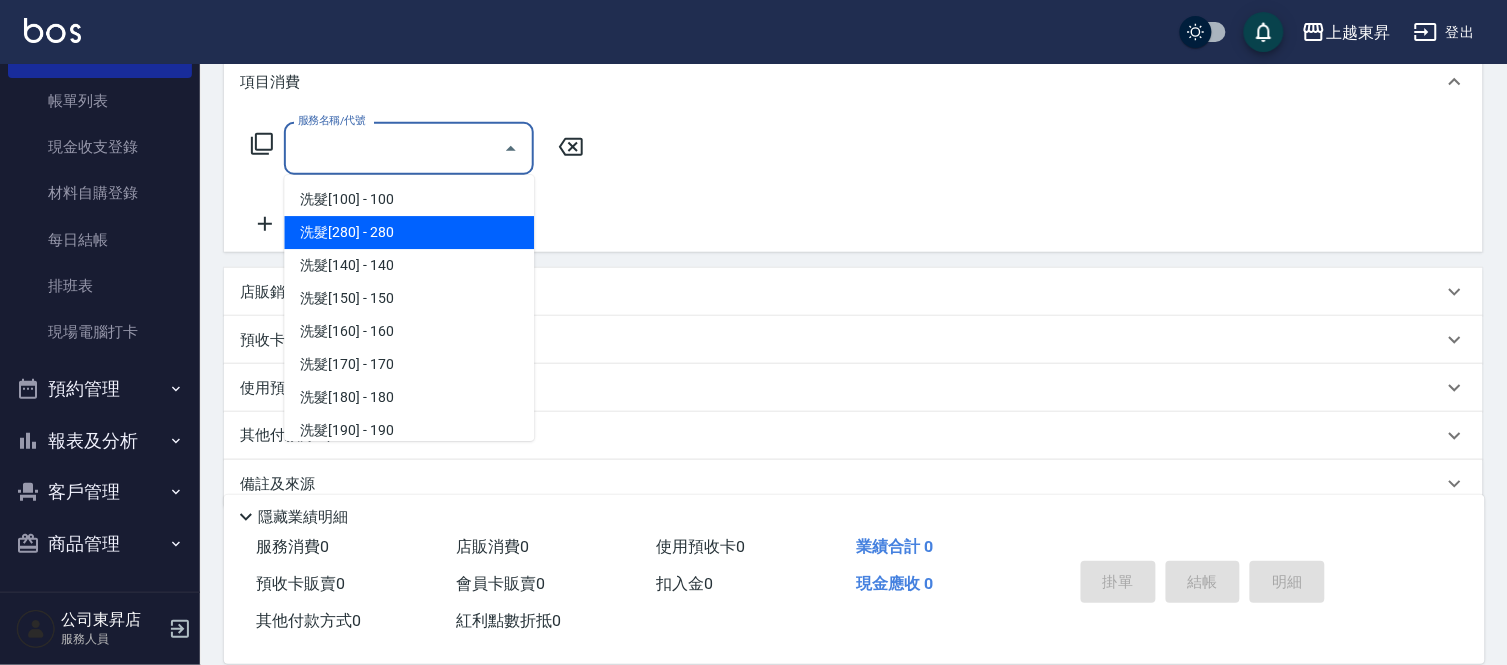 scroll, scrollTop: 310, scrollLeft: 0, axis: vertical 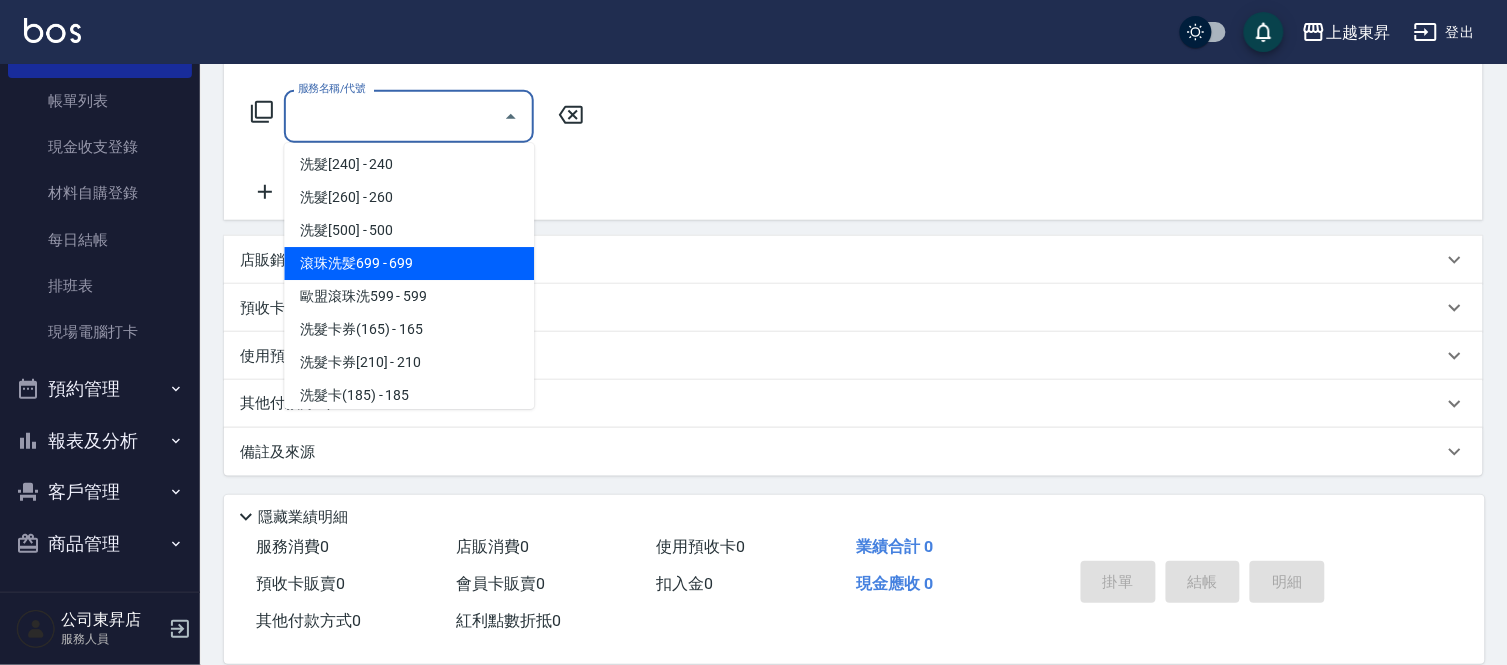click on "滾珠洗髪699 - 699" at bounding box center [409, 263] 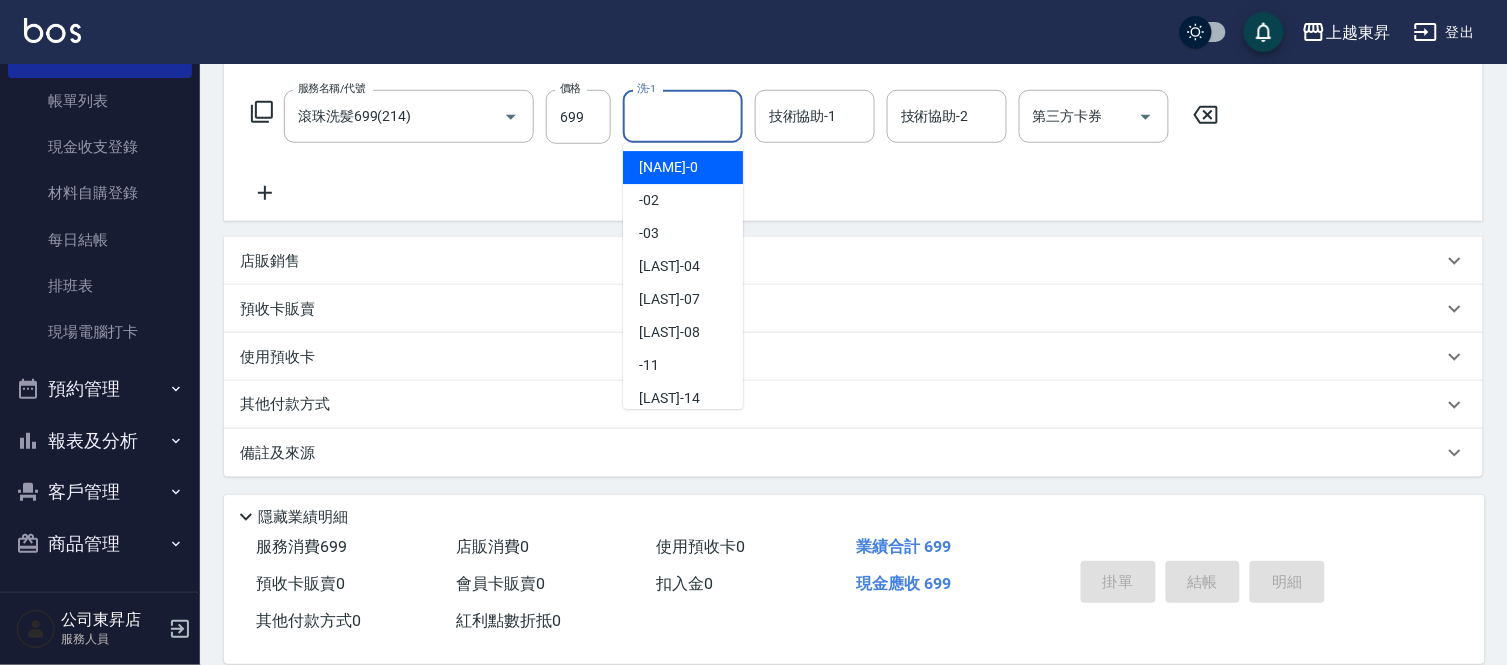 drag, startPoint x: 664, startPoint y: 116, endPoint x: 684, endPoint y: 170, distance: 57.58472 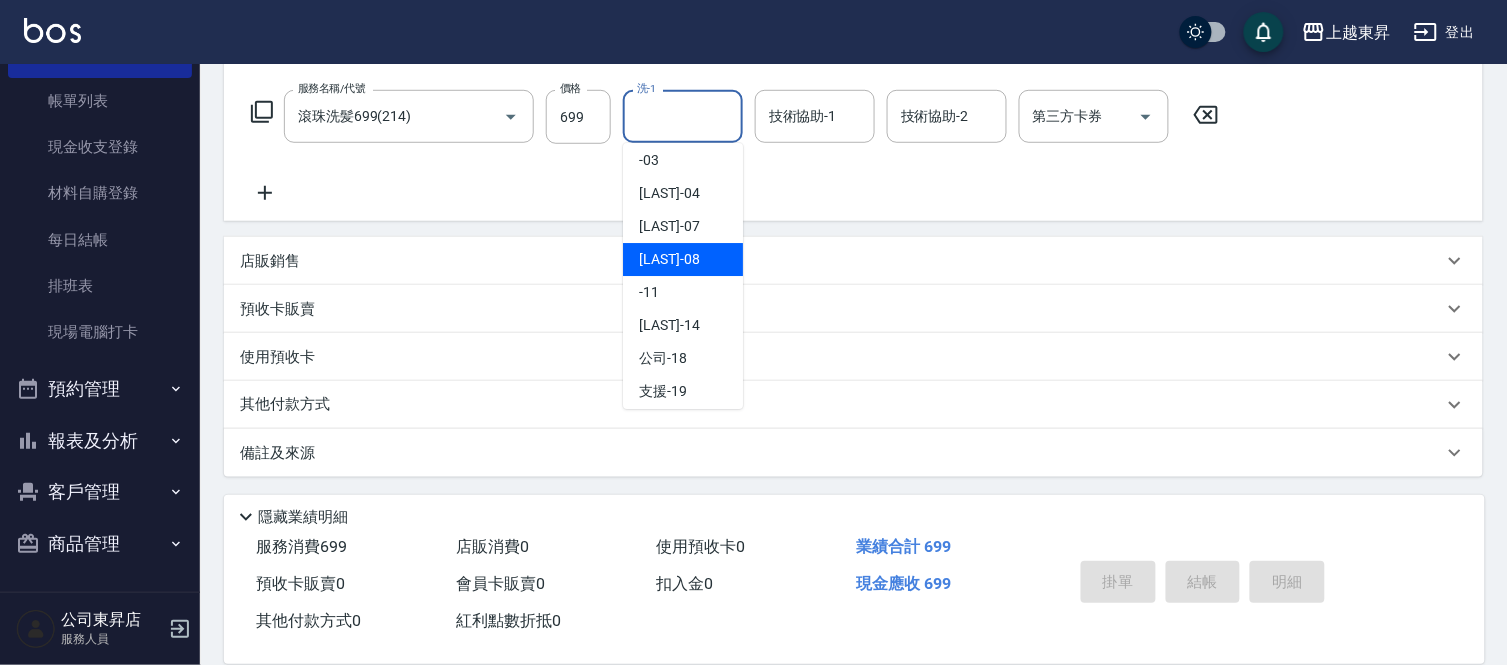 scroll, scrollTop: 111, scrollLeft: 0, axis: vertical 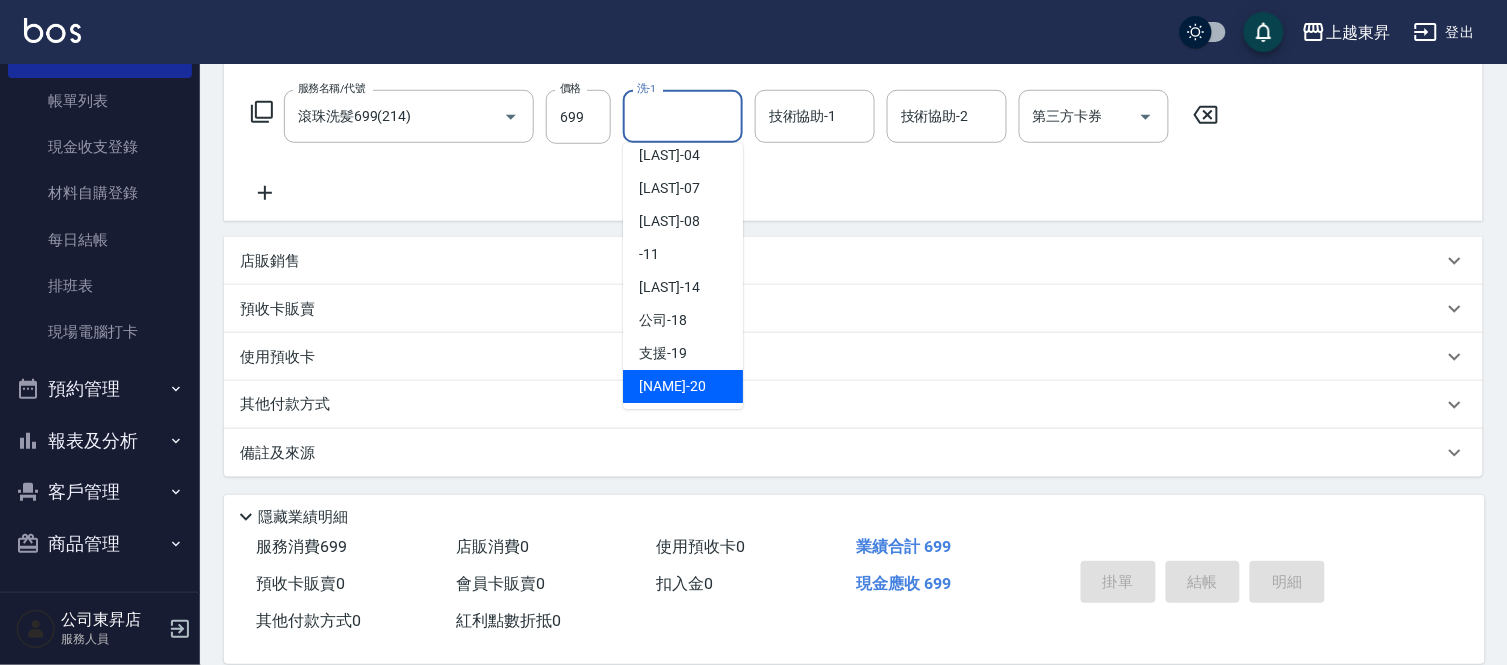 click on "[LAST] -[NUMBER]" at bounding box center [672, 386] 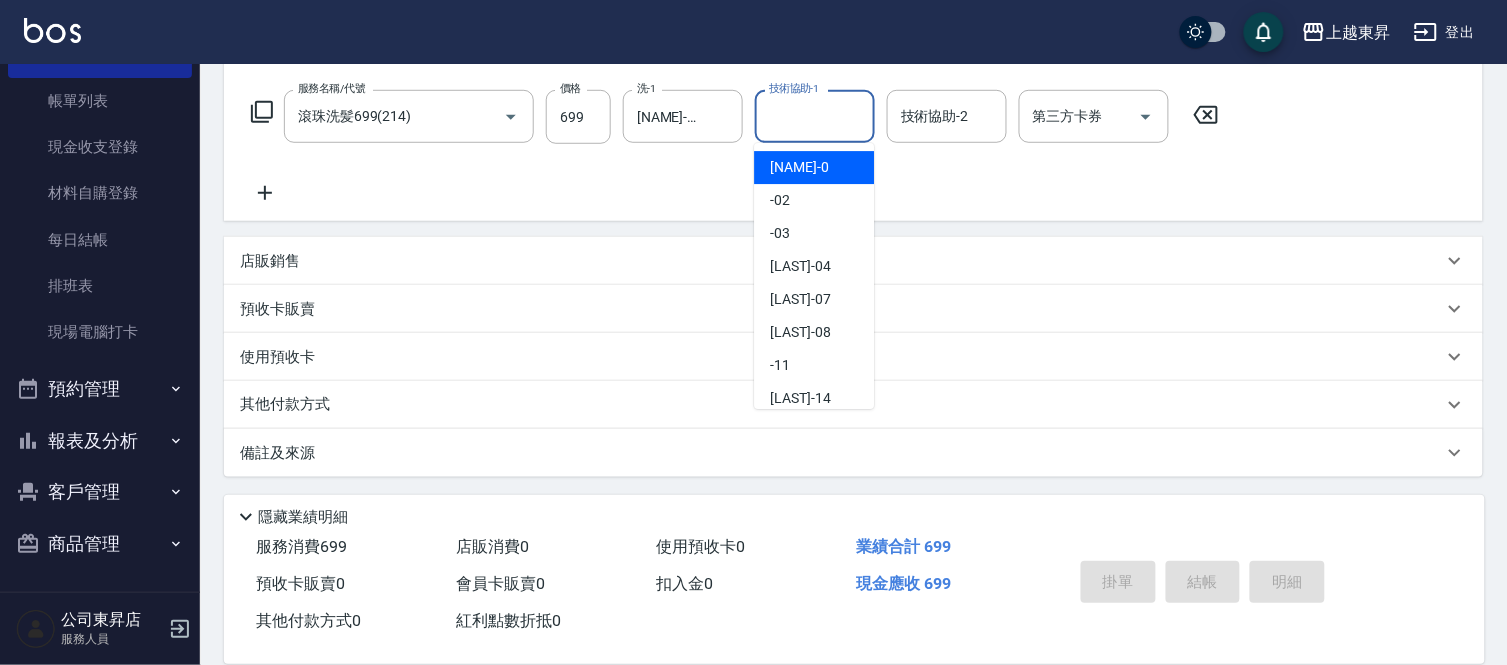 click on "技術協助-1" at bounding box center [815, 116] 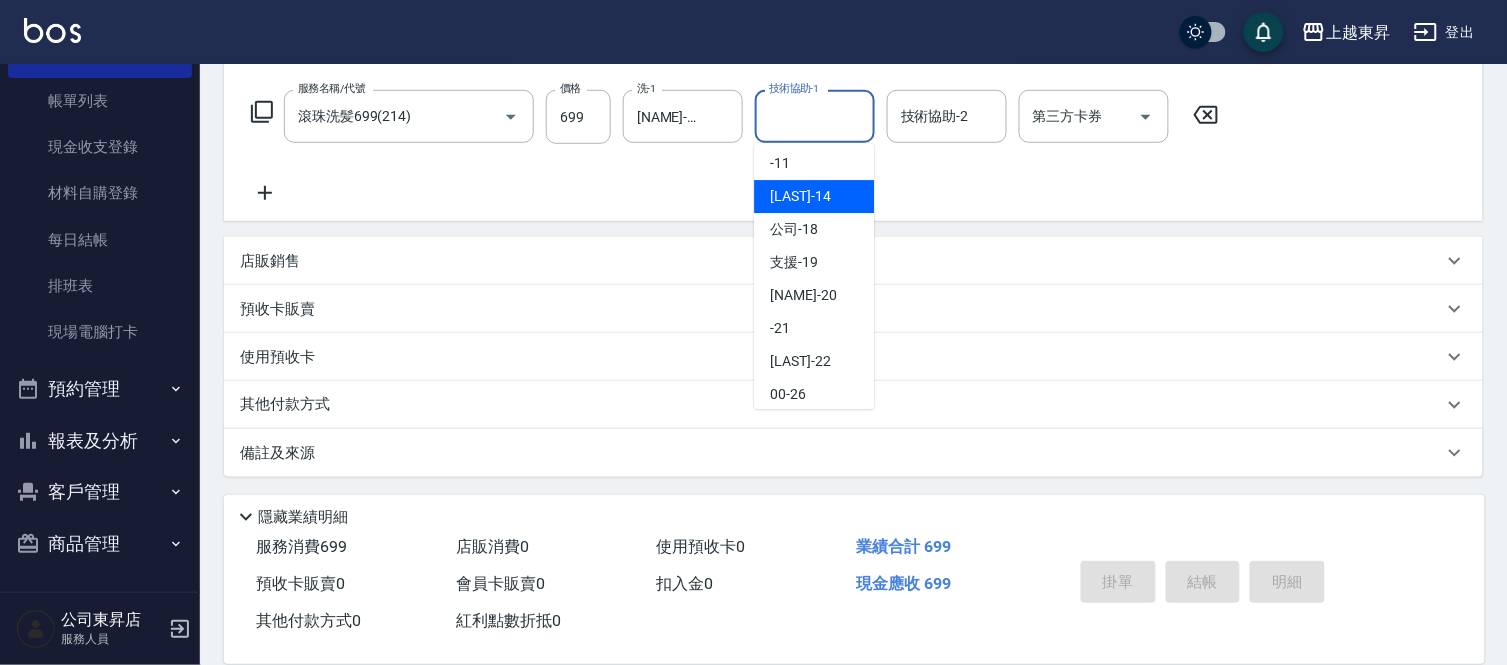 scroll, scrollTop: 222, scrollLeft: 0, axis: vertical 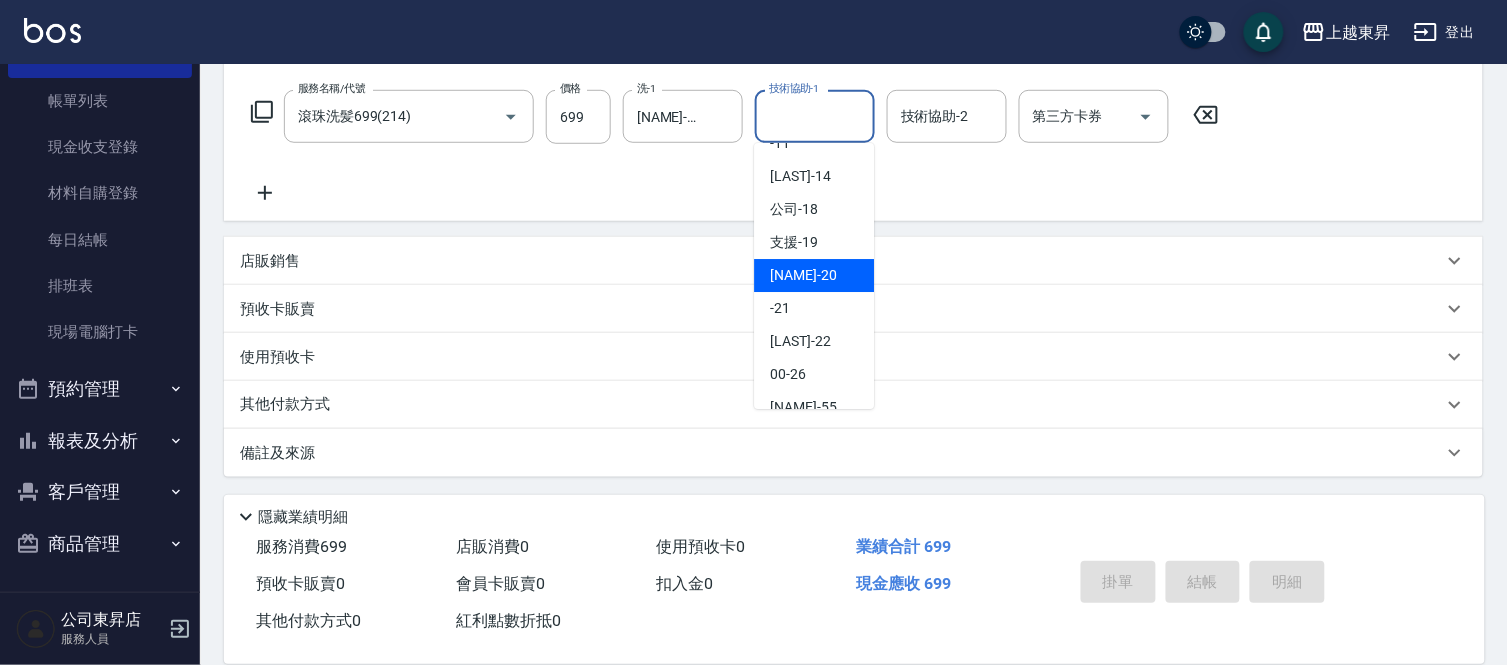 click on "[LAST] -[NUMBER]" at bounding box center (814, 275) 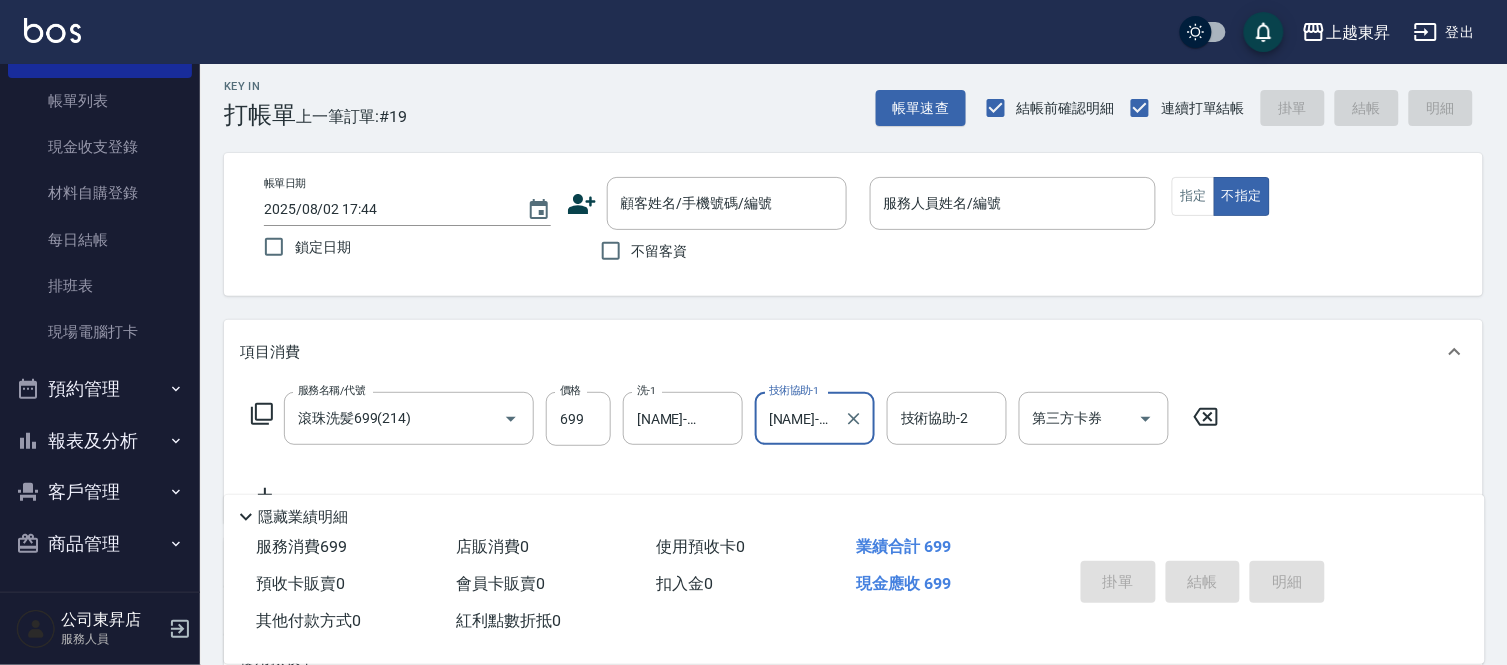 scroll, scrollTop: 0, scrollLeft: 0, axis: both 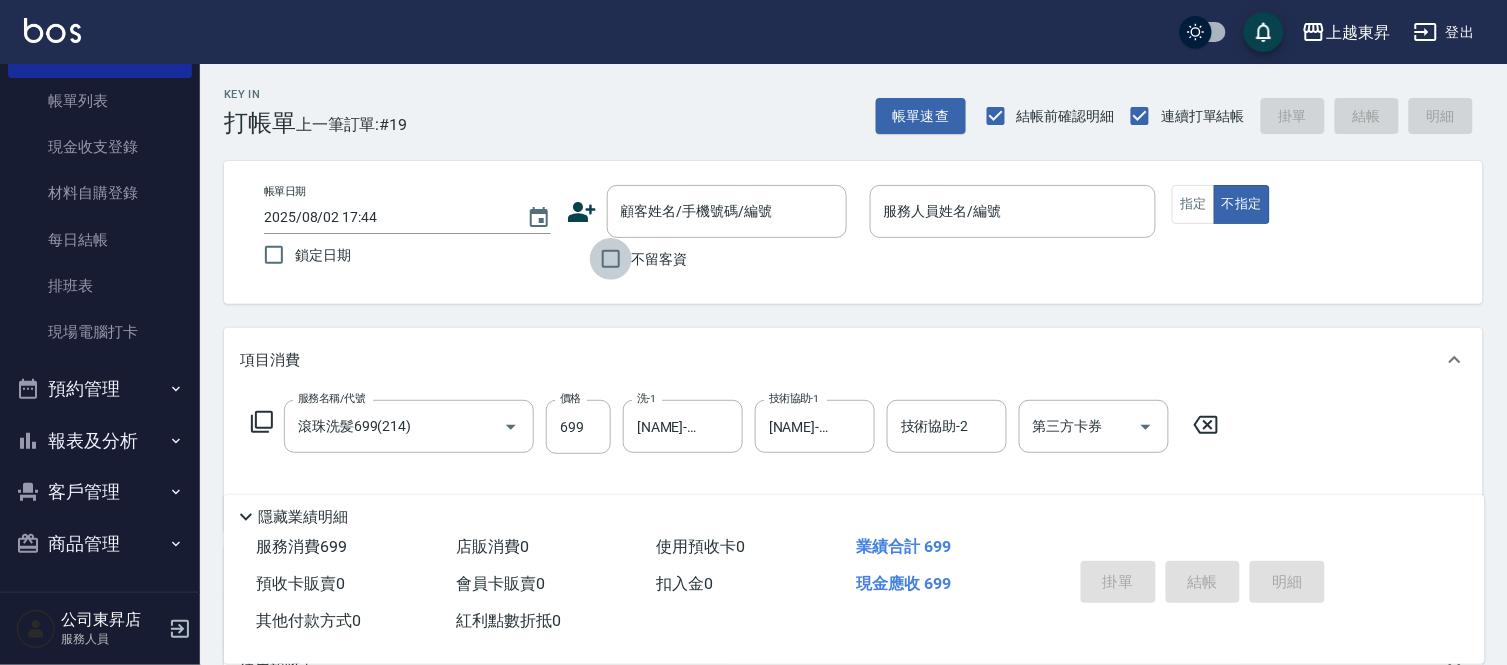 click on "不留客資" at bounding box center [611, 259] 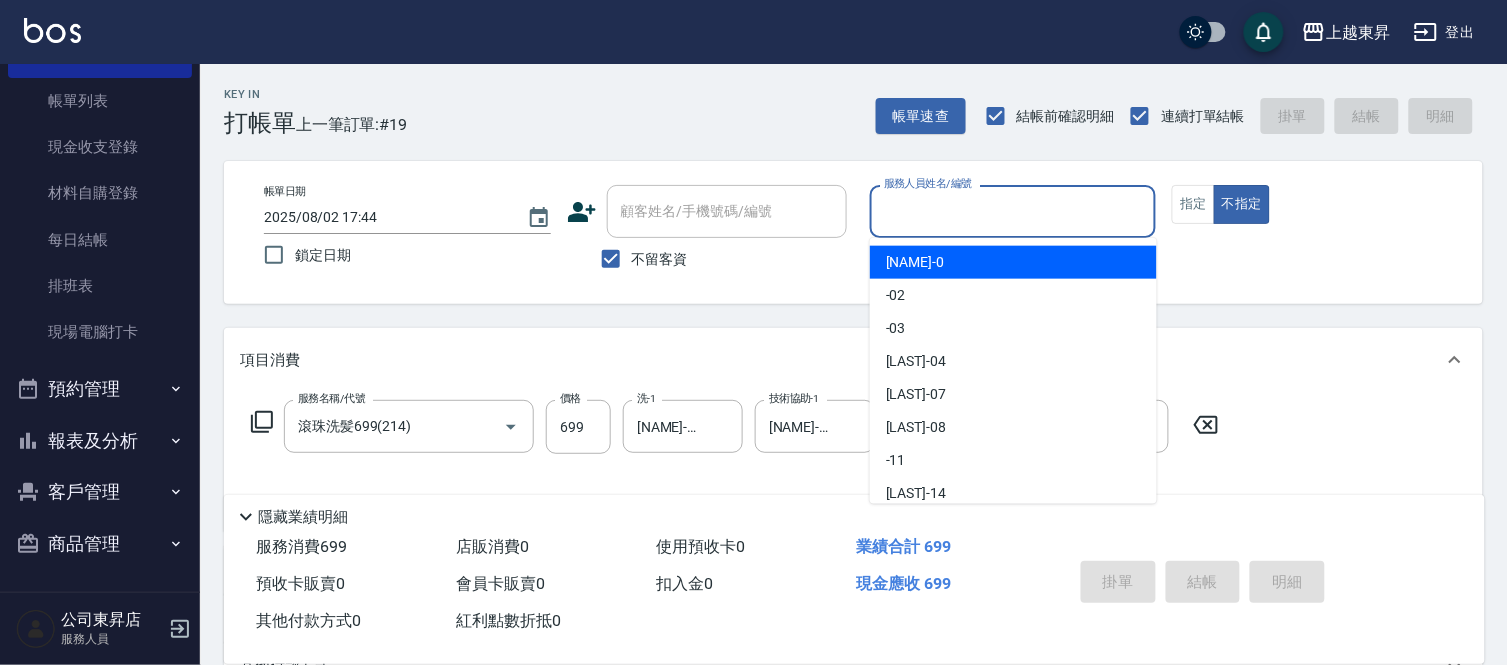 click on "服務人員姓名/編號" at bounding box center [1013, 211] 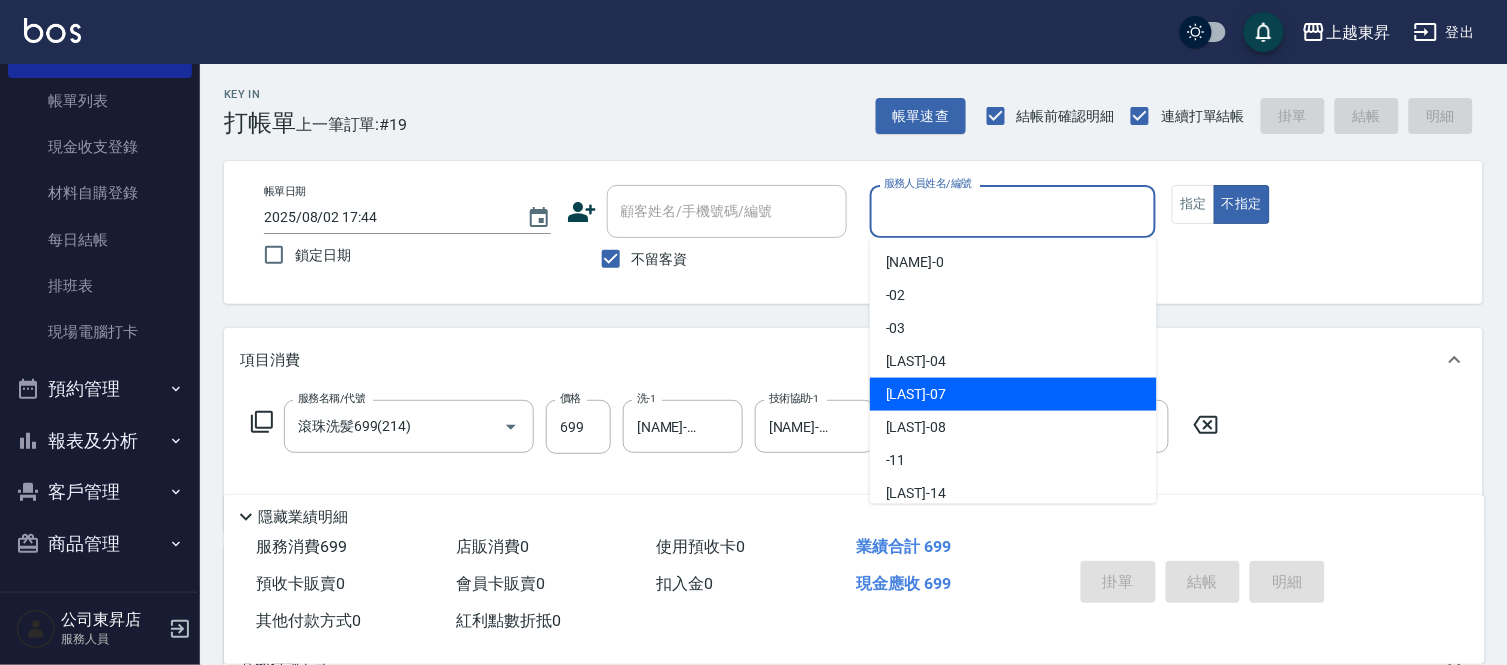 click on "[LAST] -07" at bounding box center (916, 394) 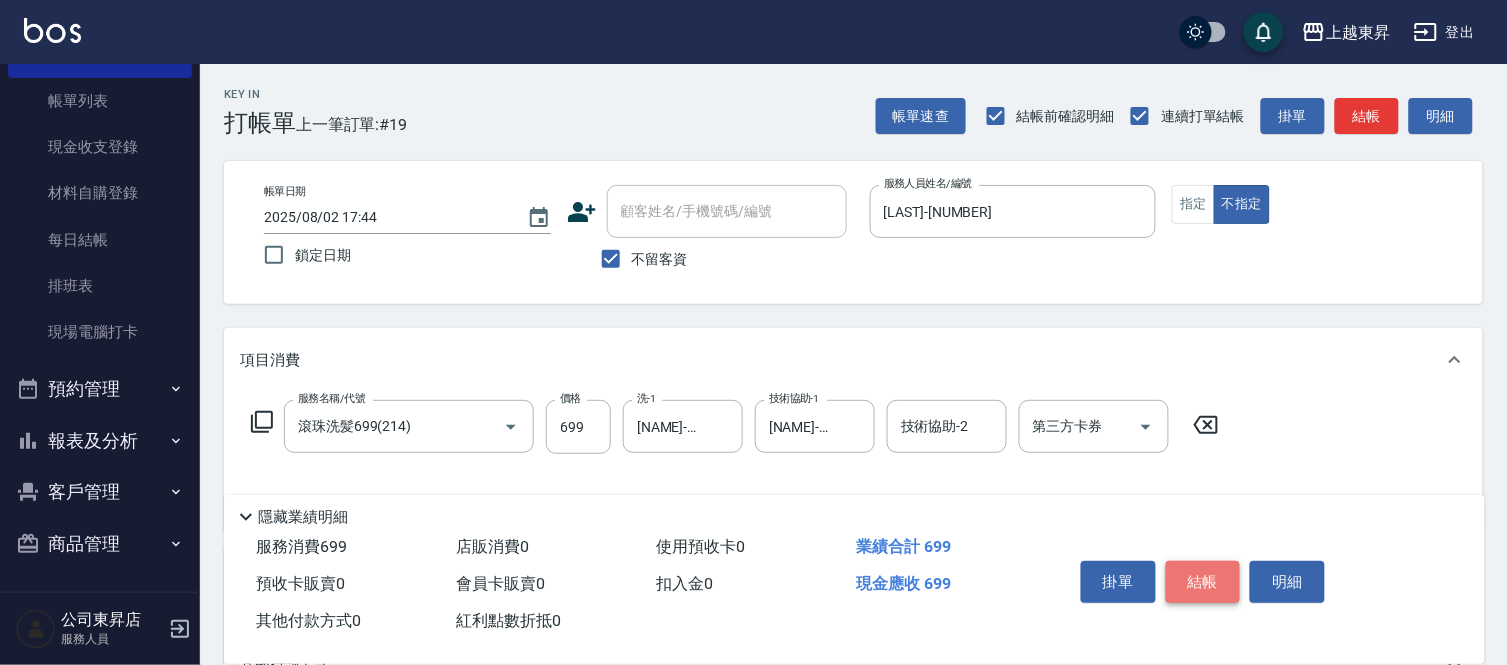 click on "結帳" at bounding box center [1203, 582] 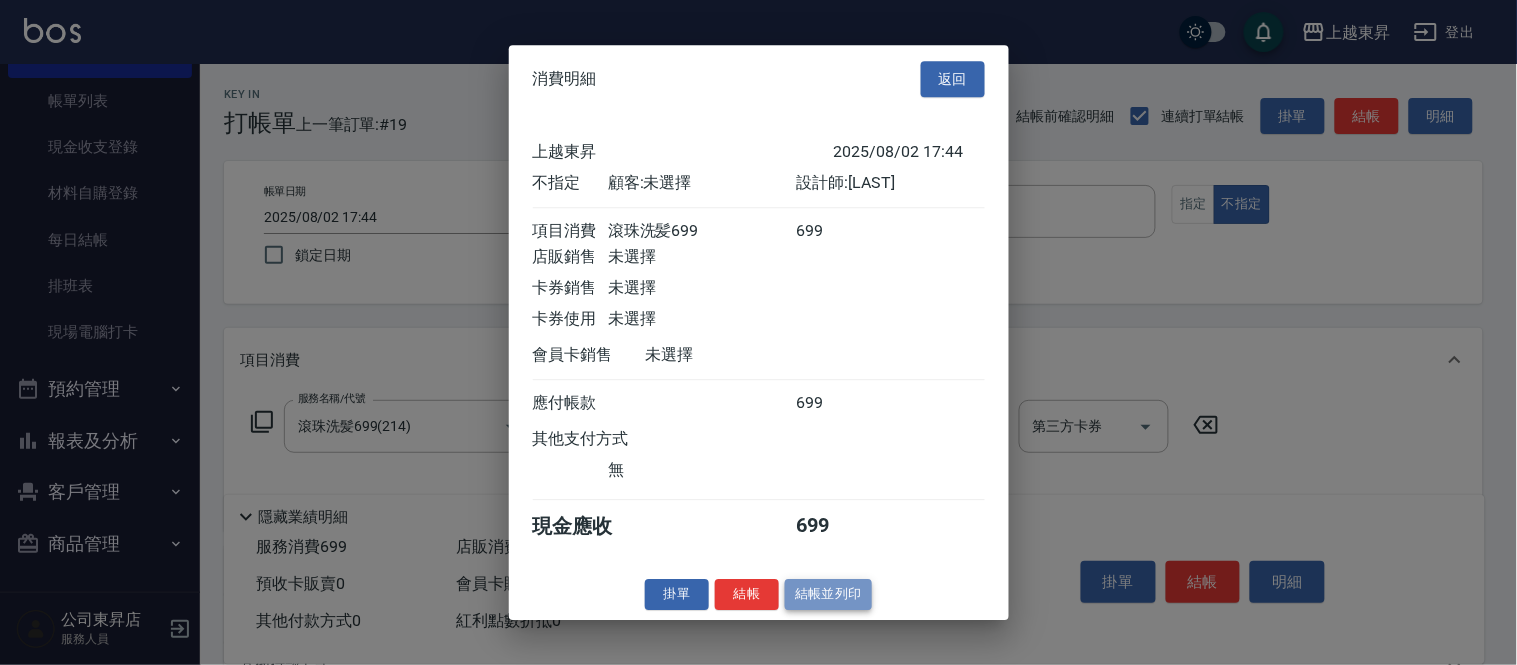 click on "結帳並列印" at bounding box center [828, 594] 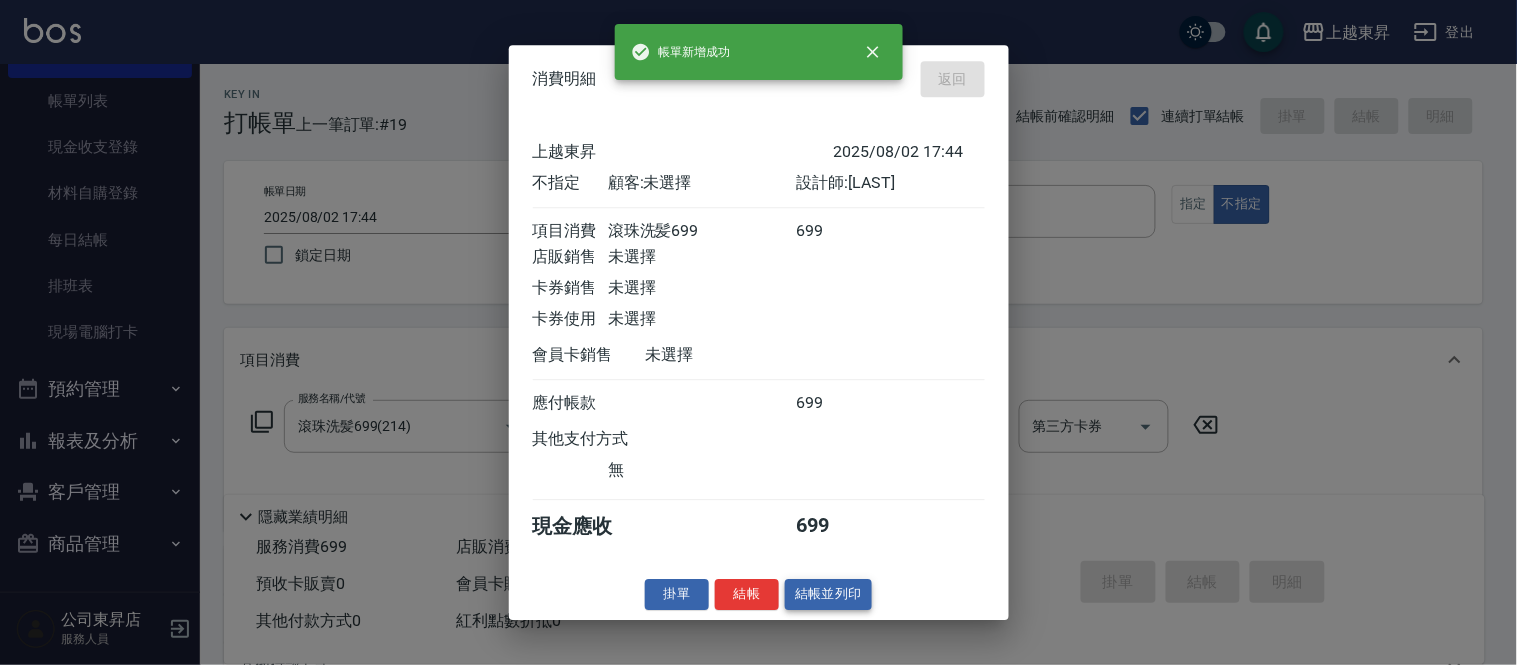 type on "2025/08/02 19:28" 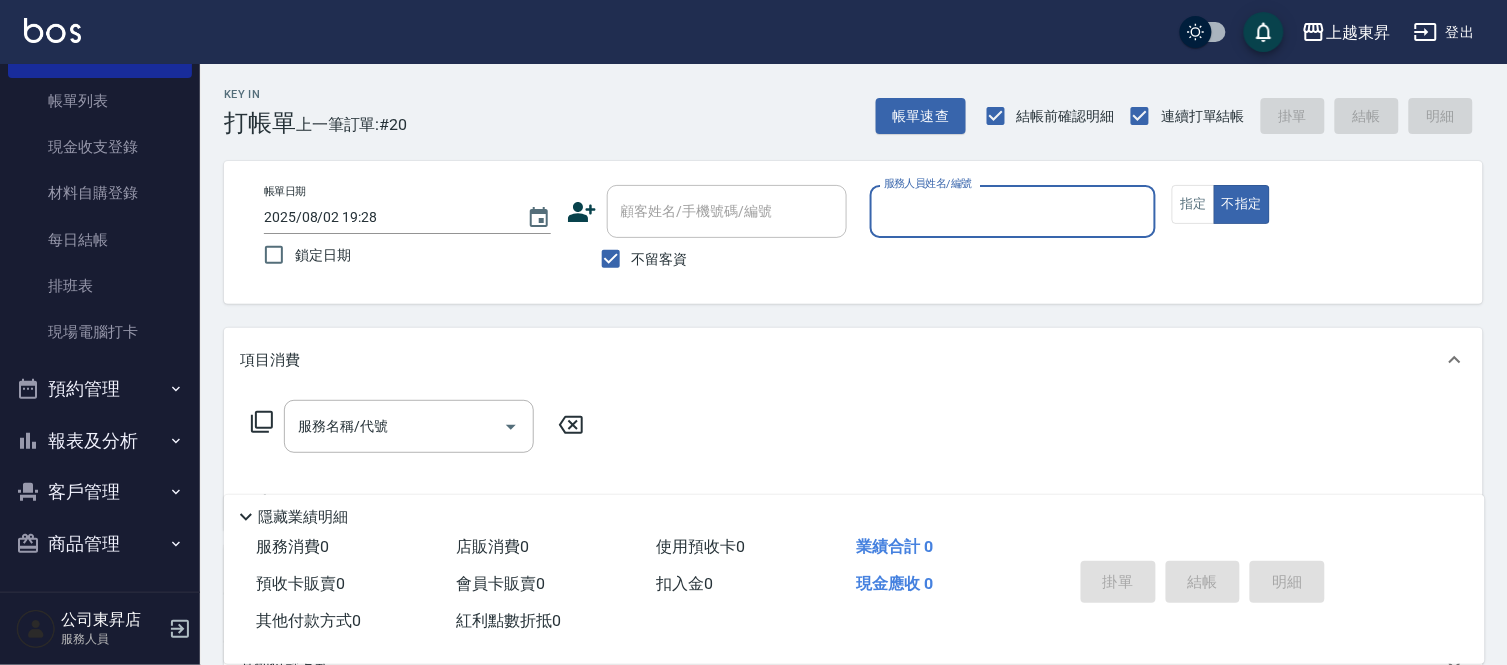 click on "服務人員姓名/編號" at bounding box center (1013, 211) 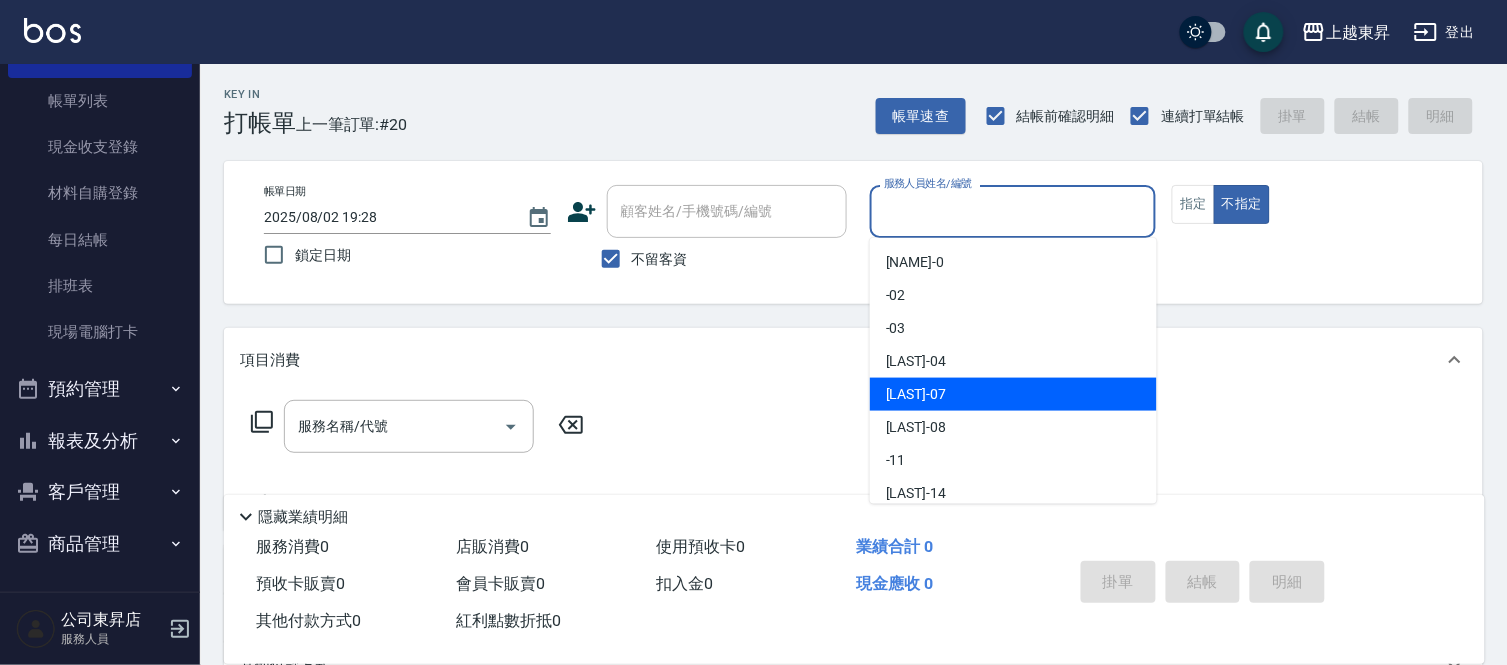 drag, startPoint x: 948, startPoint y: 395, endPoint x: 976, endPoint y: 385, distance: 29.732138 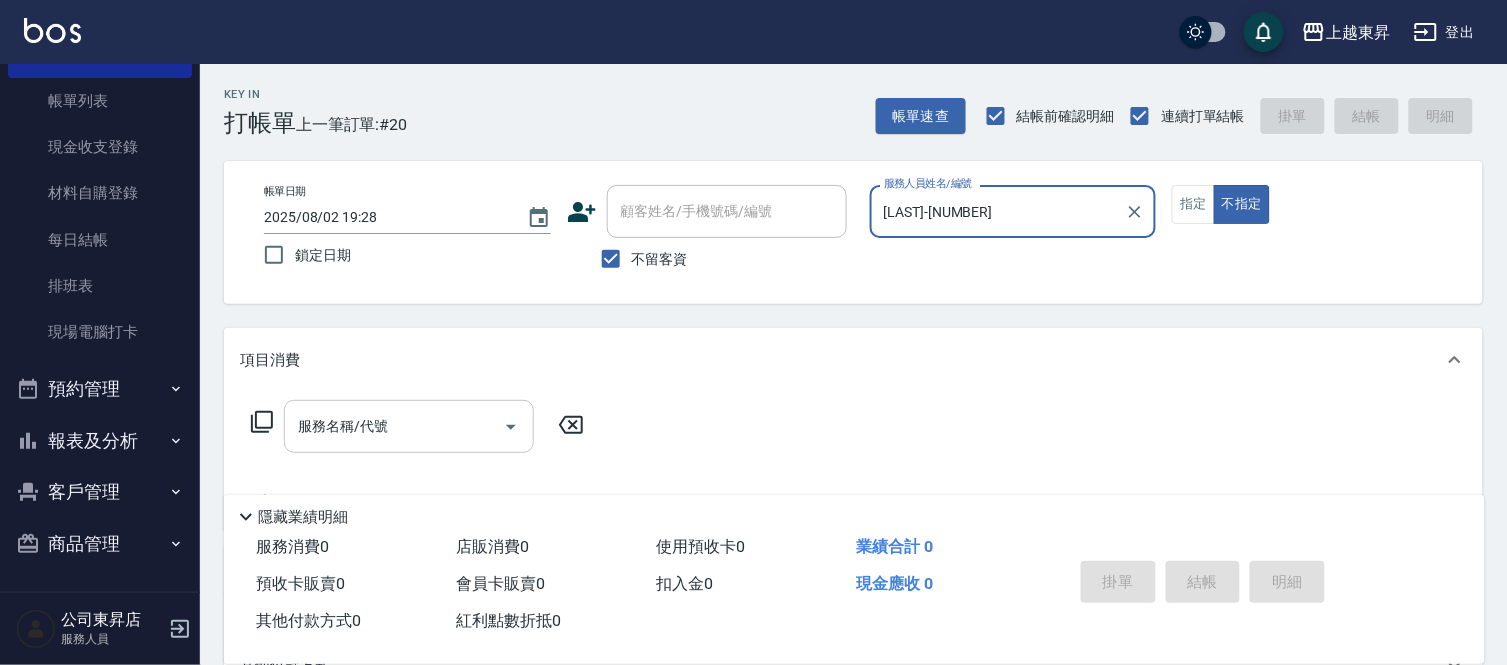 click on "服務名稱/代號" at bounding box center [394, 426] 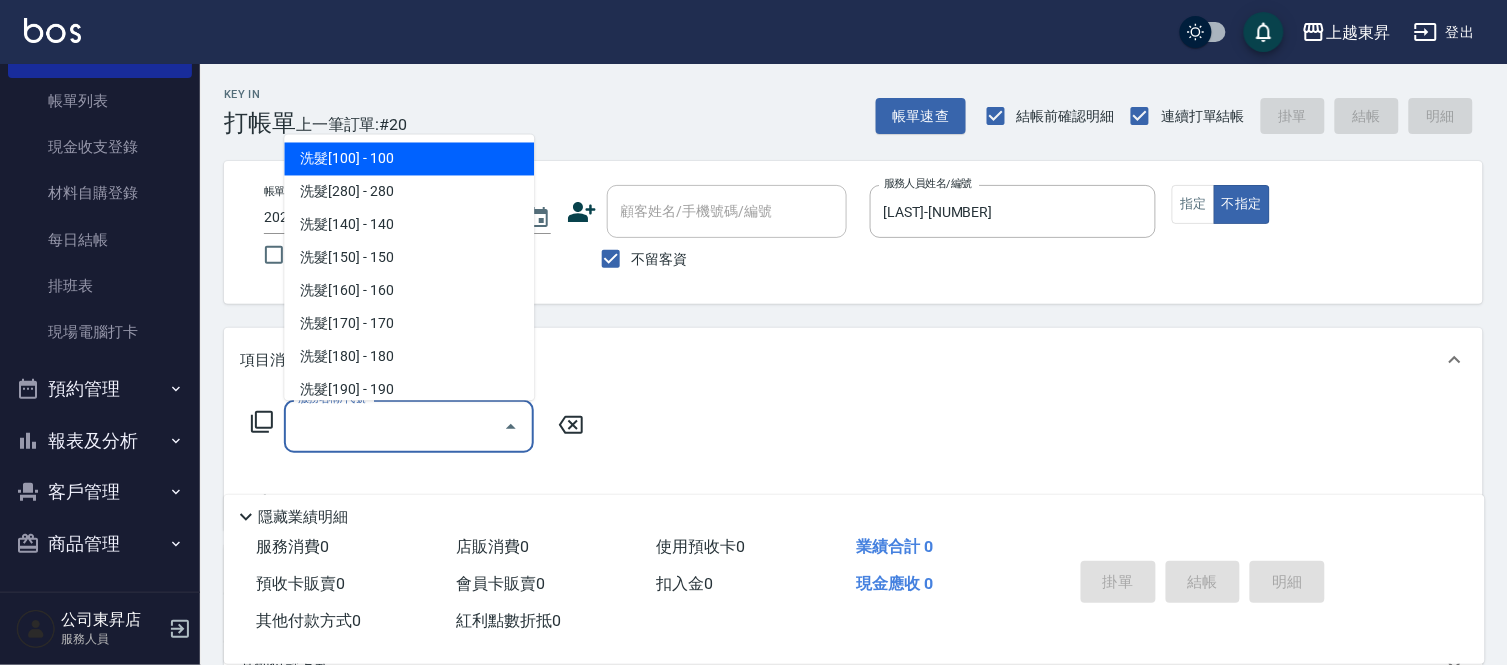 click on "洗髮[100] - 100" at bounding box center [409, 159] 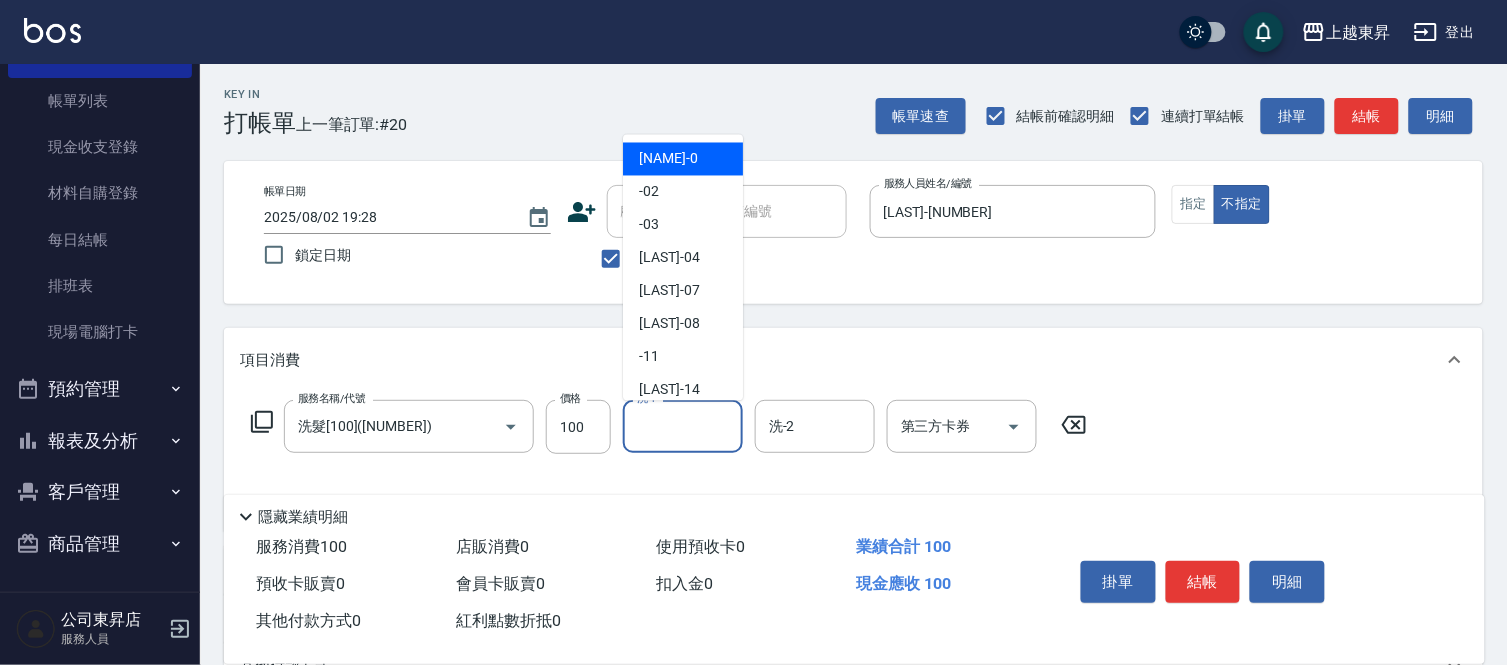 click on "洗-1" at bounding box center (683, 426) 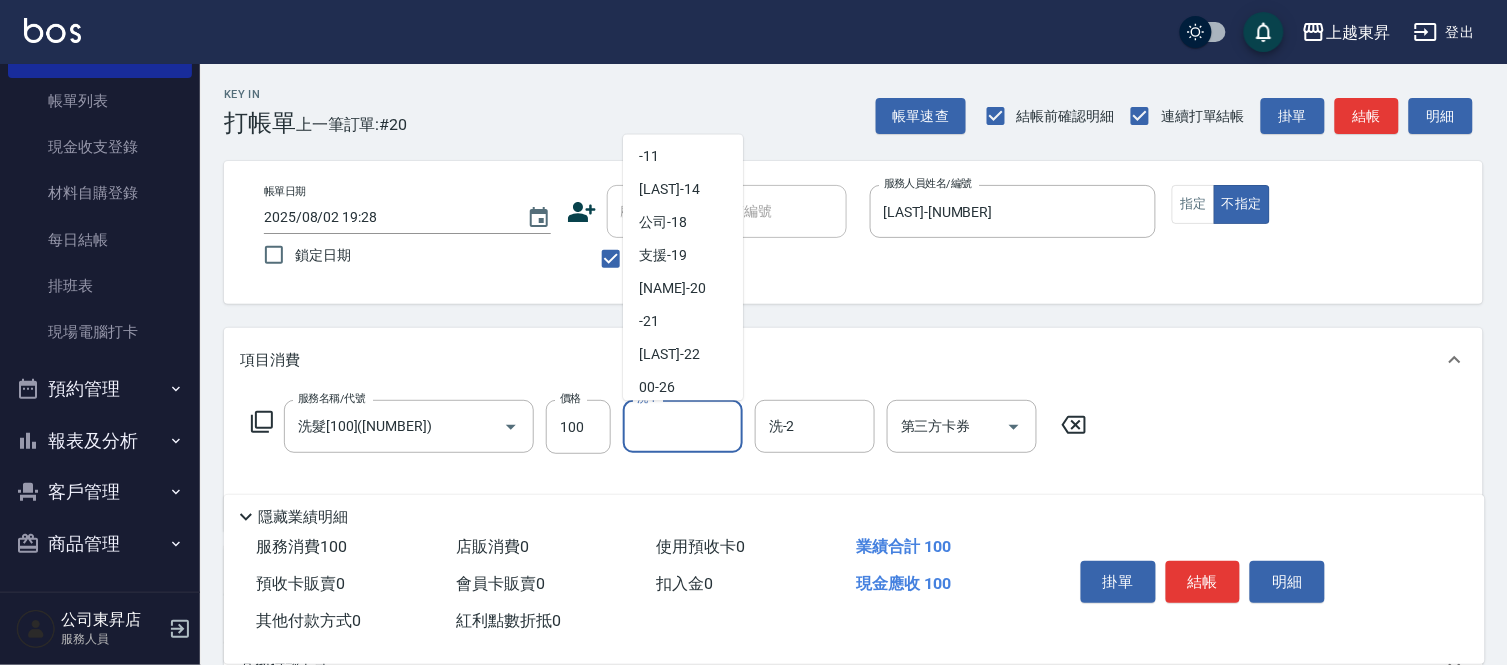 scroll, scrollTop: 222, scrollLeft: 0, axis: vertical 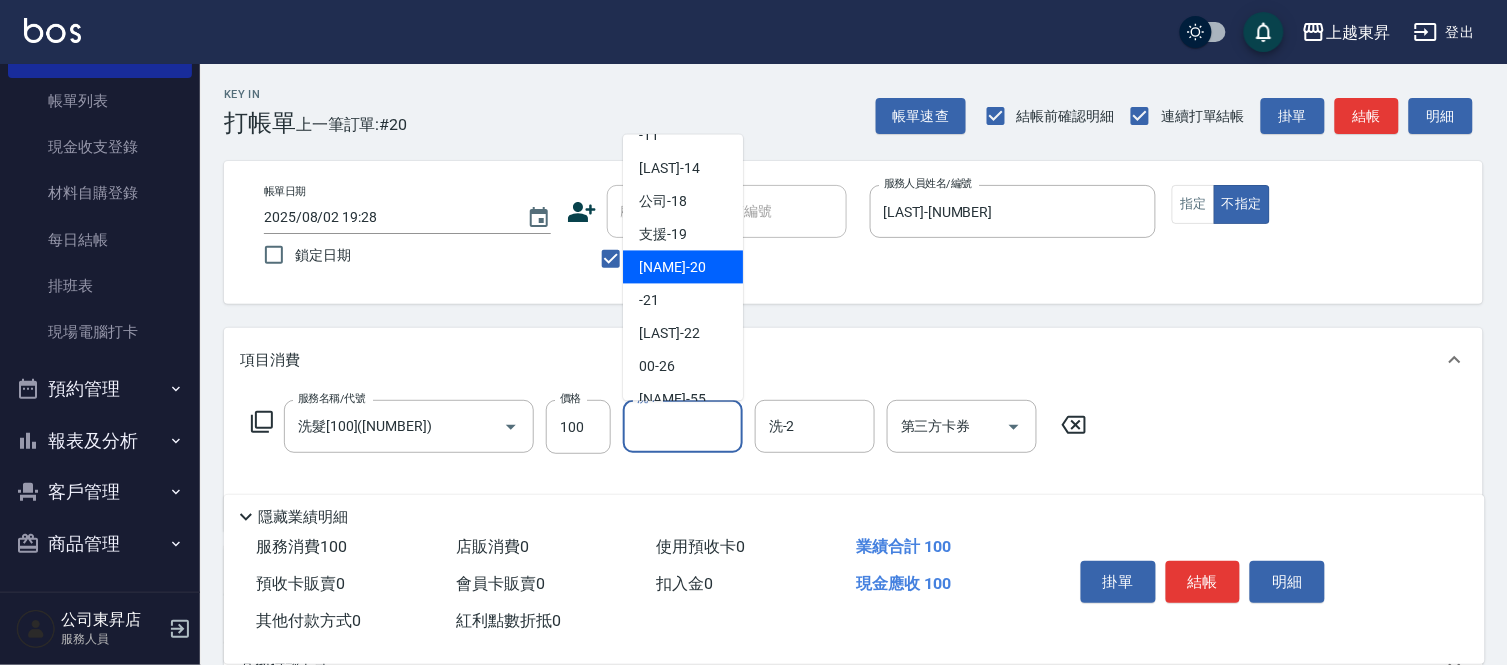 click on "[LAST] -[NUMBER]" at bounding box center [672, 267] 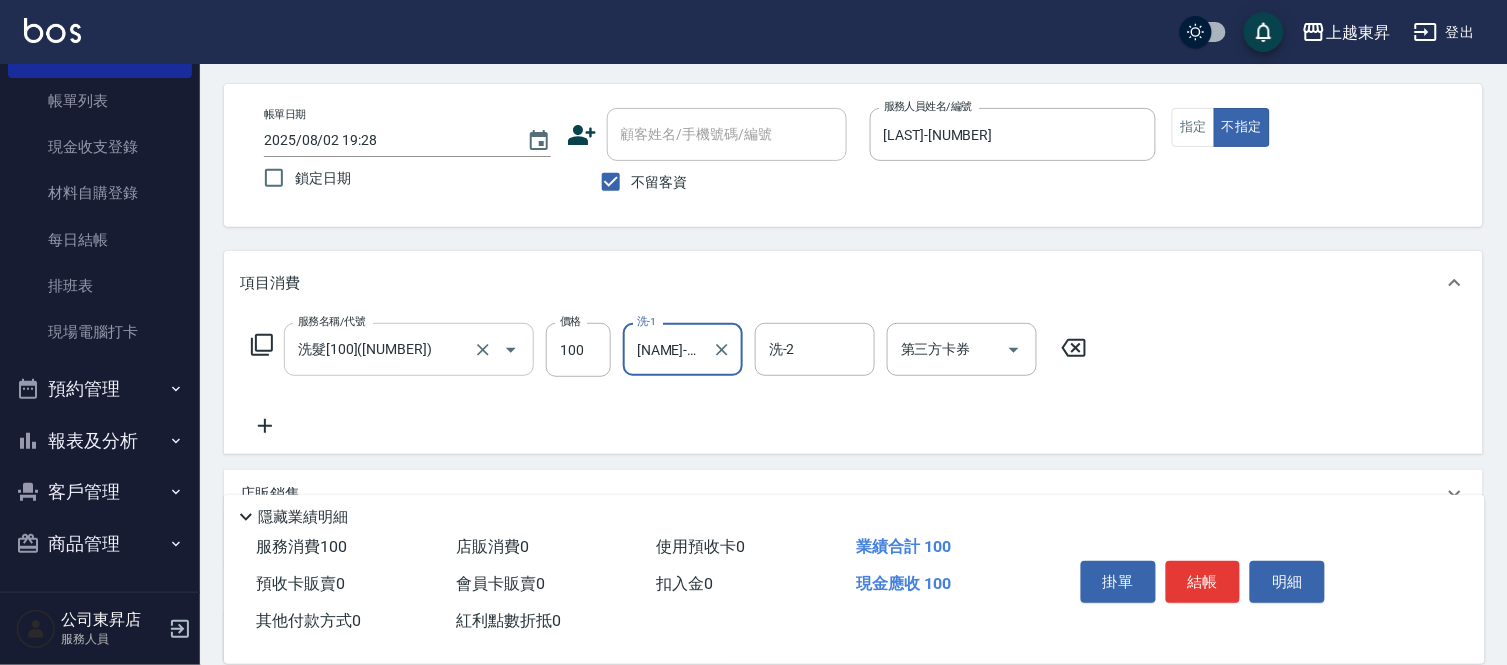 scroll, scrollTop: 111, scrollLeft: 0, axis: vertical 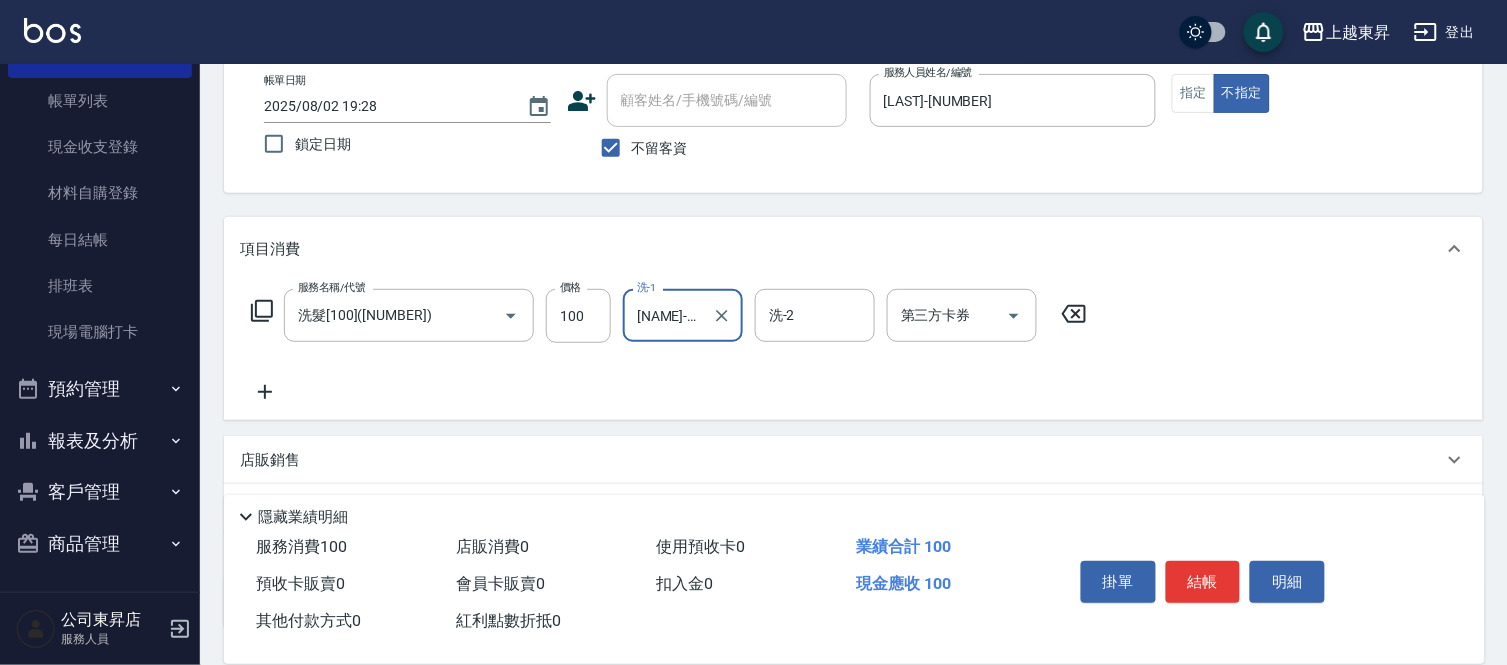 click 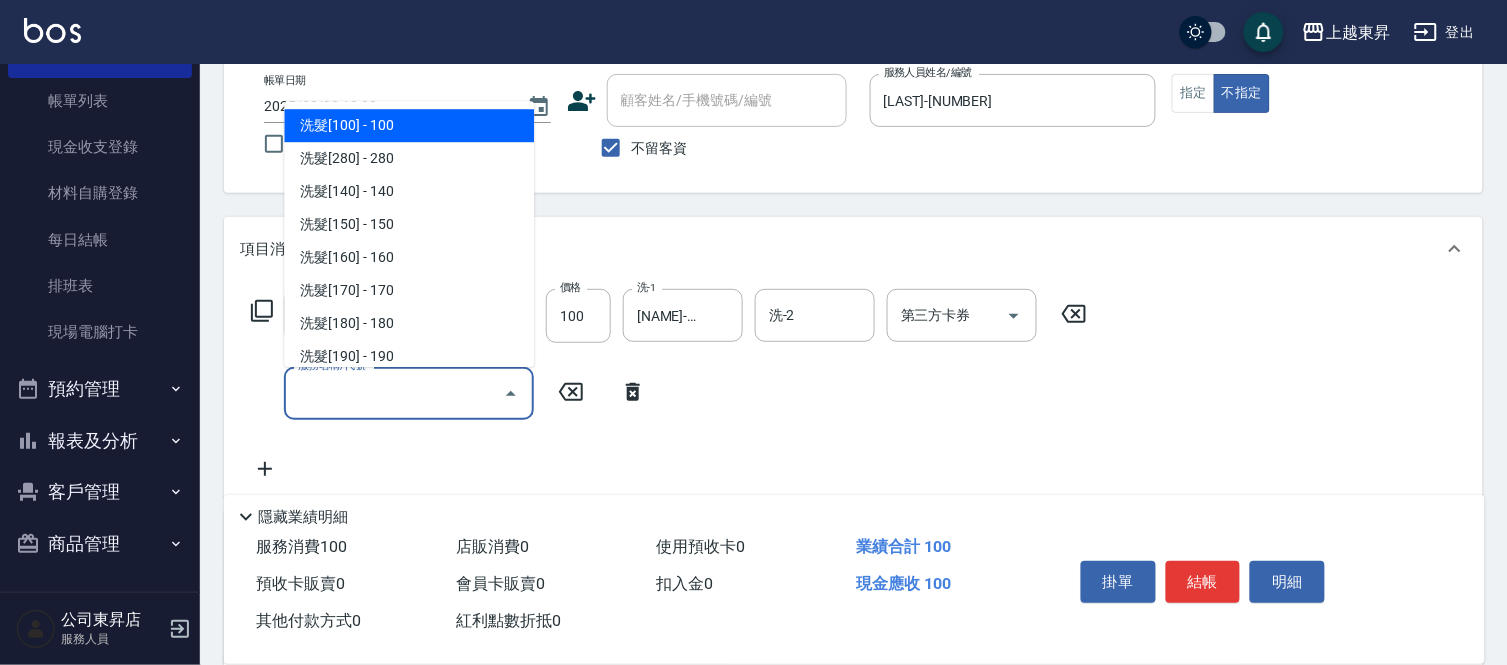 click on "服務名稱/代號" at bounding box center (394, 393) 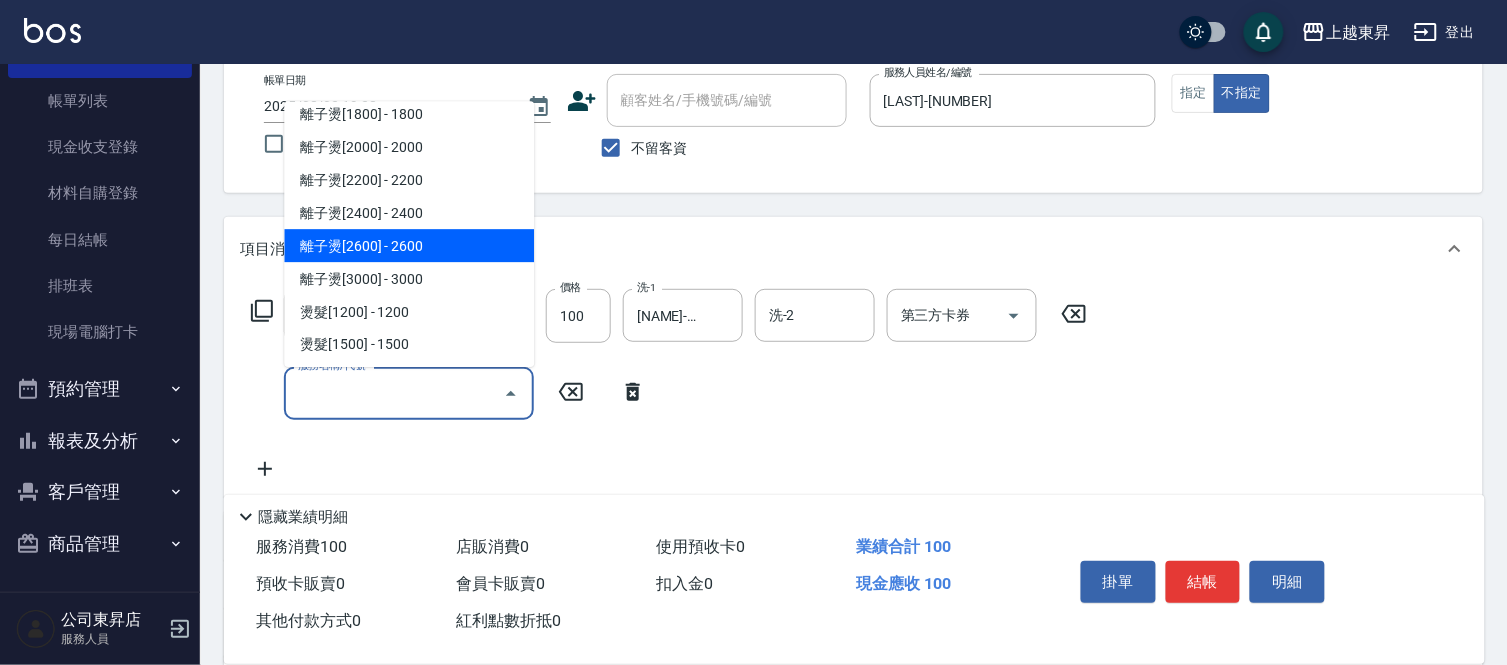 scroll, scrollTop: 777, scrollLeft: 0, axis: vertical 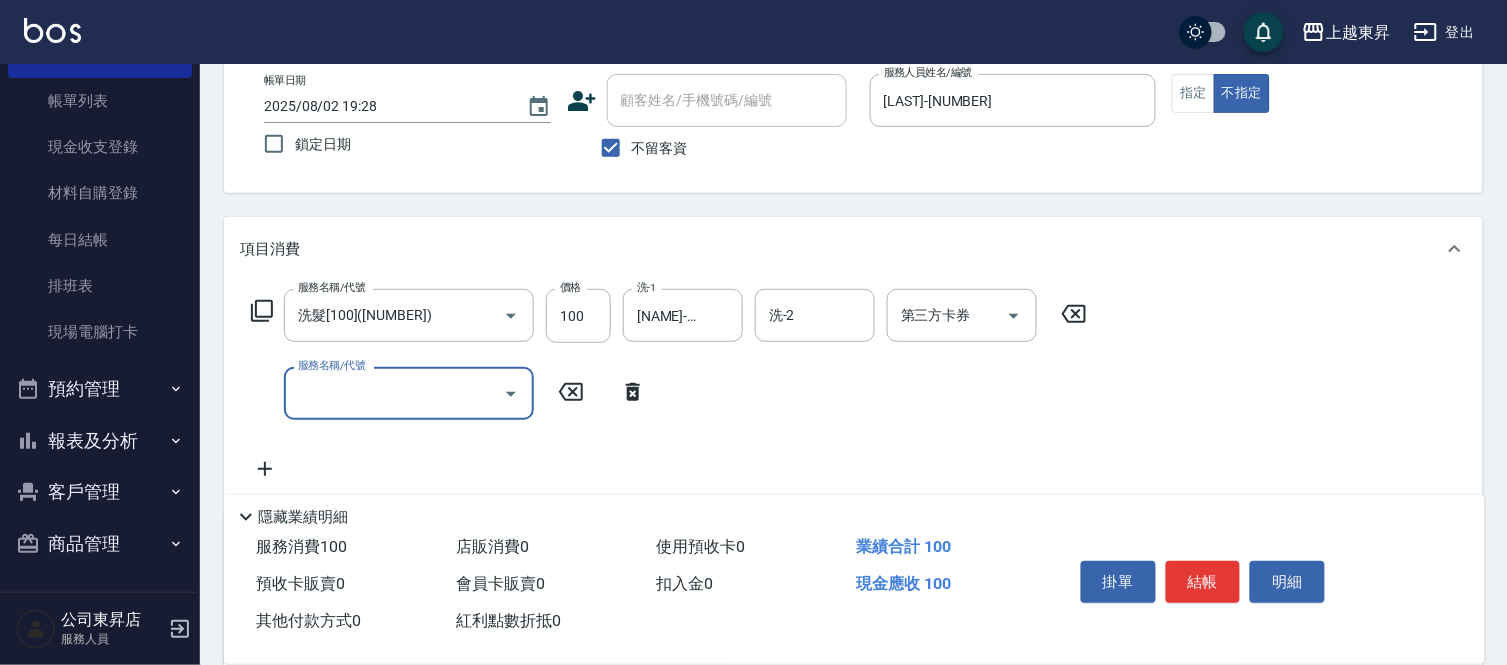 click on "服務名稱/代號" at bounding box center (394, 393) 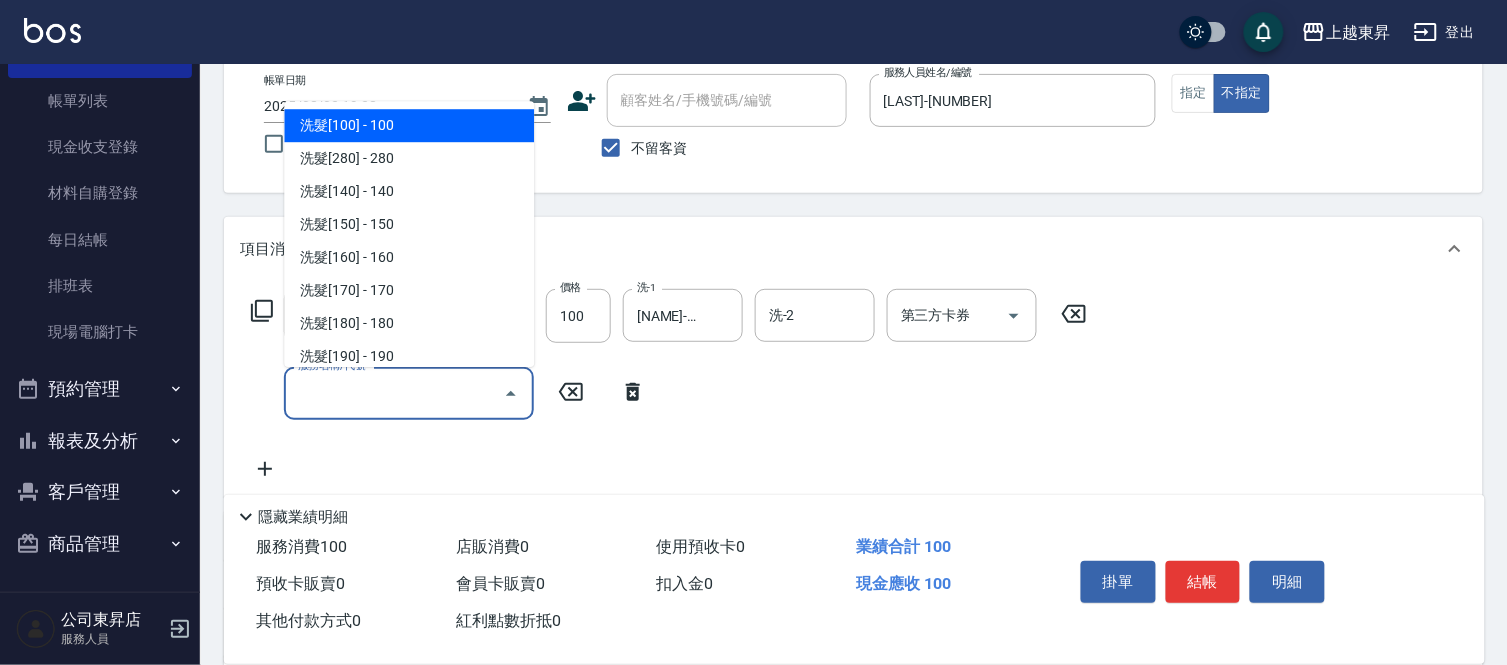 click on "服務名稱/代號" at bounding box center (394, 393) 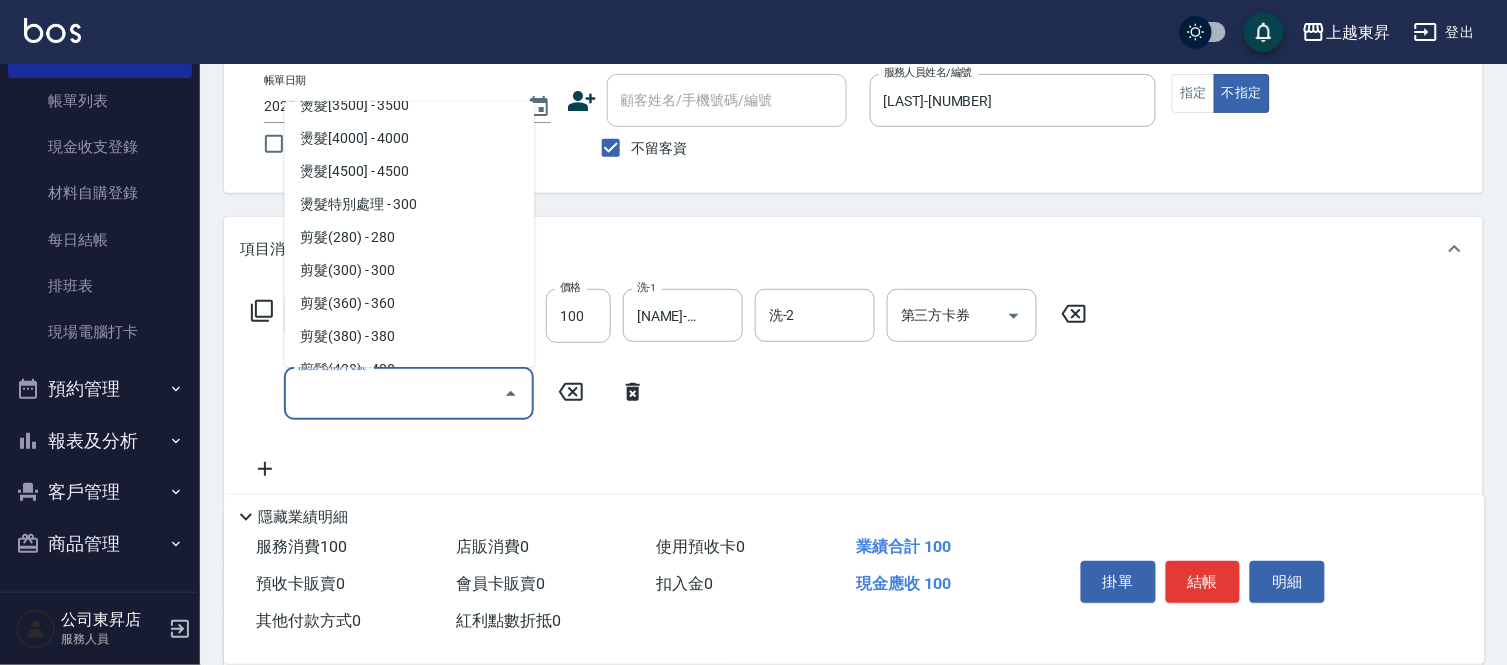 scroll, scrollTop: 1333, scrollLeft: 0, axis: vertical 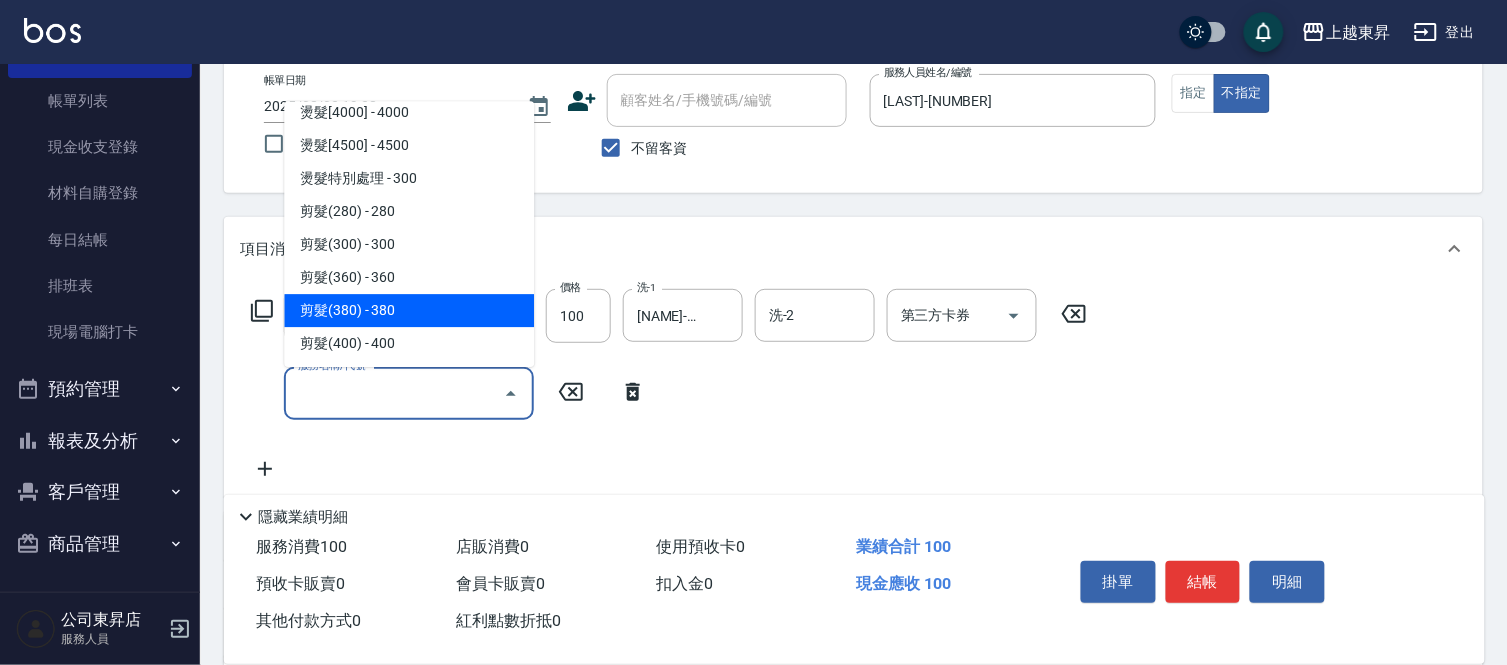click on "剪髮(380) - 380" at bounding box center [409, 310] 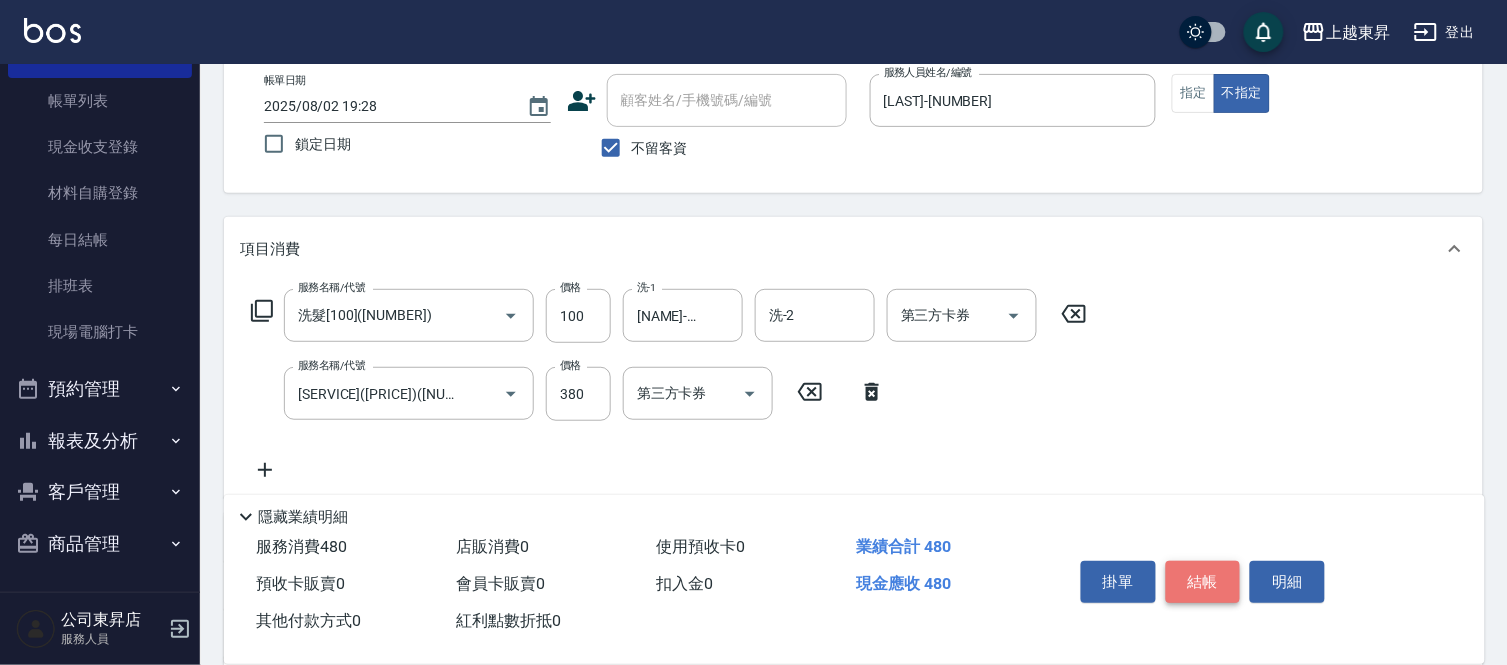 click on "結帳" at bounding box center [1203, 582] 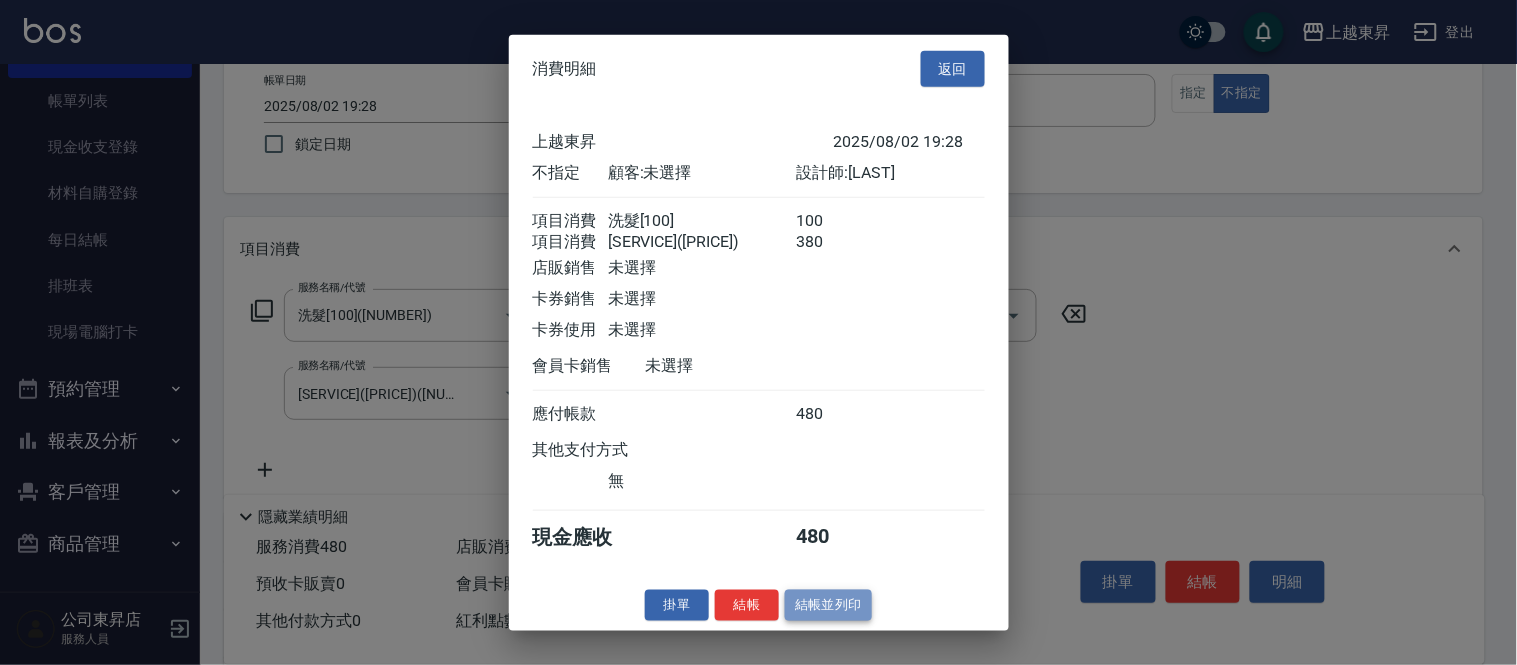 click on "結帳並列印" at bounding box center [828, 605] 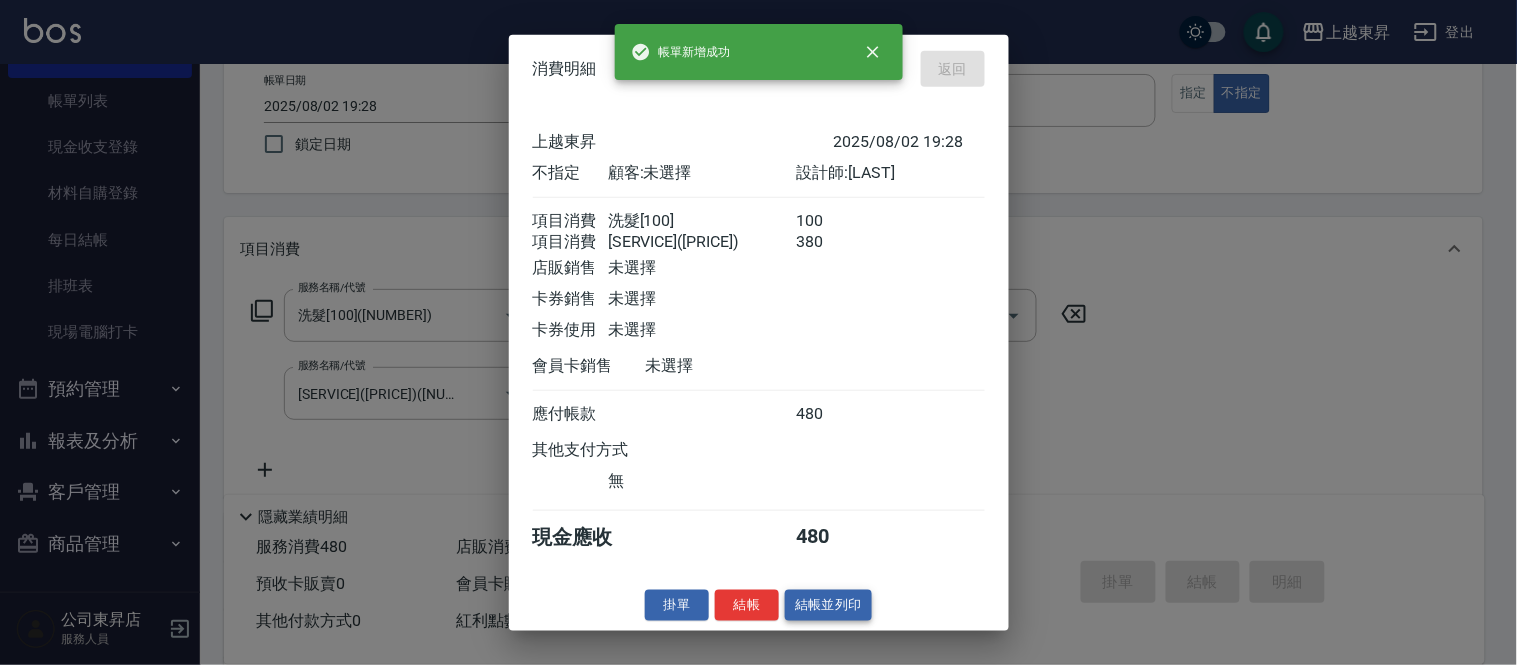 type on "2025/08/02 19:29" 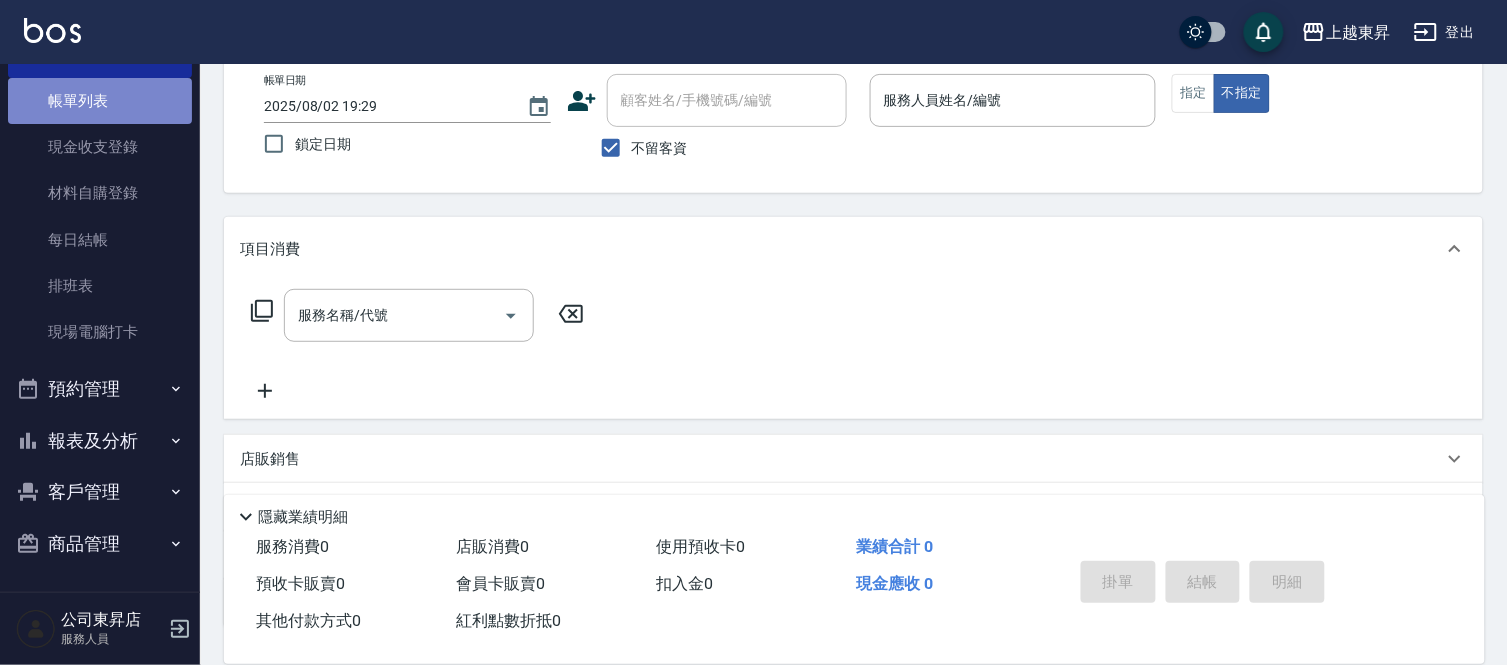 click on "帳單列表" at bounding box center (100, 101) 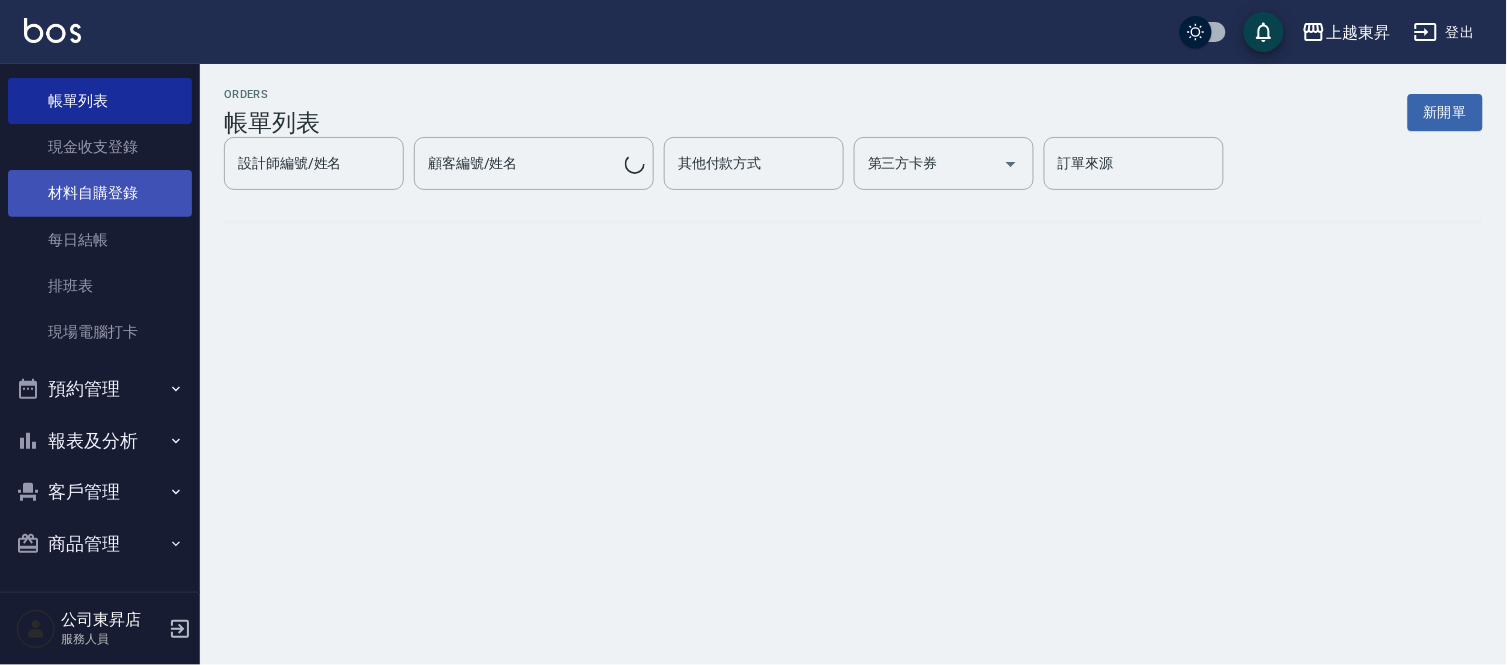 scroll, scrollTop: 0, scrollLeft: 0, axis: both 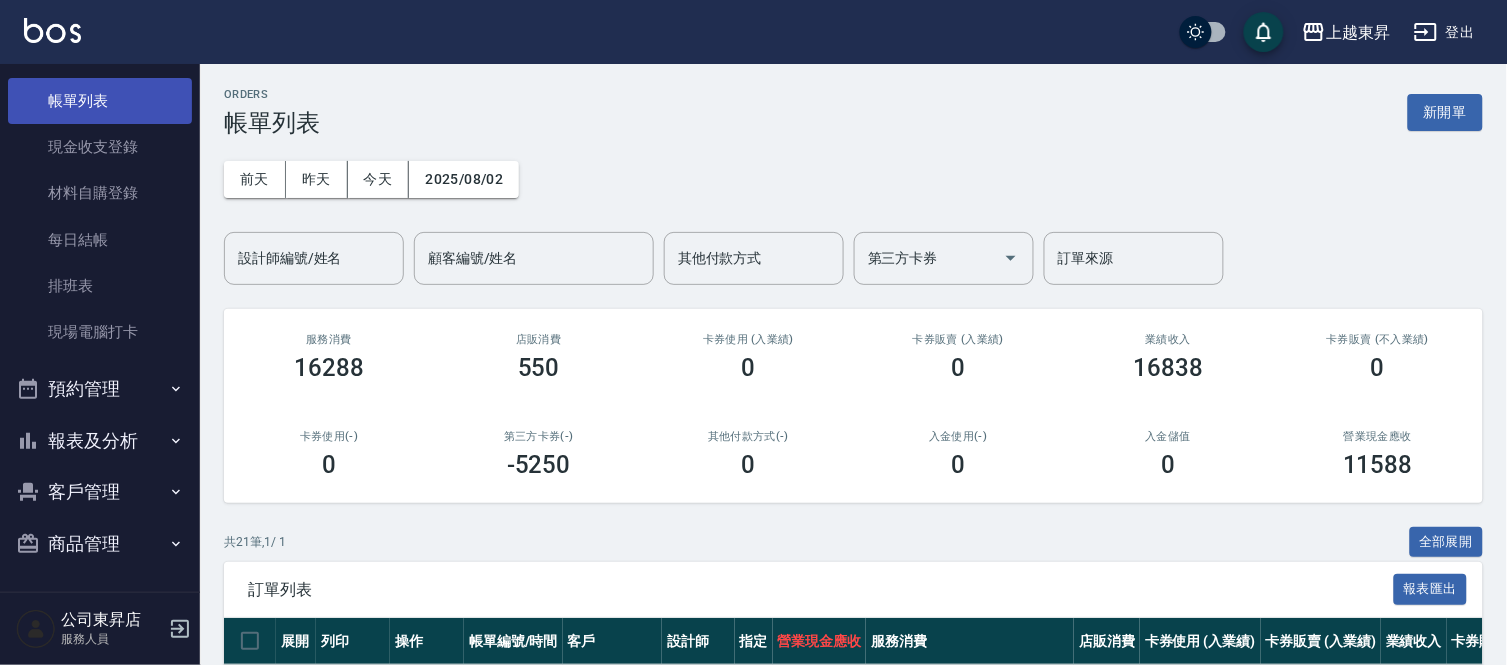 click on "帳單列表" at bounding box center [100, 101] 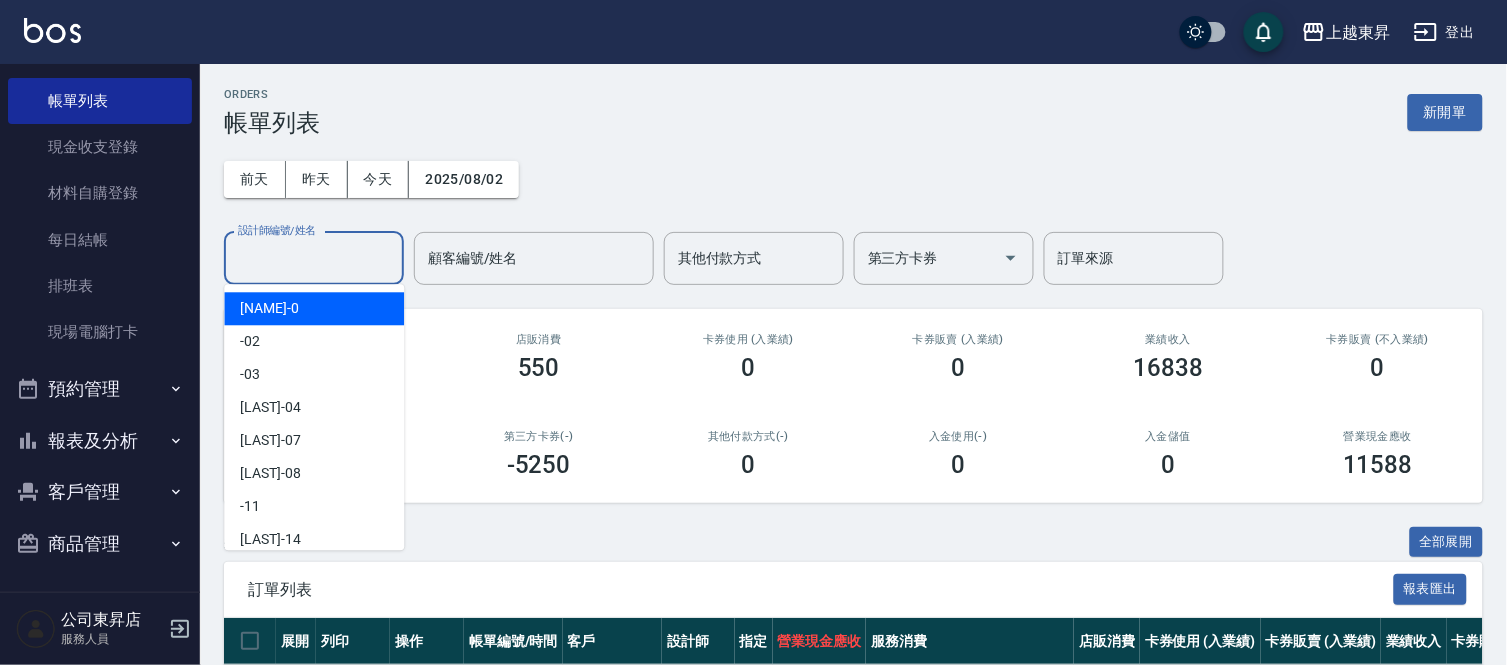 click on "設計師編號/姓名" at bounding box center (314, 258) 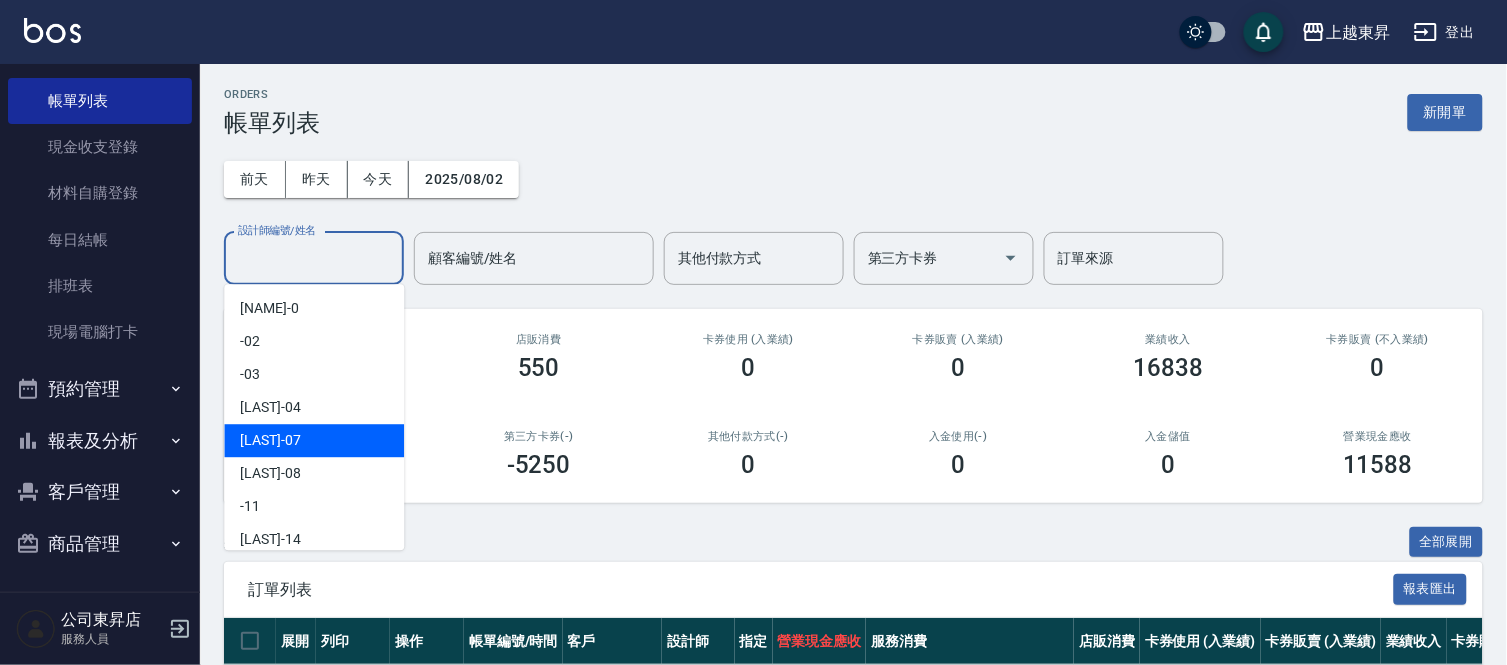 click on "[LAST] -07" at bounding box center (270, 440) 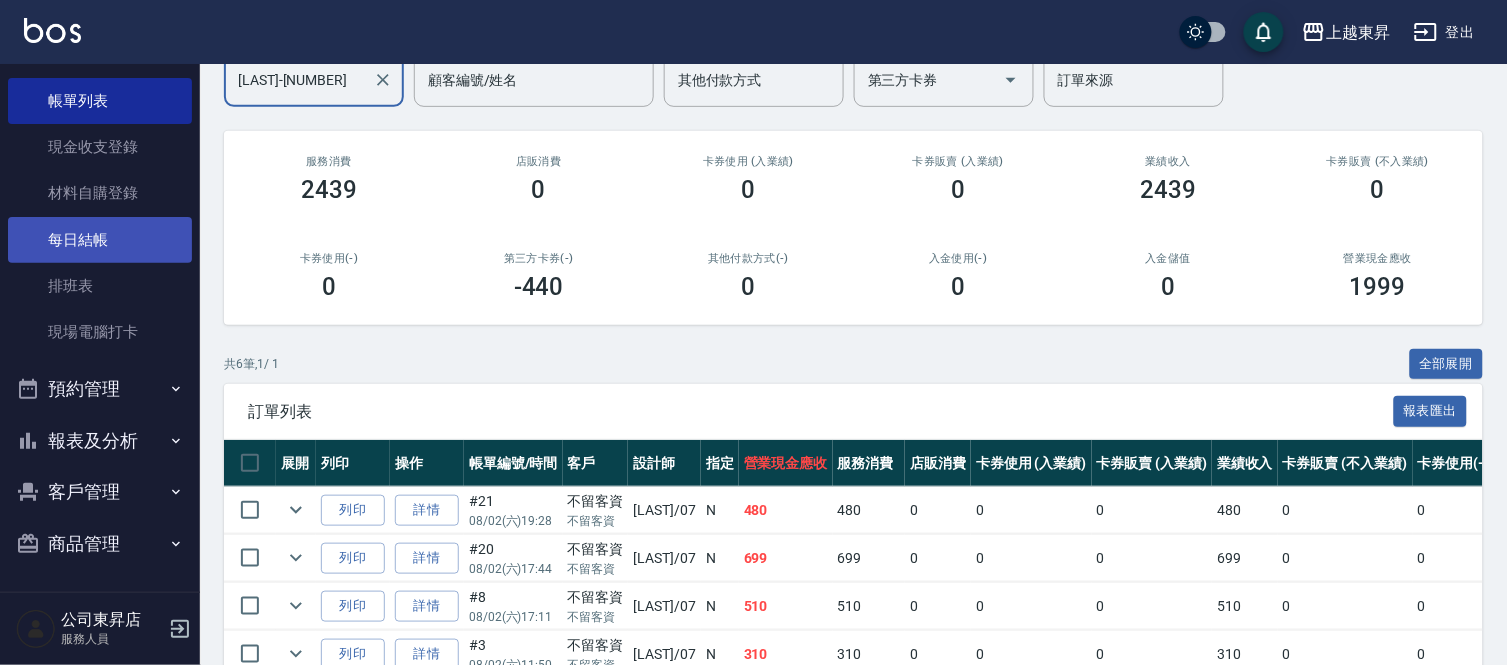 scroll, scrollTop: 50, scrollLeft: 0, axis: vertical 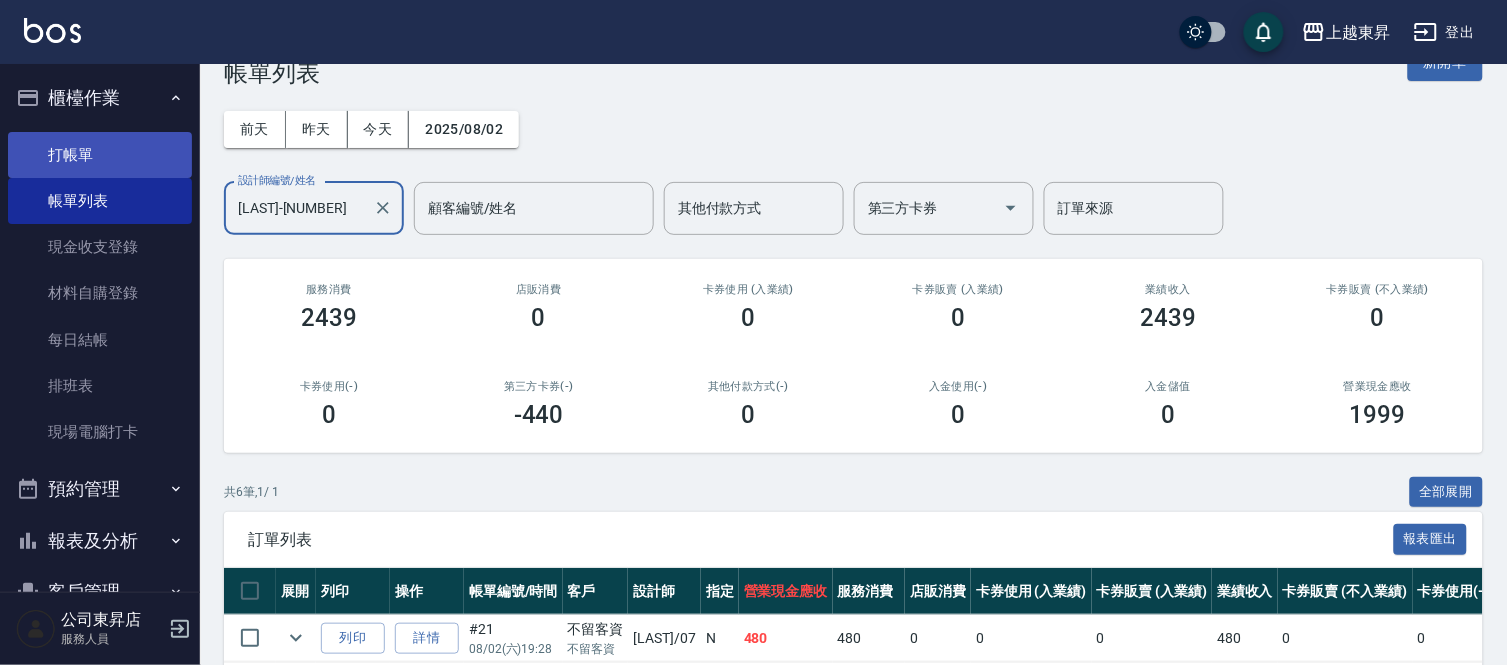 click on "打帳單" at bounding box center (100, 155) 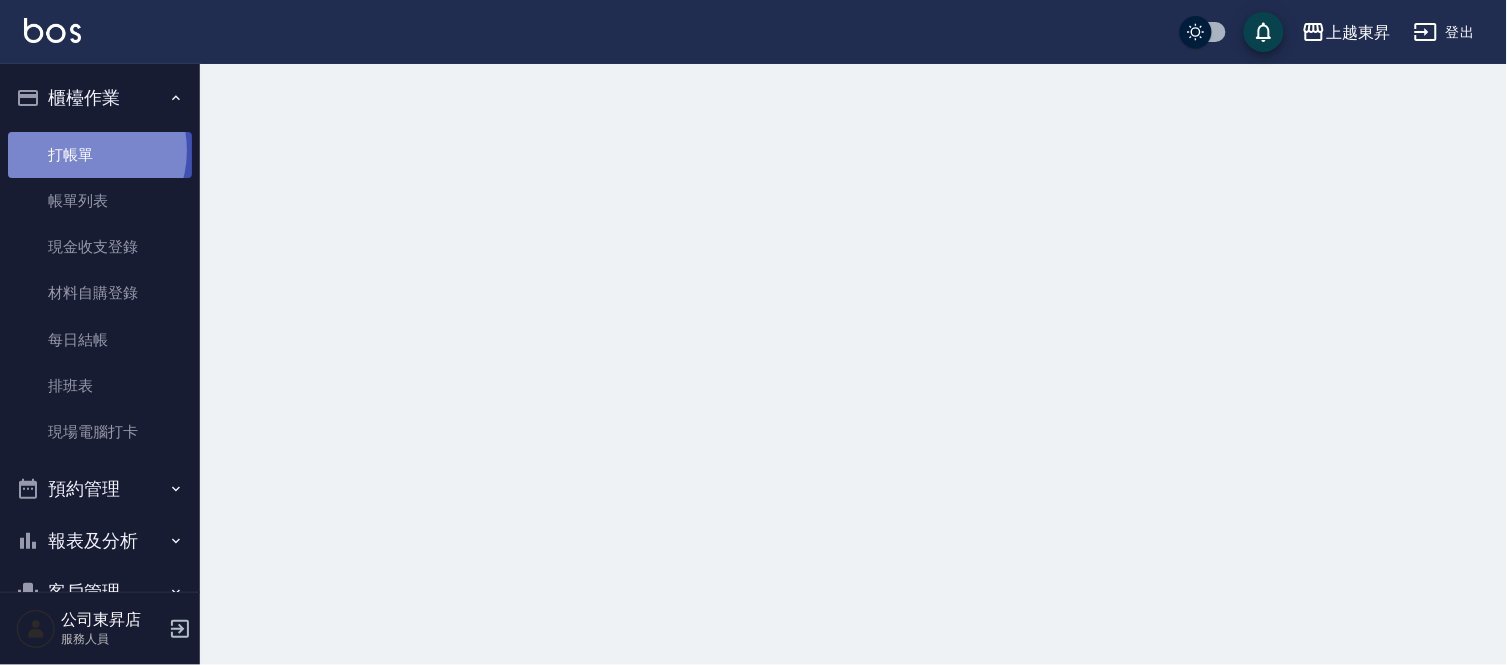 scroll, scrollTop: 0, scrollLeft: 0, axis: both 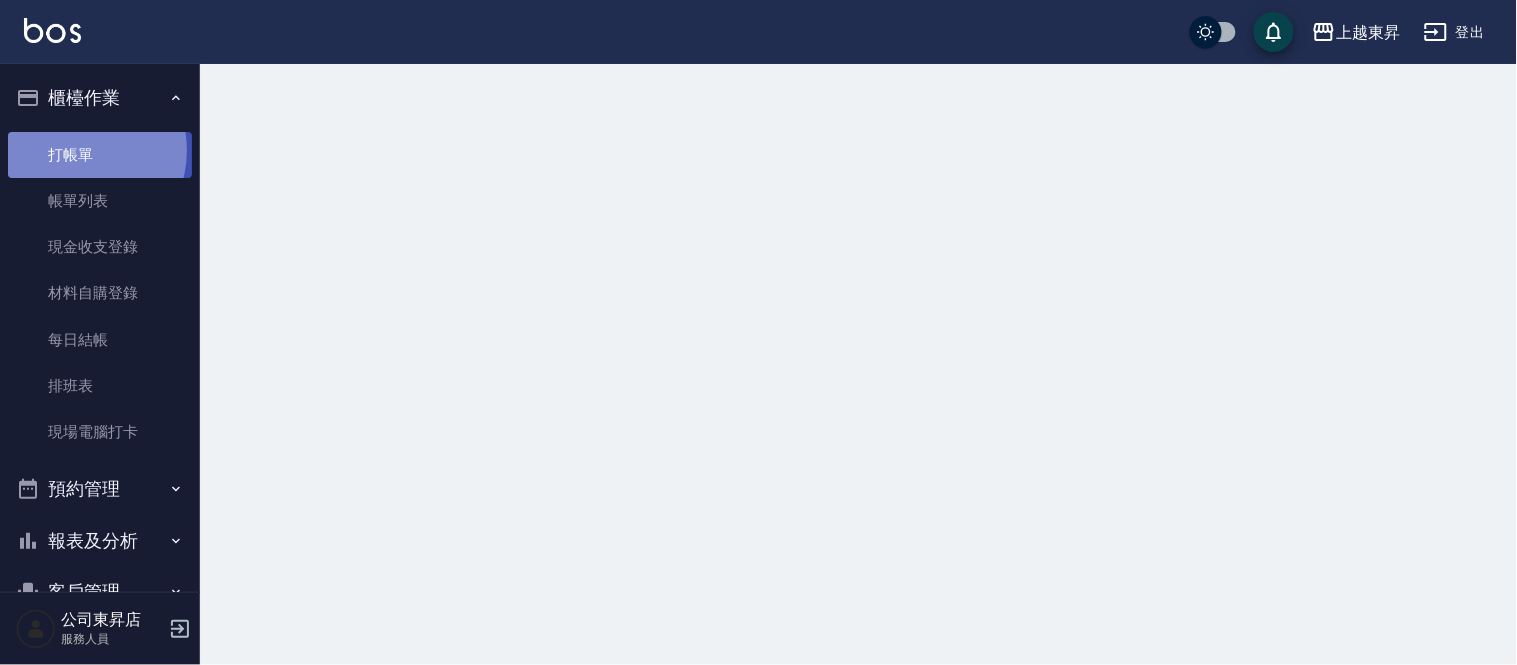 click on "打帳單" at bounding box center [100, 155] 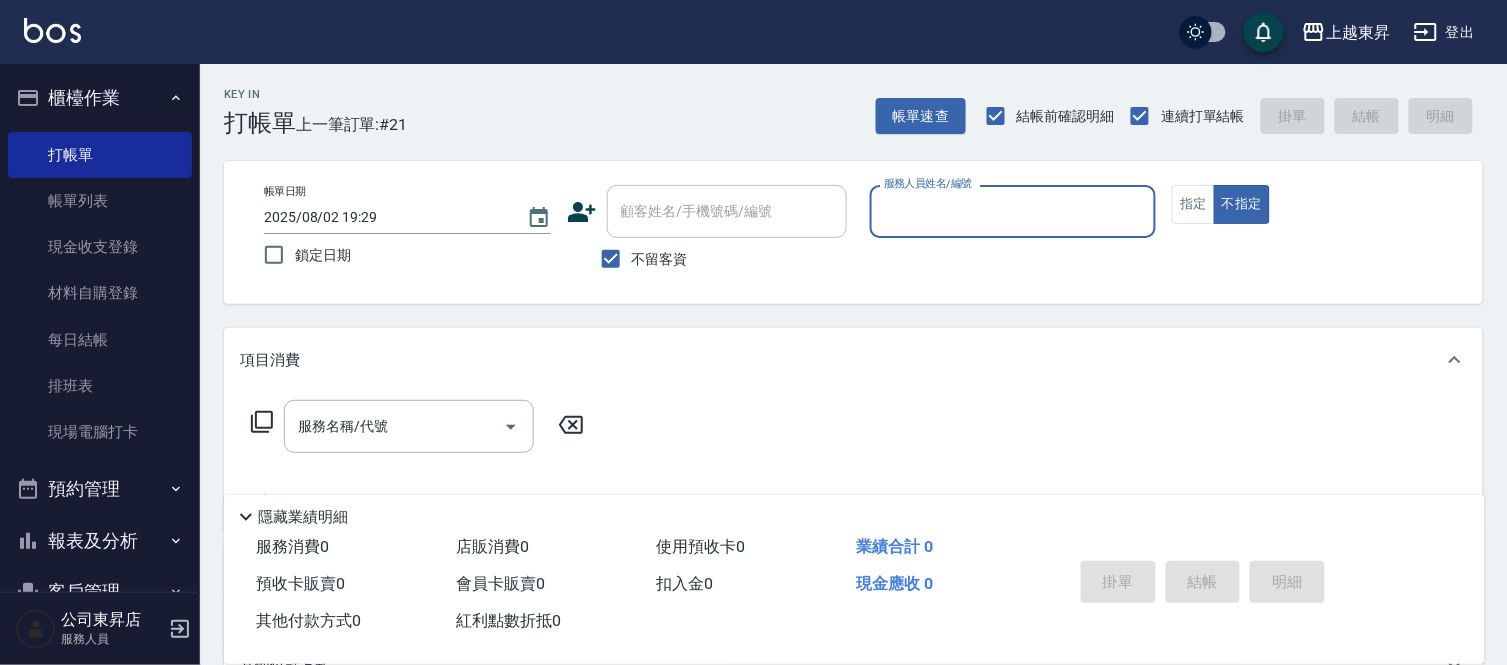 click on "服務人員姓名/編號" at bounding box center [1013, 211] 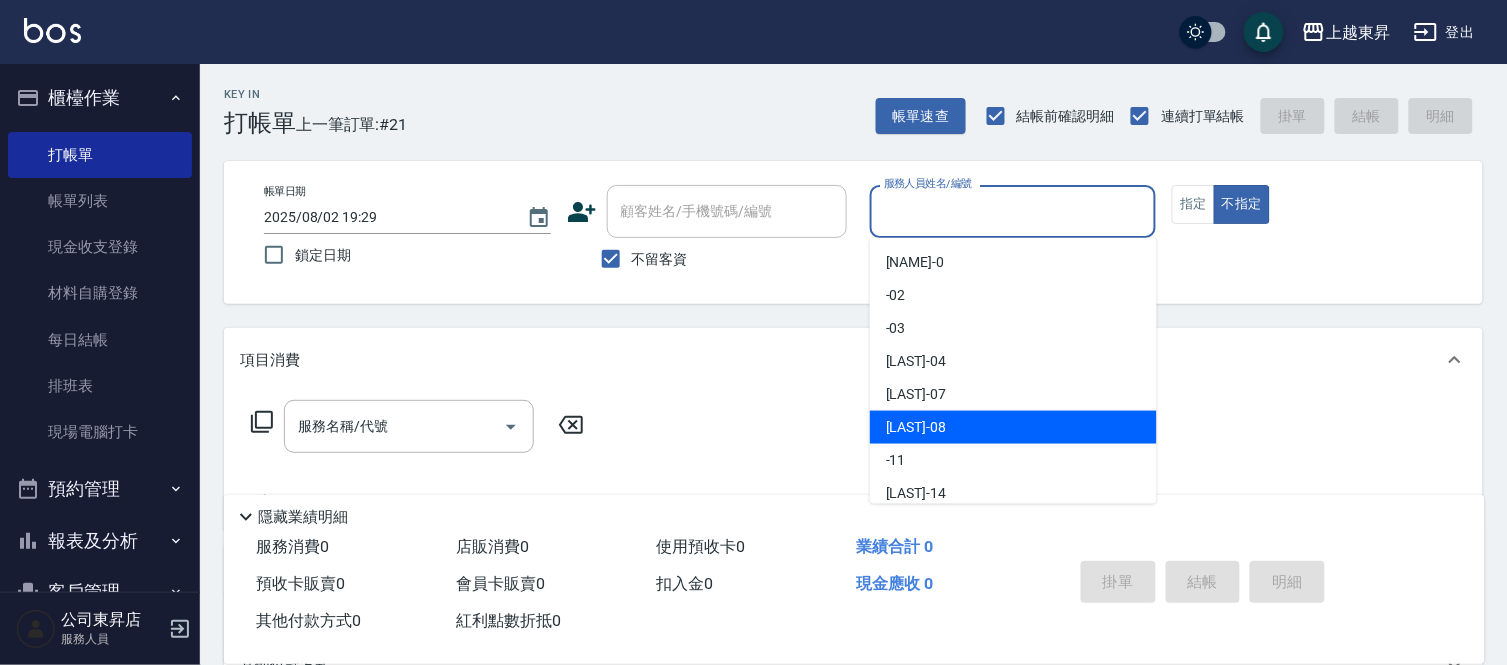 click on "[LAST] -[NUMBER]" at bounding box center [1013, 427] 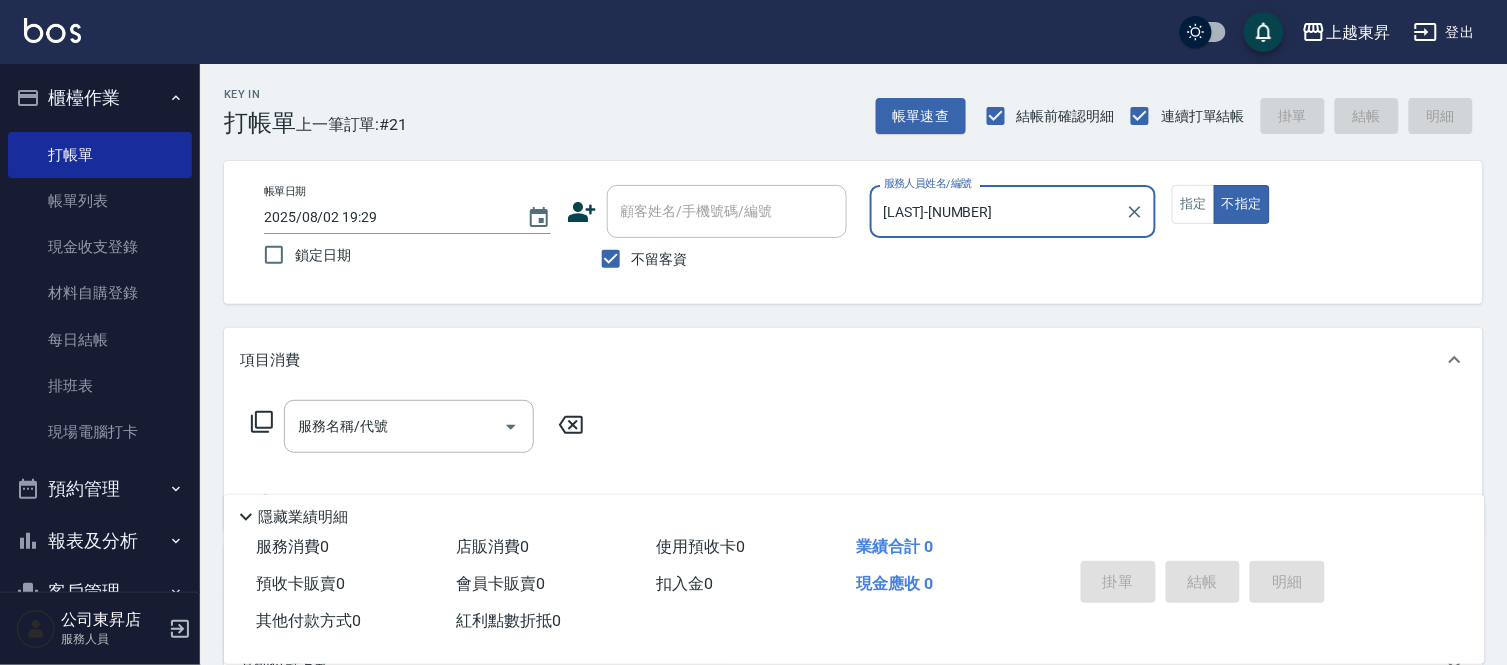 click on "服務名稱/代號 服務名稱/代號" at bounding box center [409, 426] 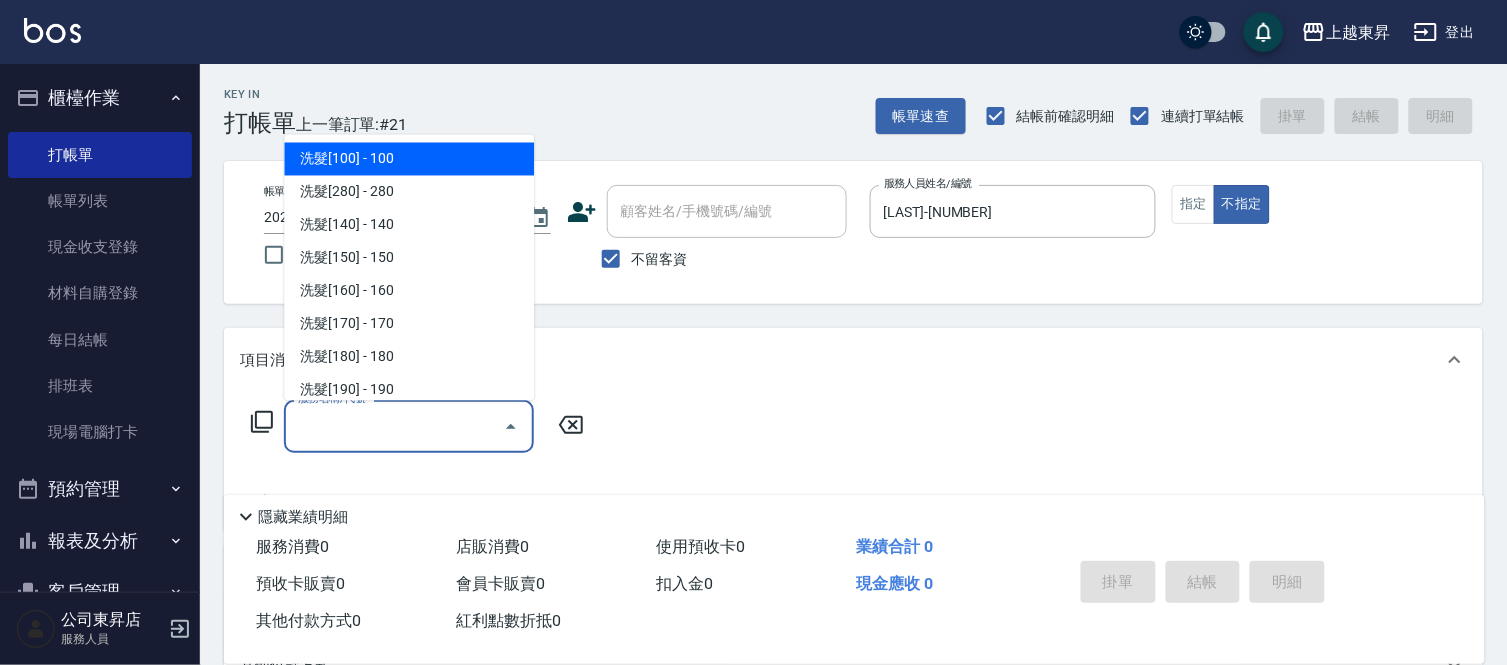 click on "洗髮[100] - 100" at bounding box center [409, 159] 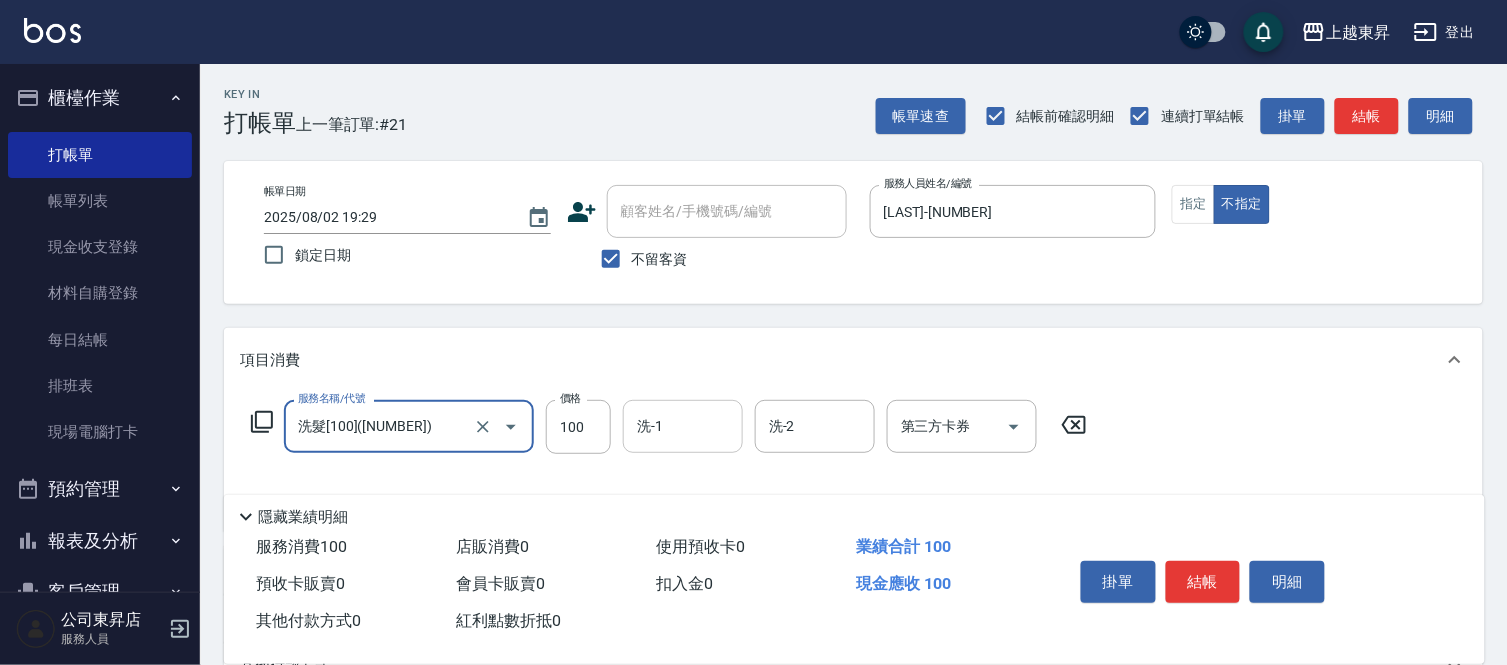 click on "洗-1" at bounding box center [683, 426] 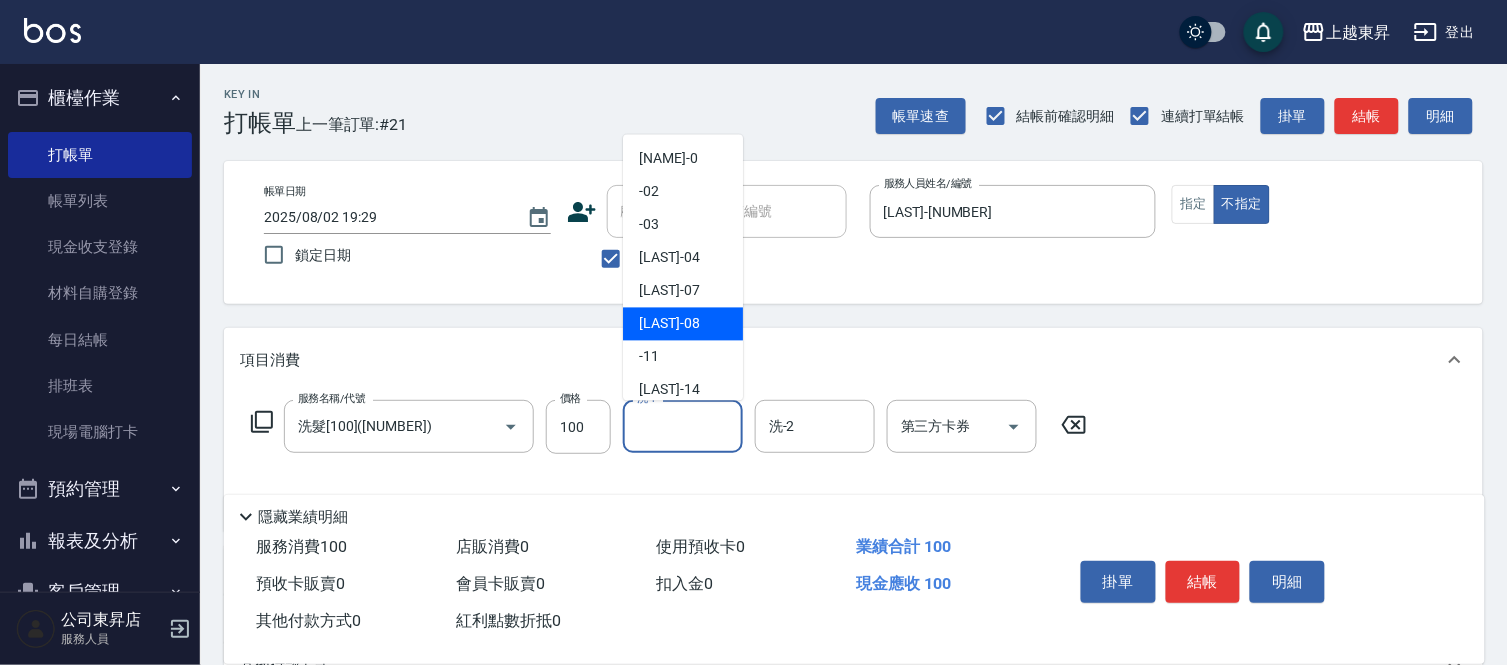 click on "[LAST] -[NUMBER]" at bounding box center [669, 324] 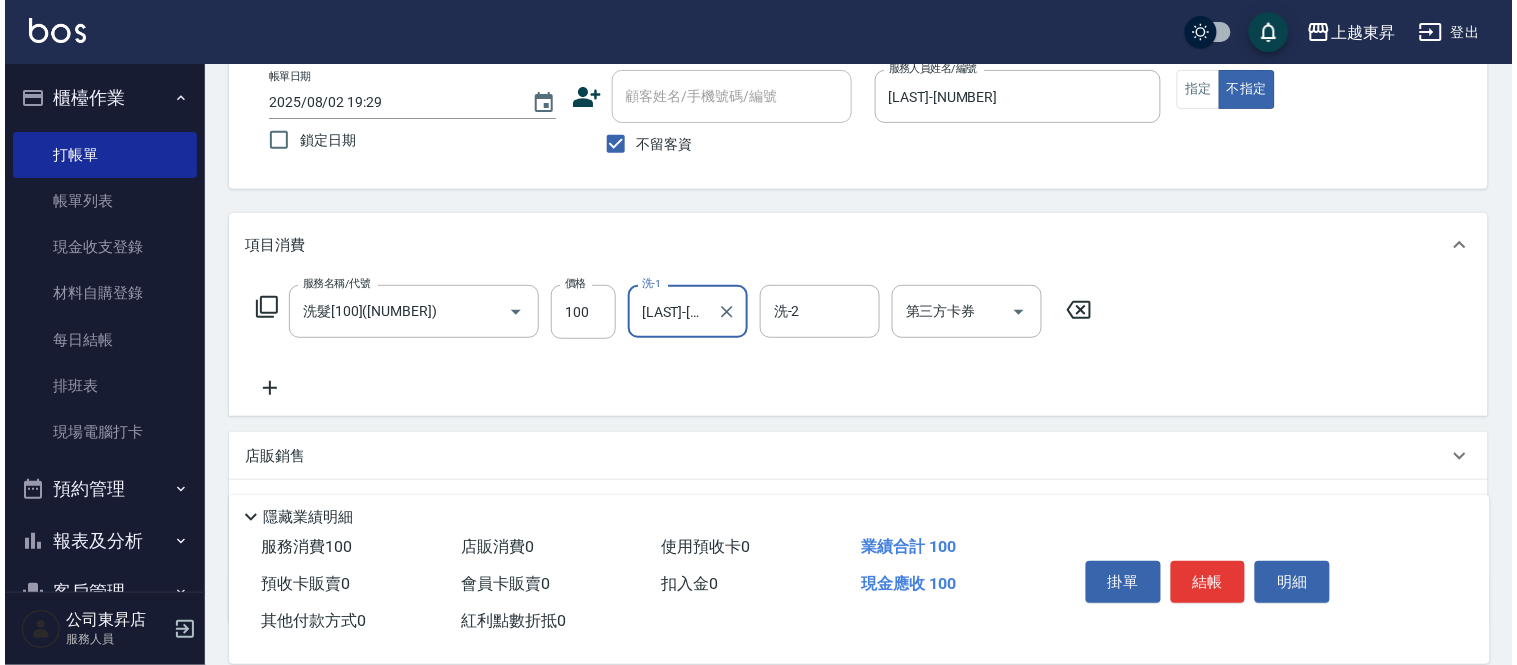 scroll, scrollTop: 222, scrollLeft: 0, axis: vertical 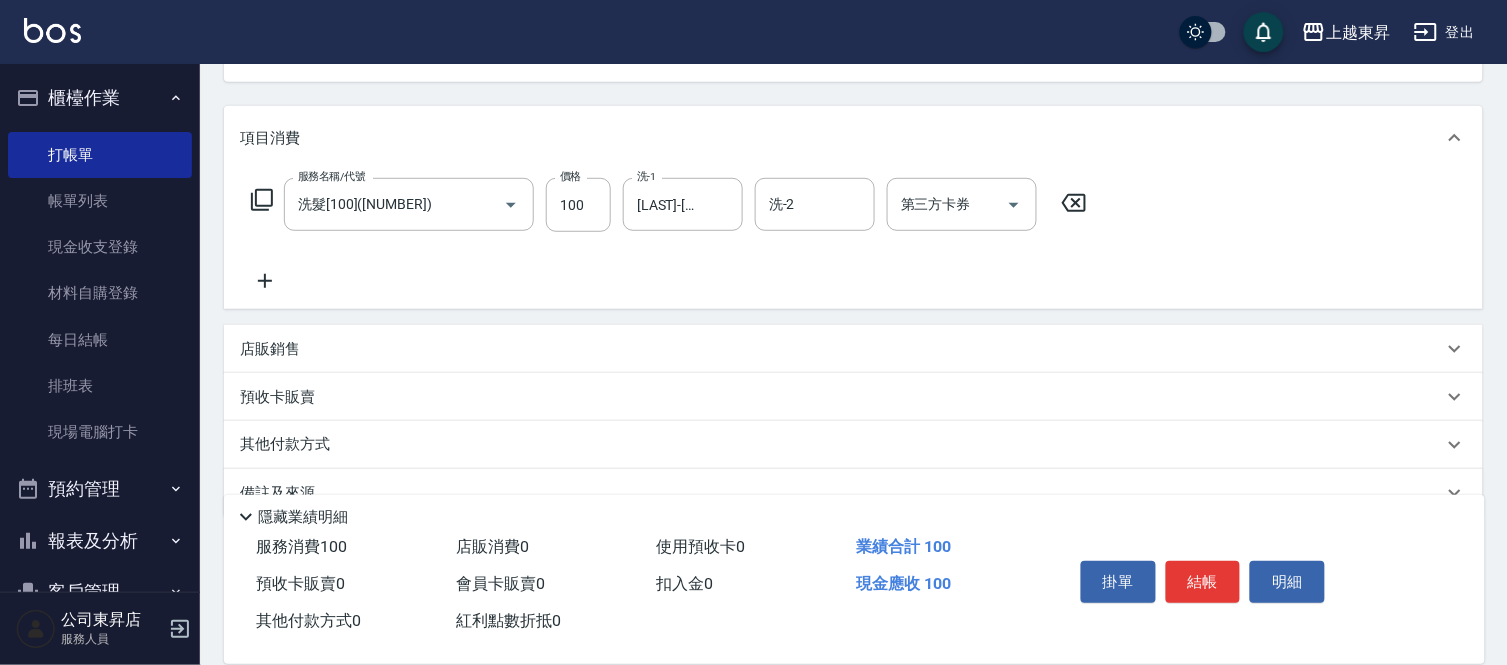click 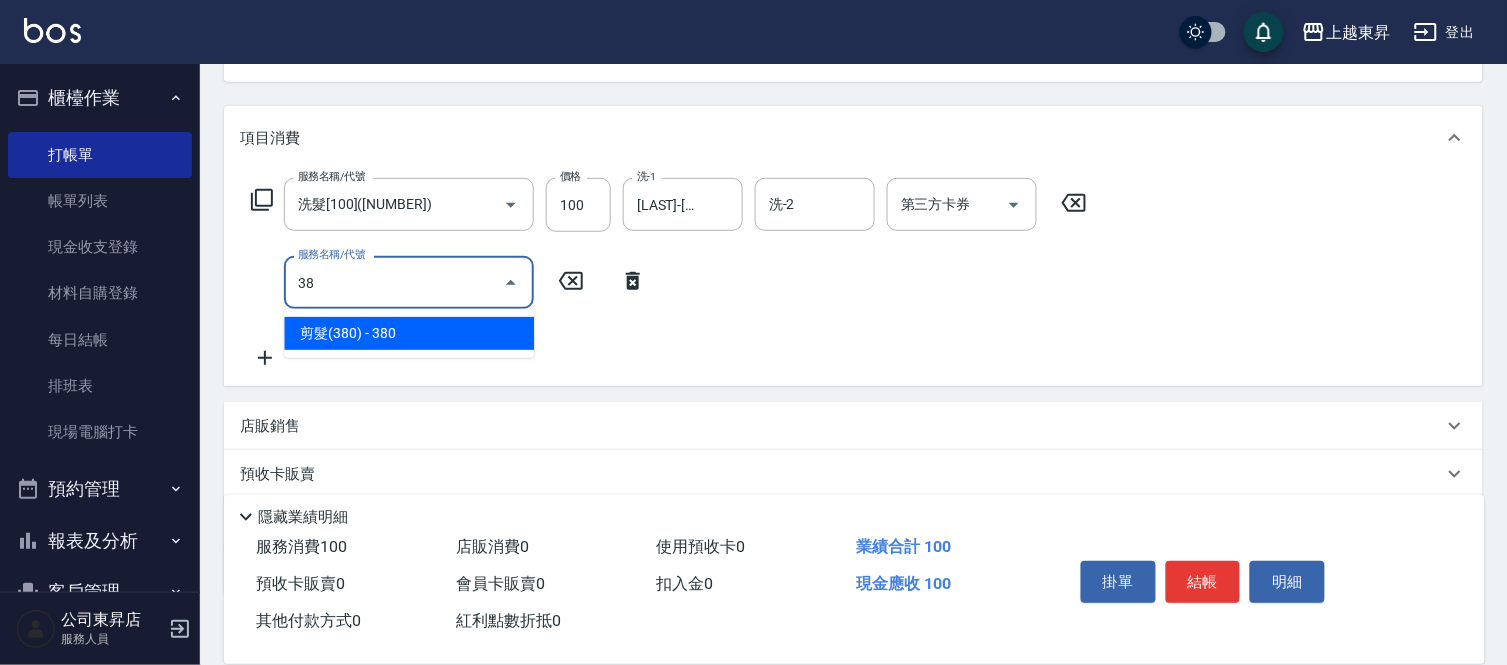 click on "剪髮(380) - 380" at bounding box center (409, 333) 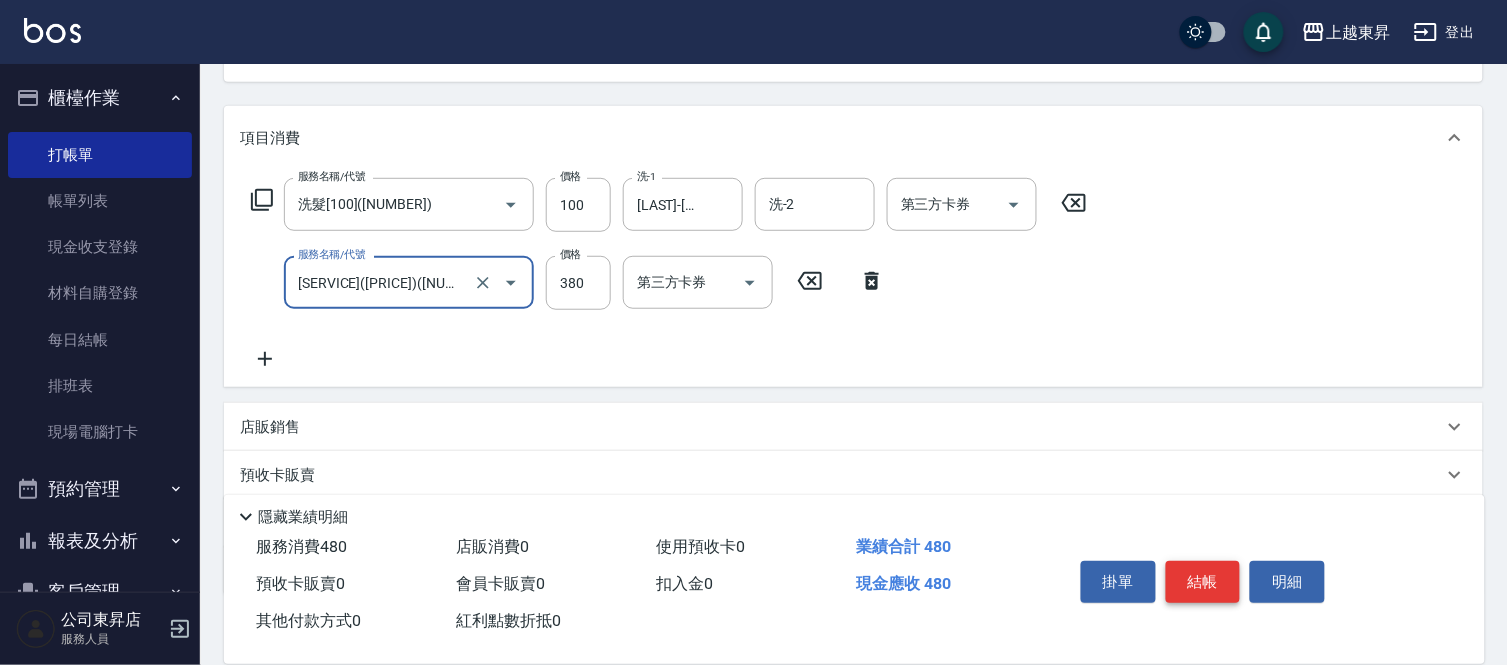 type on "[SERVICE]([PRICE])([NUMBER])" 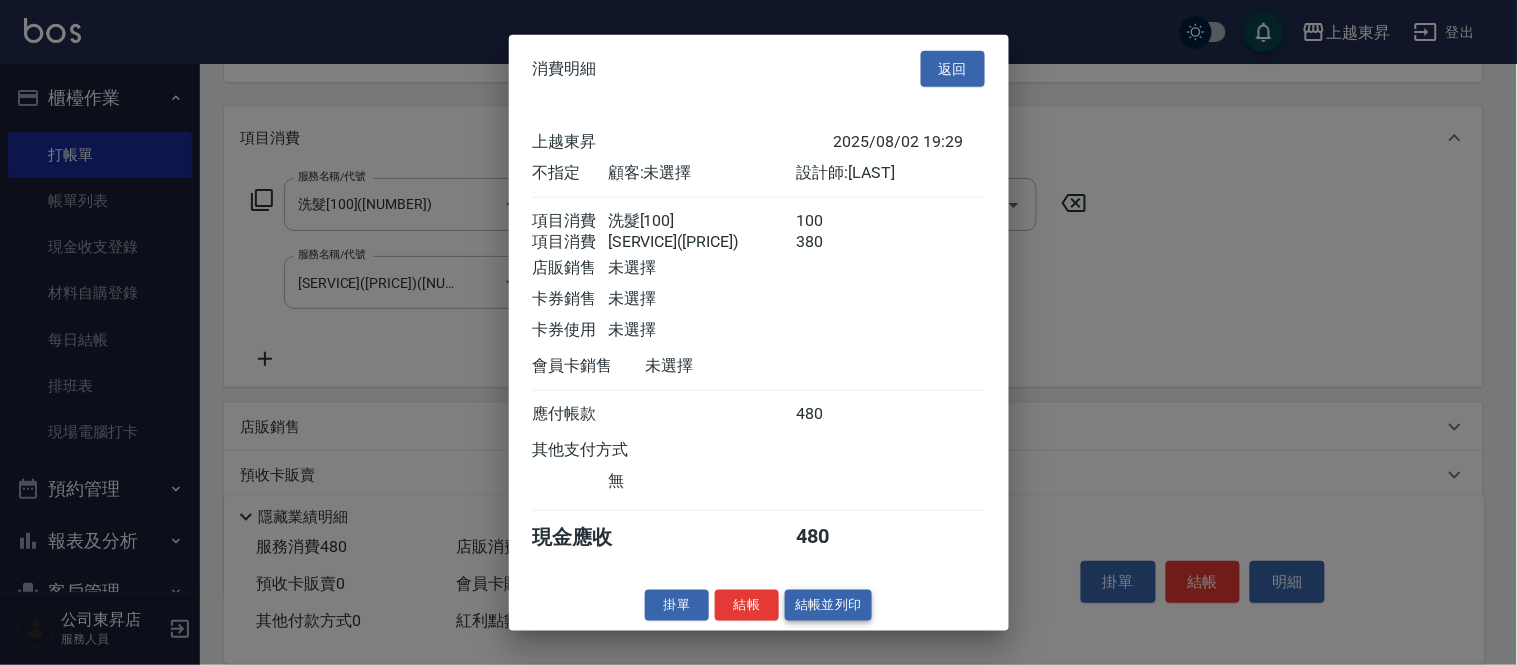 click on "結帳並列印" at bounding box center (828, 605) 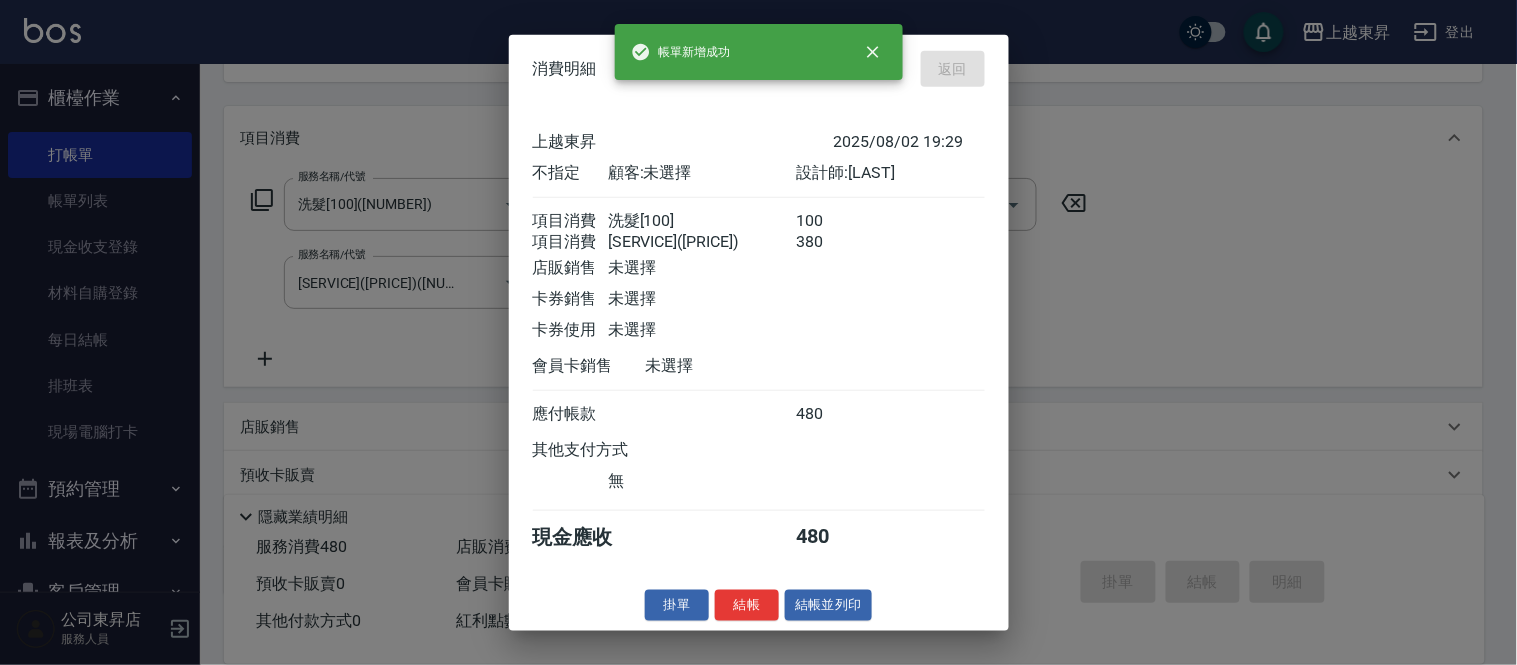 type on "[DATE] [TIME]" 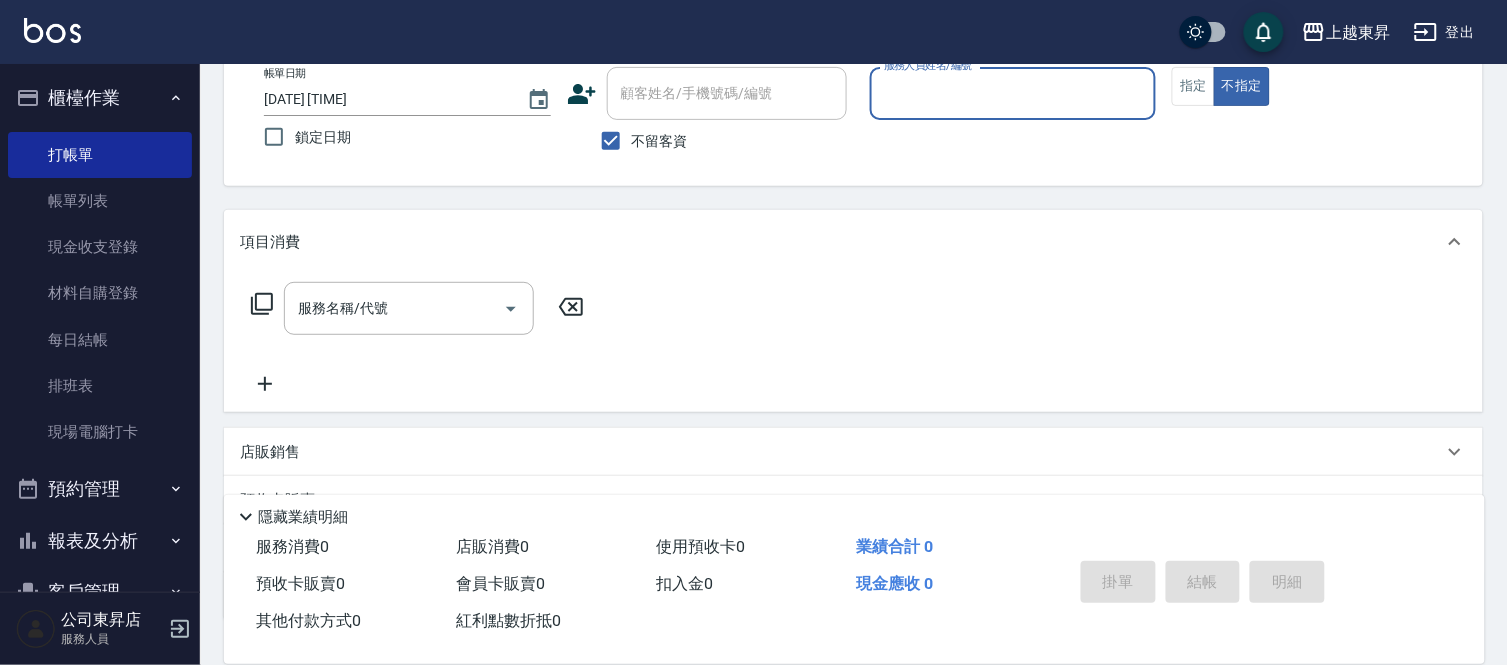scroll, scrollTop: 83, scrollLeft: 0, axis: vertical 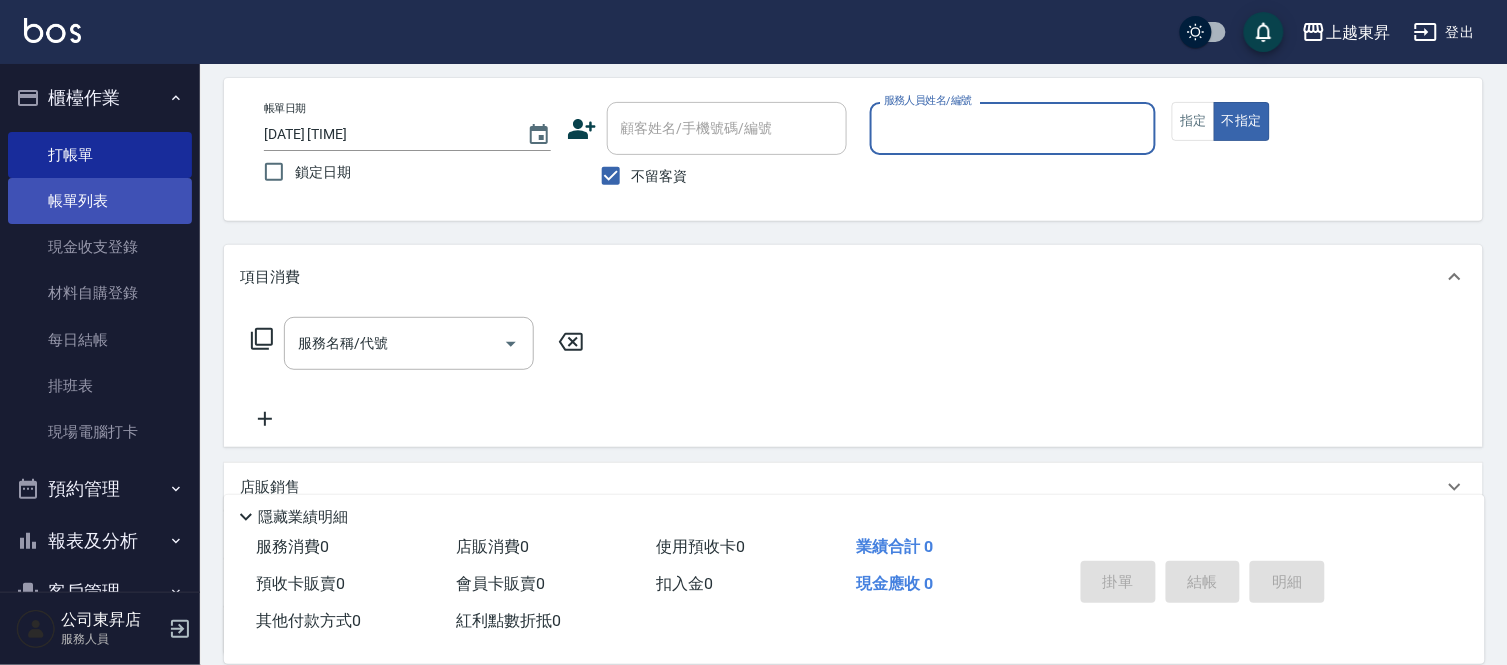 click on "帳單列表" at bounding box center [100, 201] 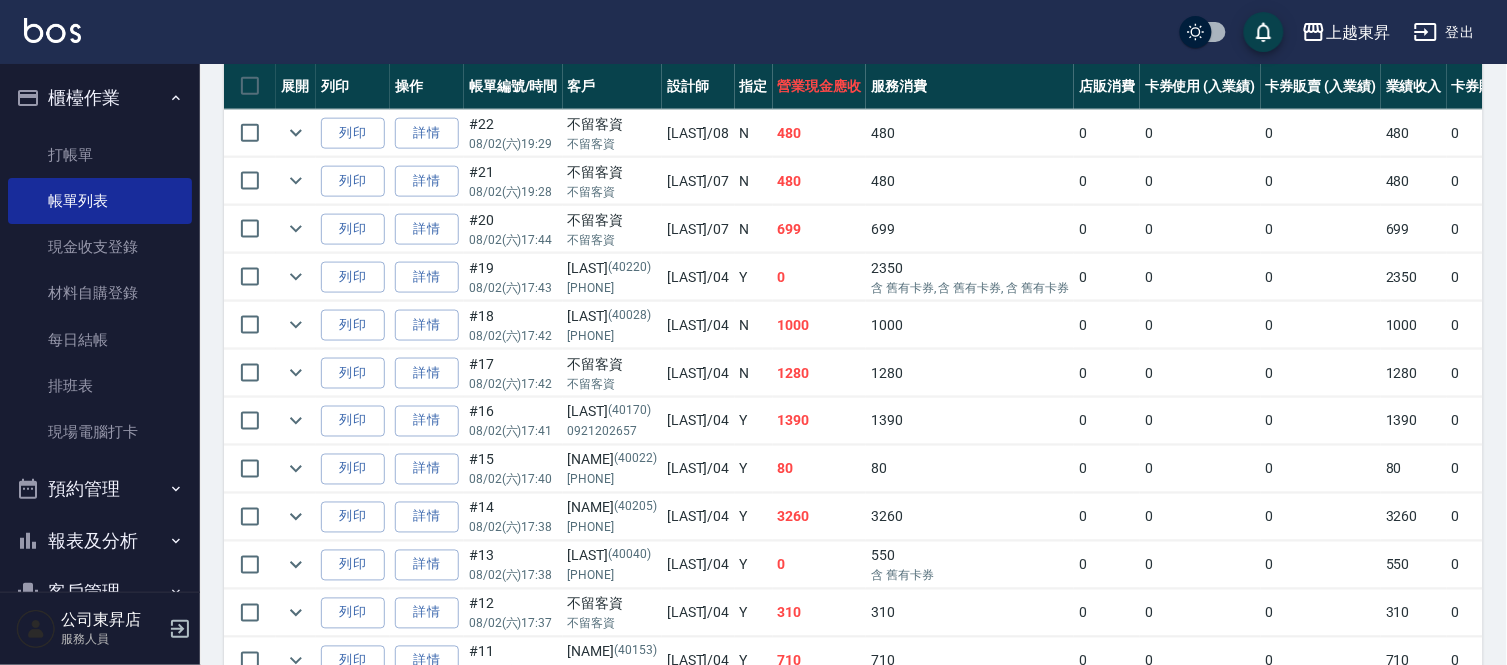 scroll, scrollTop: 777, scrollLeft: 0, axis: vertical 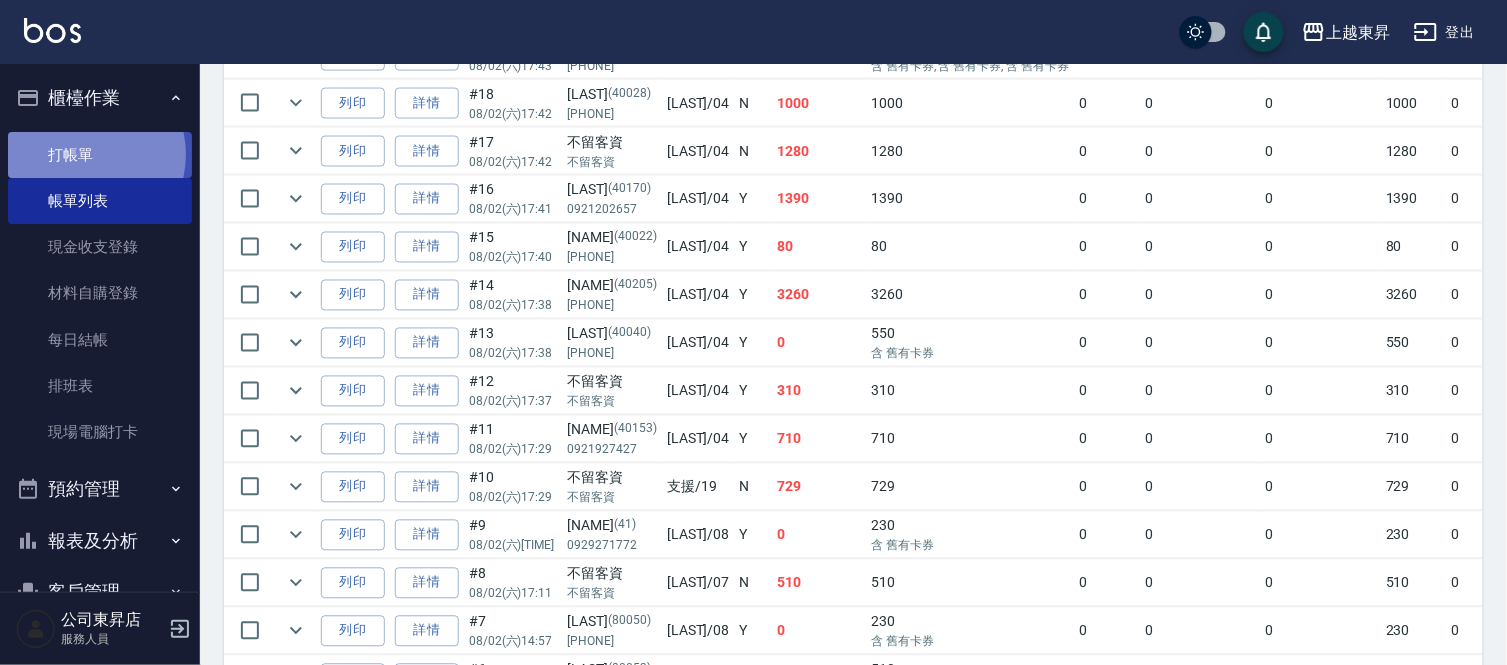 click on "打帳單" at bounding box center [100, 155] 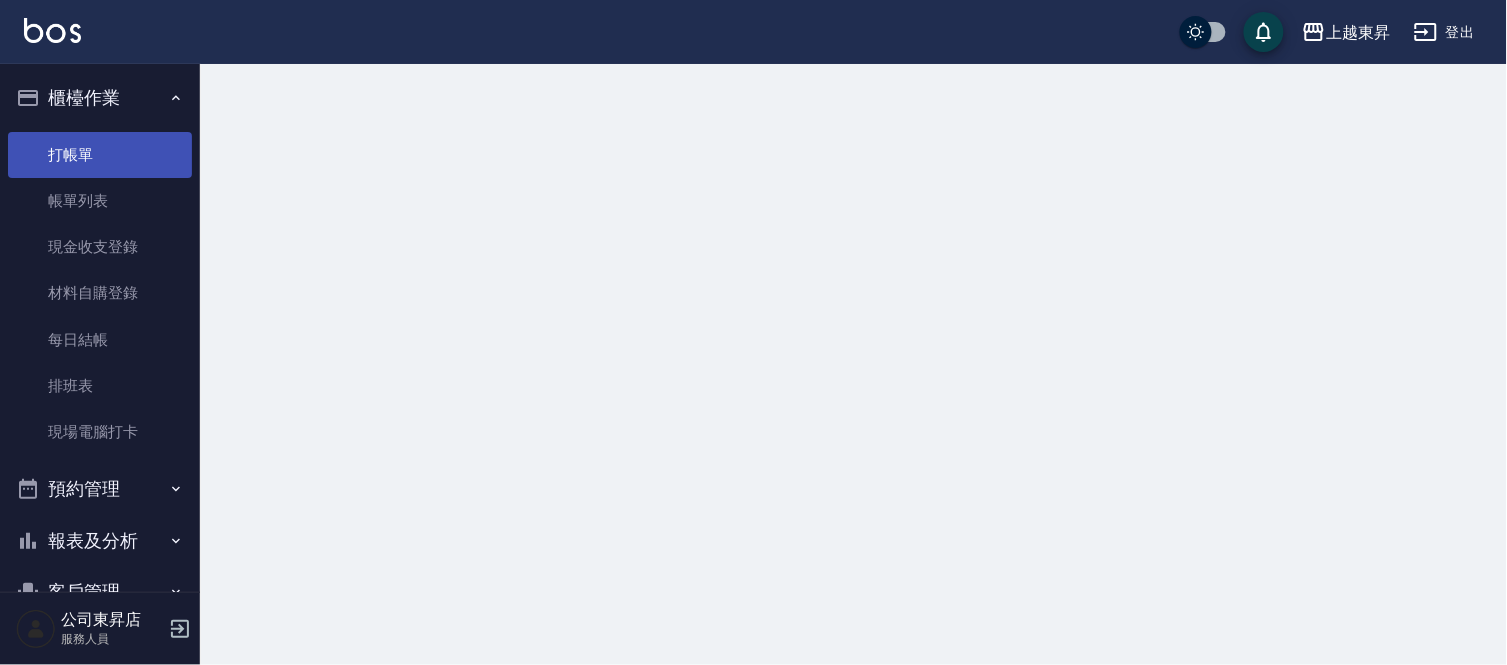 scroll, scrollTop: 0, scrollLeft: 0, axis: both 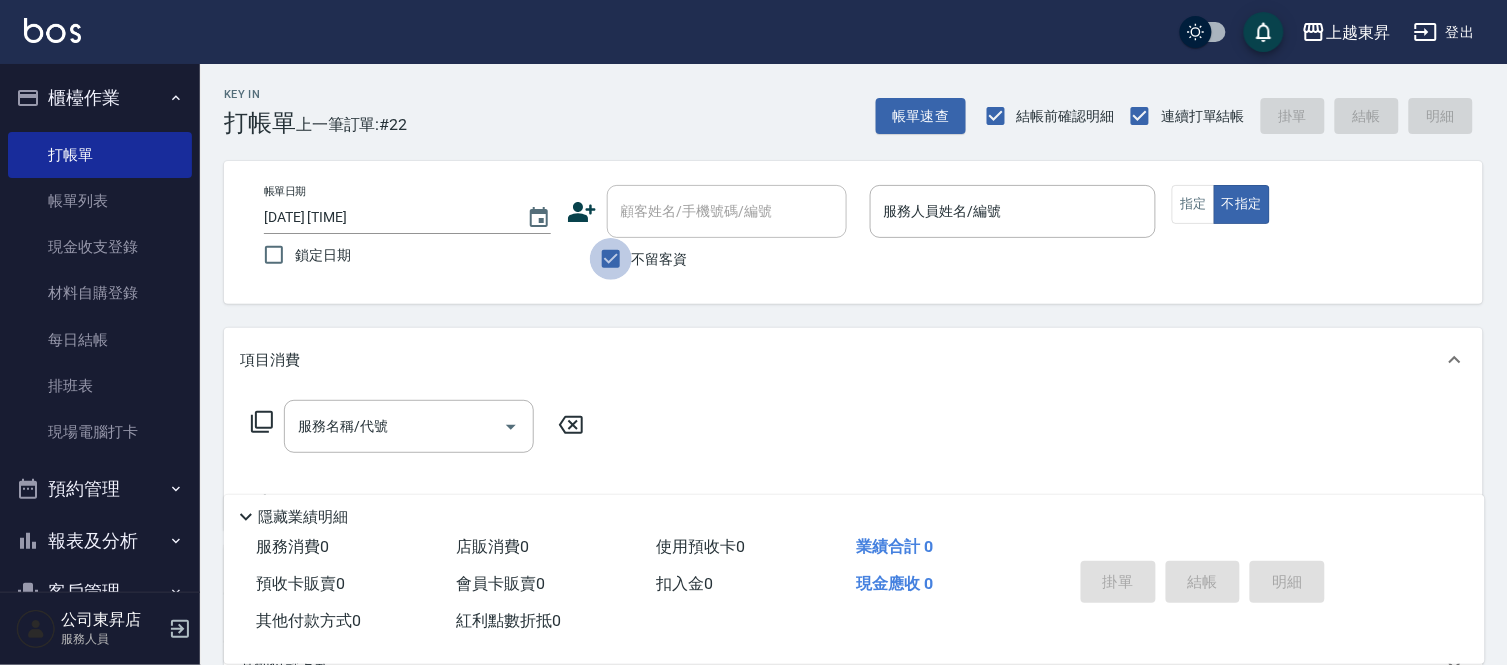 click on "不留客資" at bounding box center (611, 259) 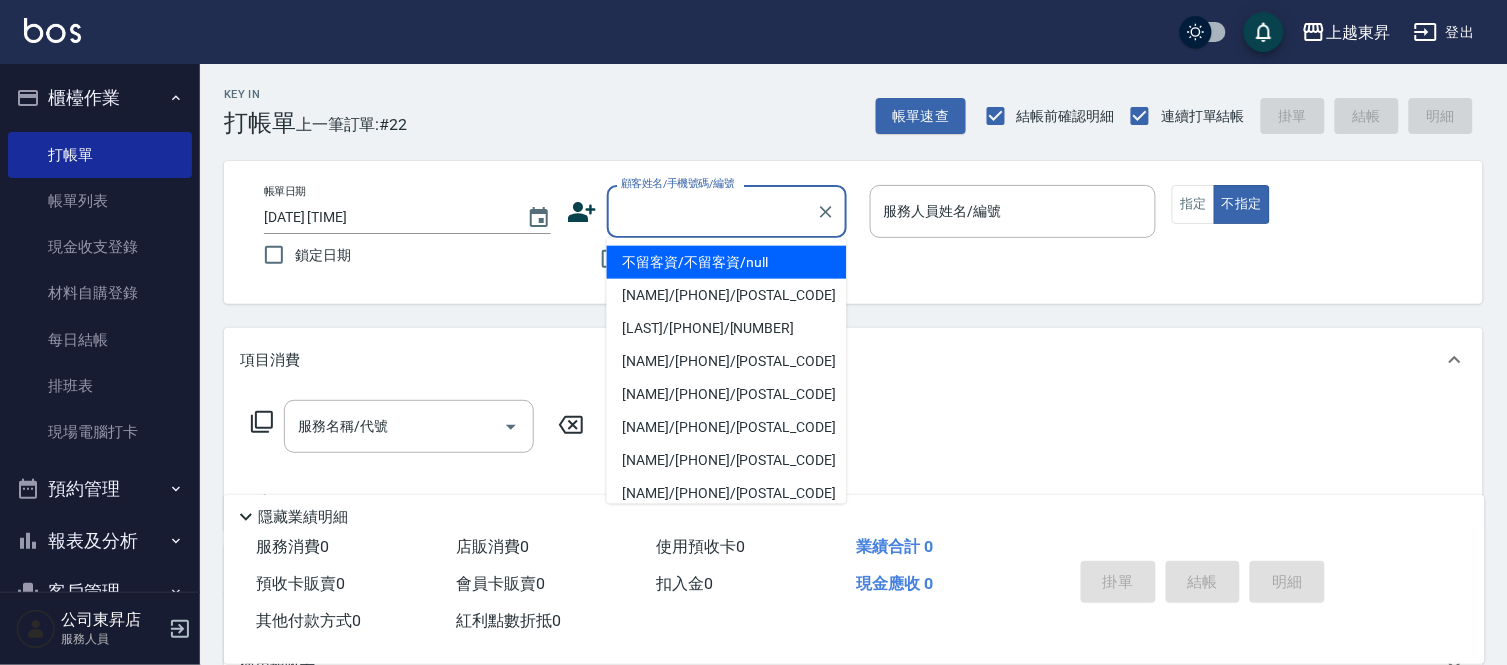 click on "顧客姓名/手機號碼/編號" at bounding box center (712, 211) 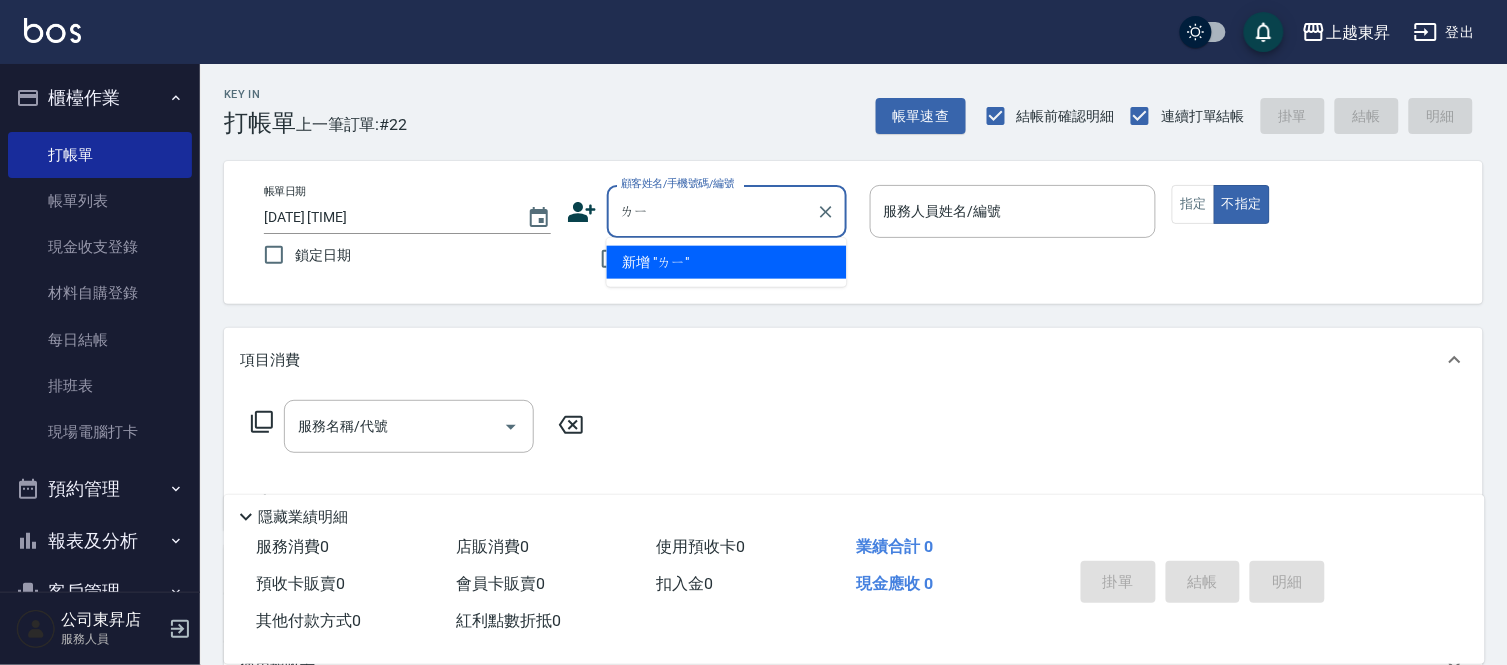 type on "李" 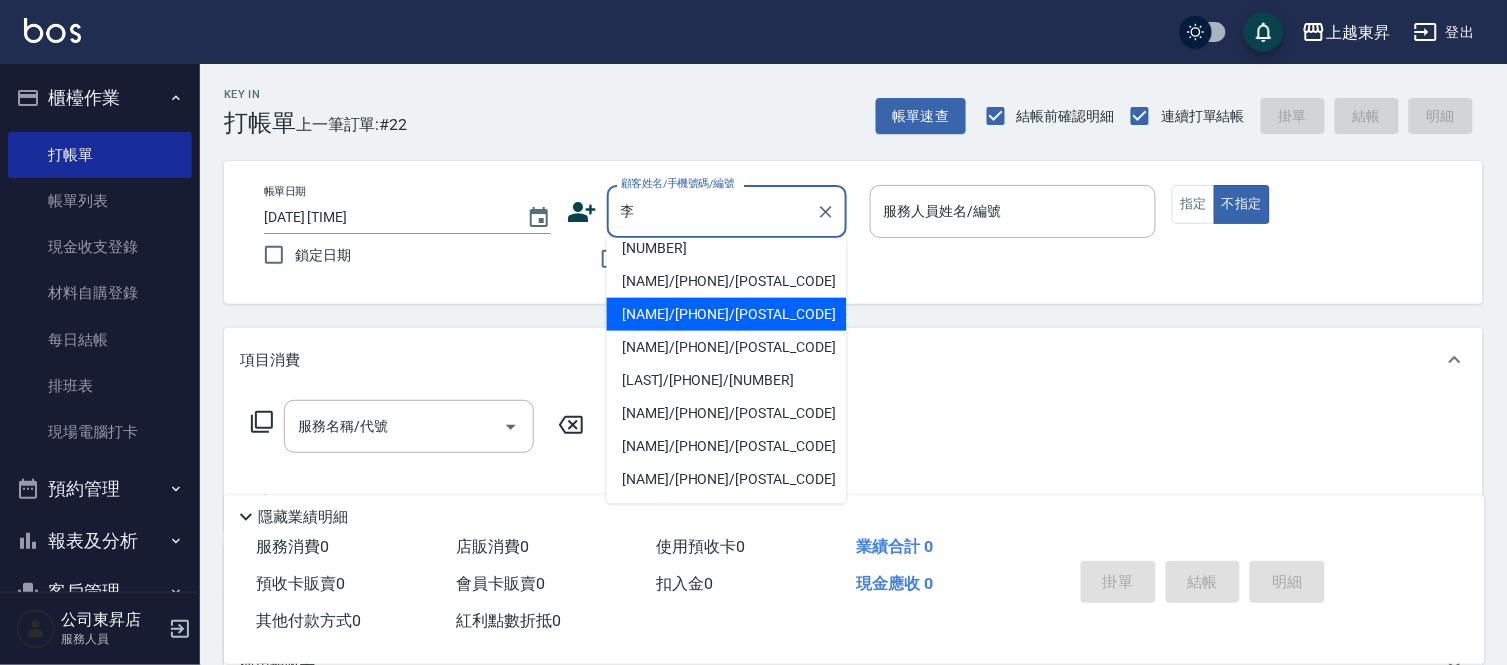 scroll, scrollTop: 0, scrollLeft: 0, axis: both 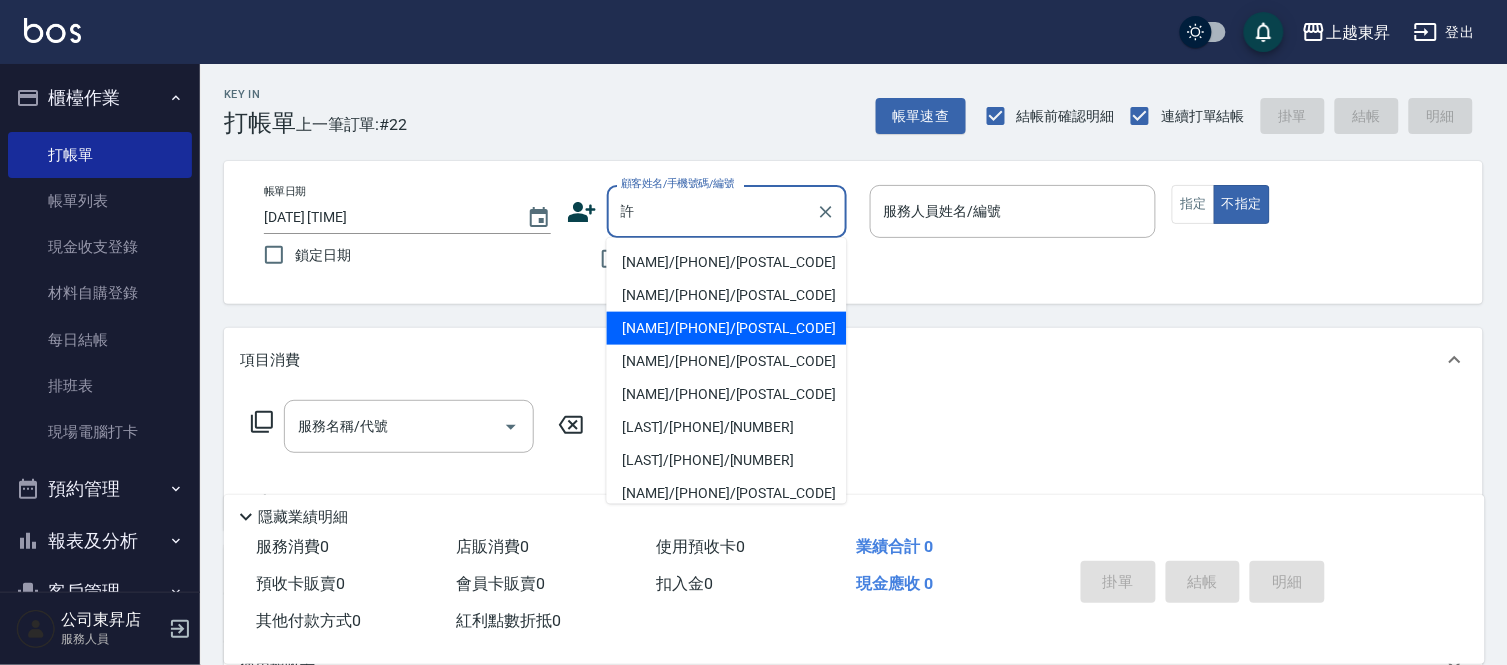 click on "[NAME]/[PHONE]/[POSTAL_CODE]" at bounding box center (727, 328) 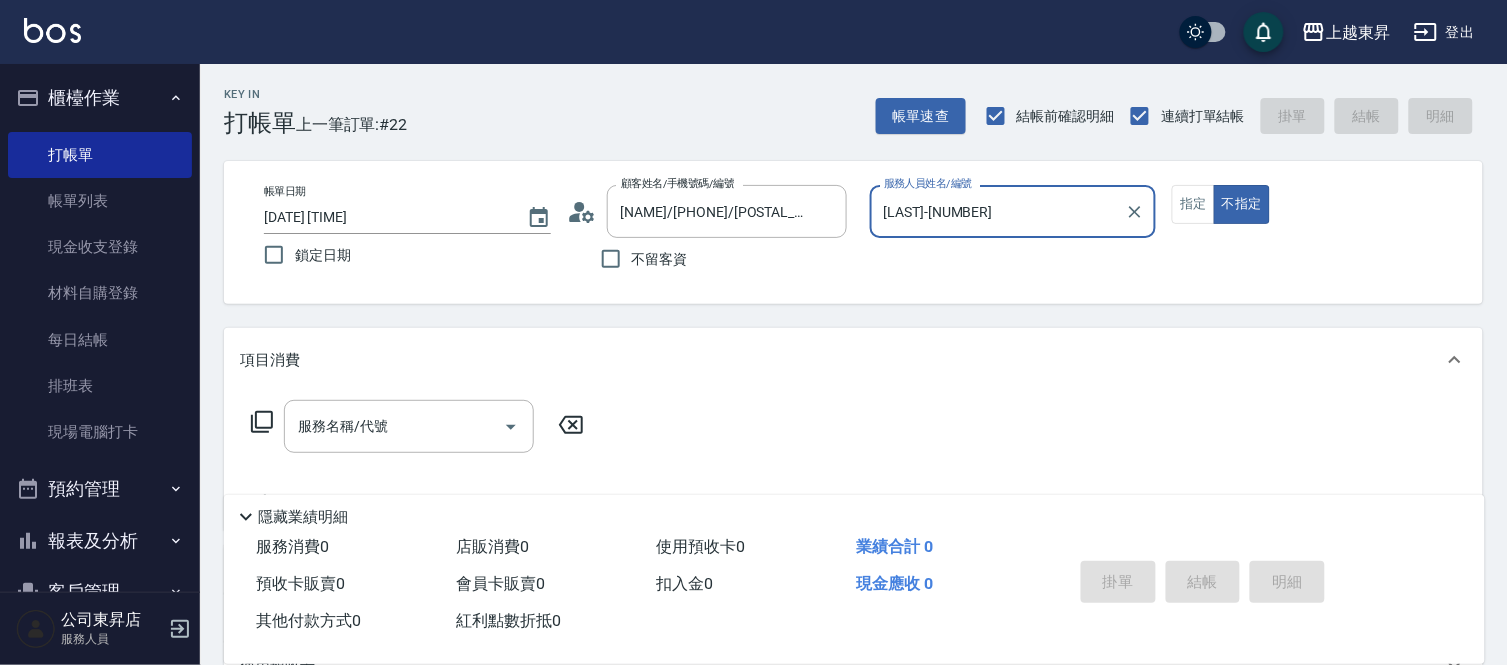 type on "[LAST]-[NUMBER]" 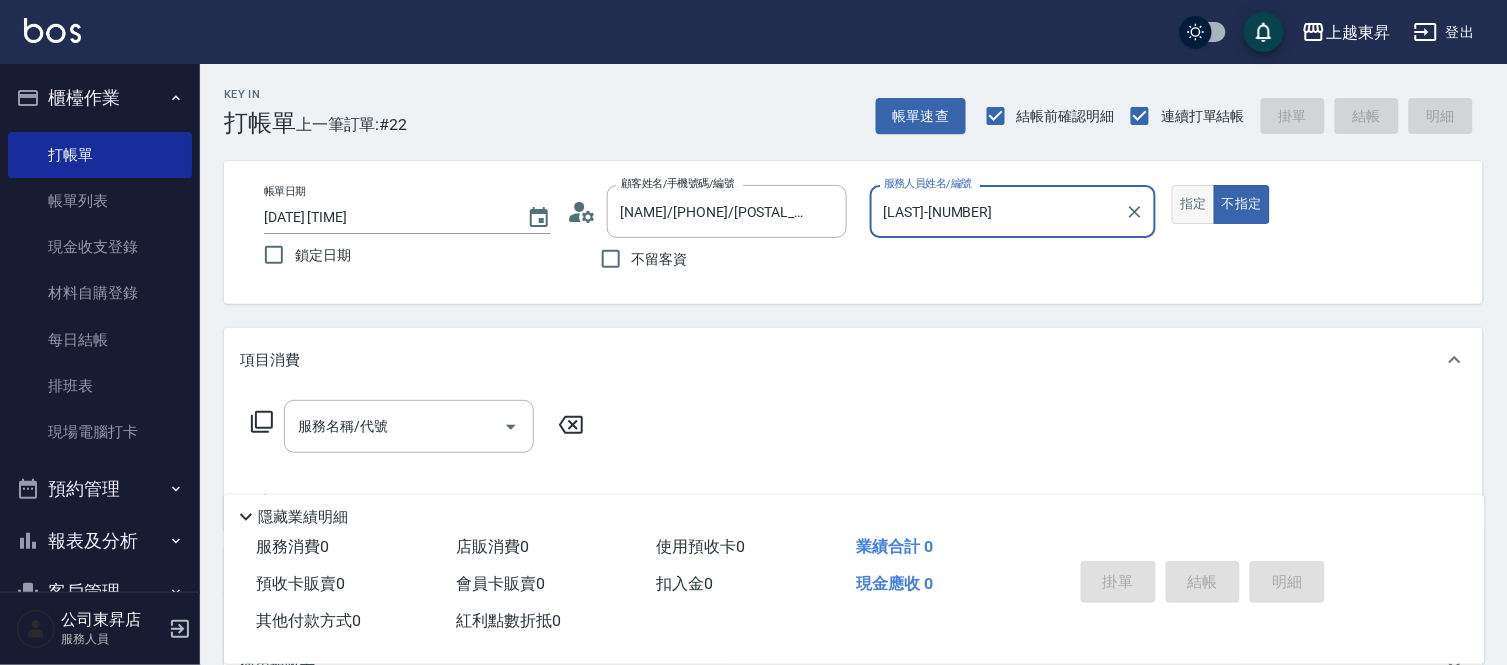 click on "指定" at bounding box center [1193, 204] 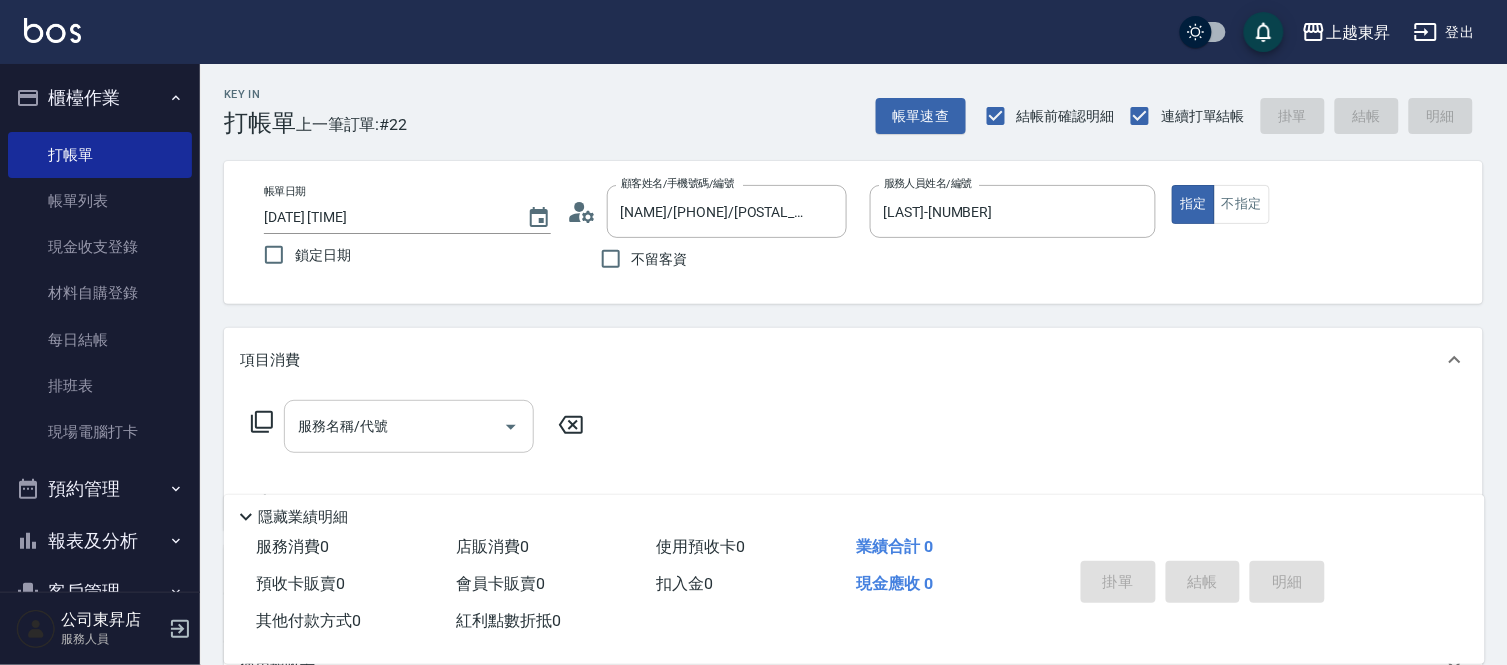 click on "服務名稱/代號 服務名稱/代號" at bounding box center (409, 426) 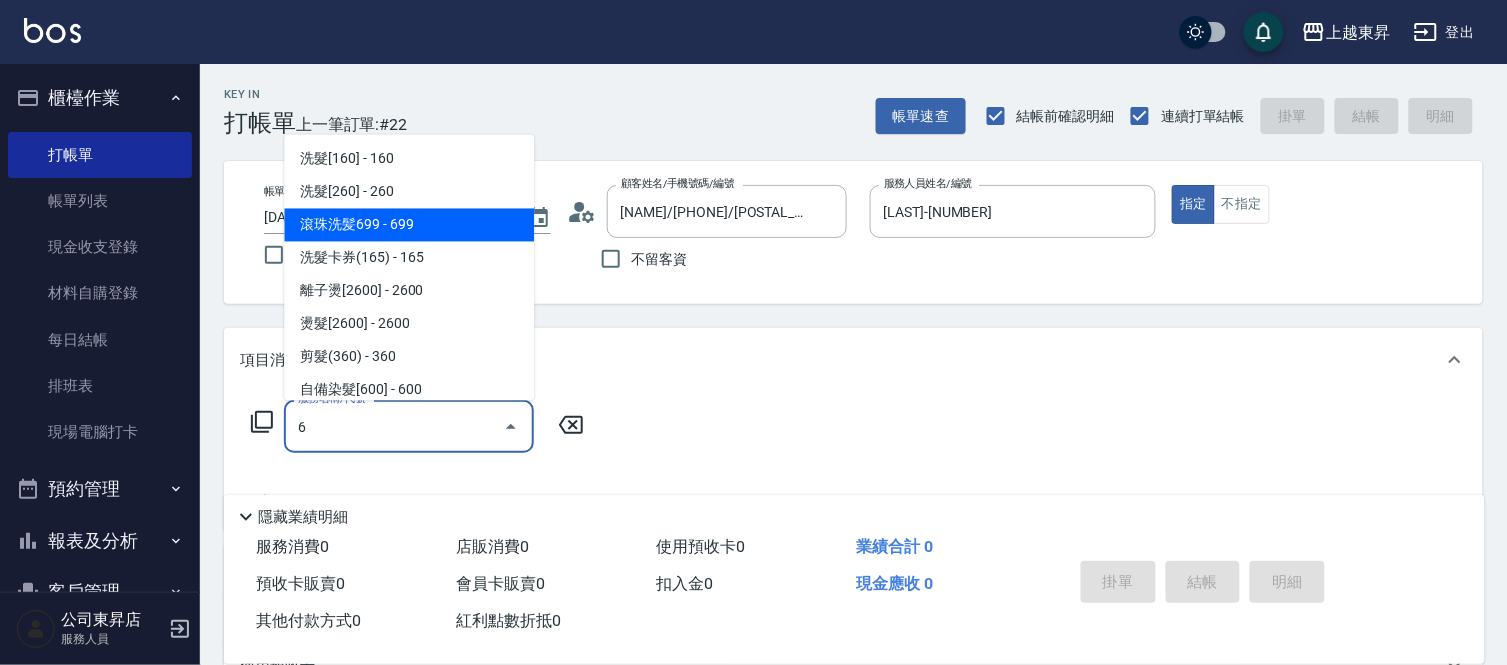 click on "滾珠洗髪699 - 699" at bounding box center [409, 225] 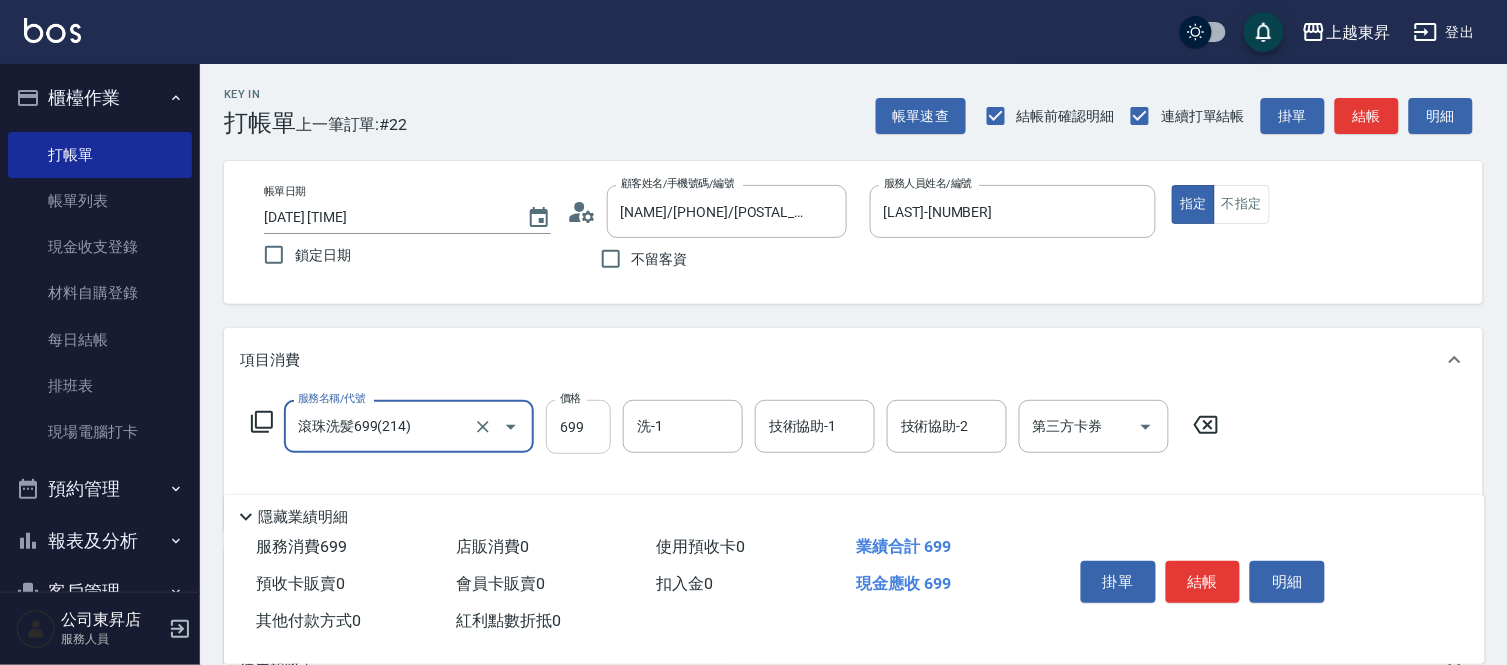 type on "滾珠洗髪699(214)" 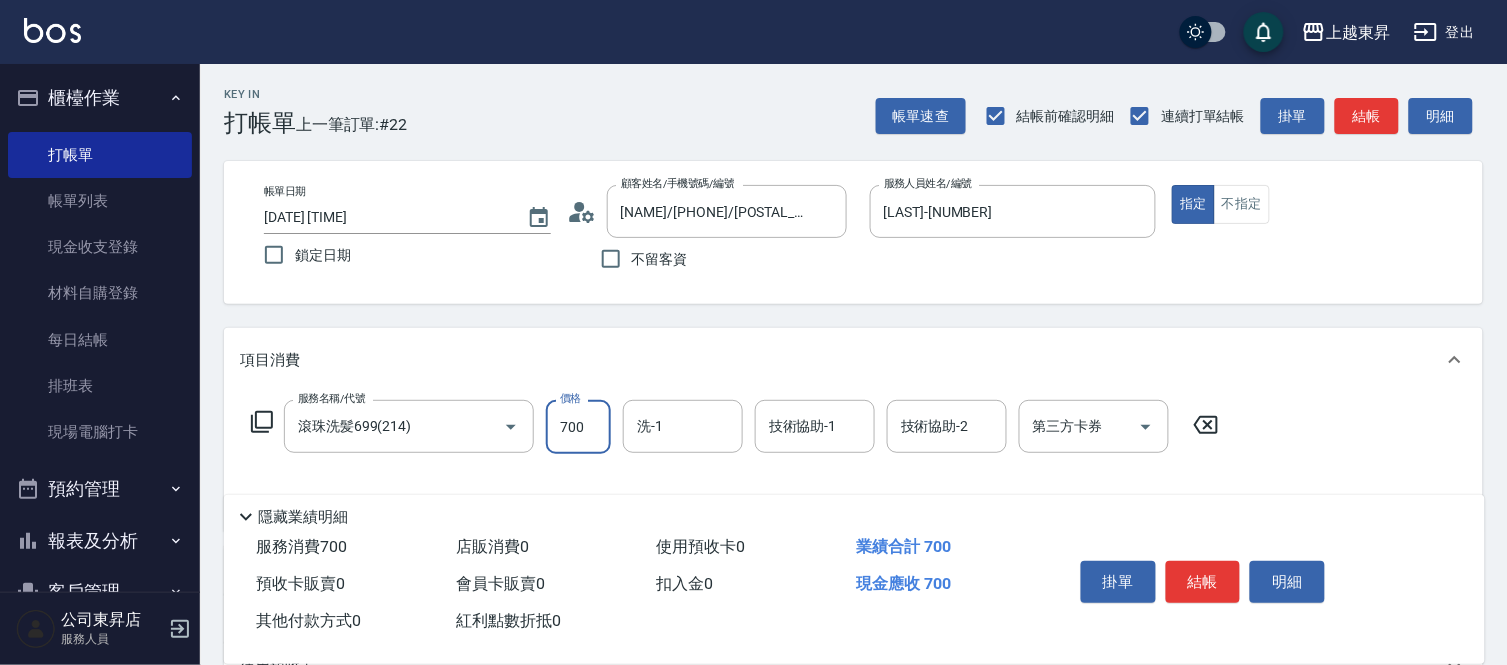 type on "700" 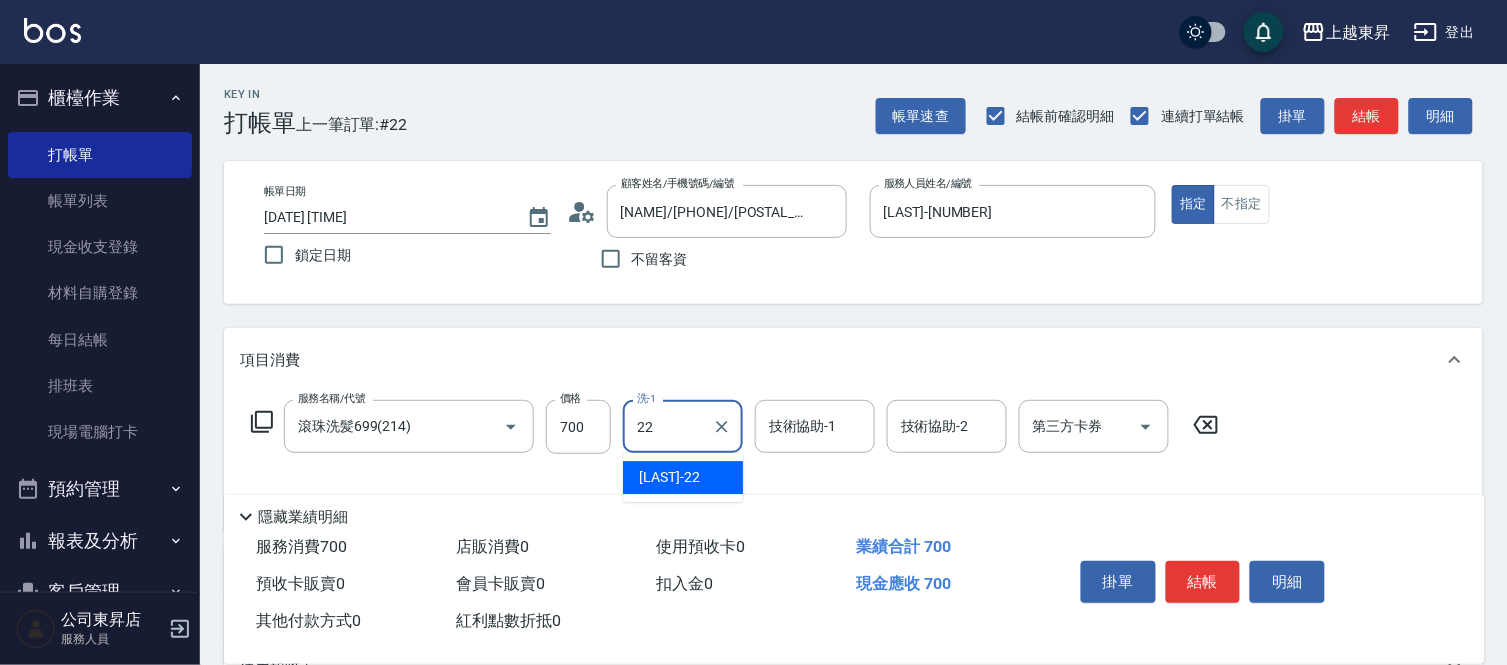 type on "[NAME]-[NUMBER]" 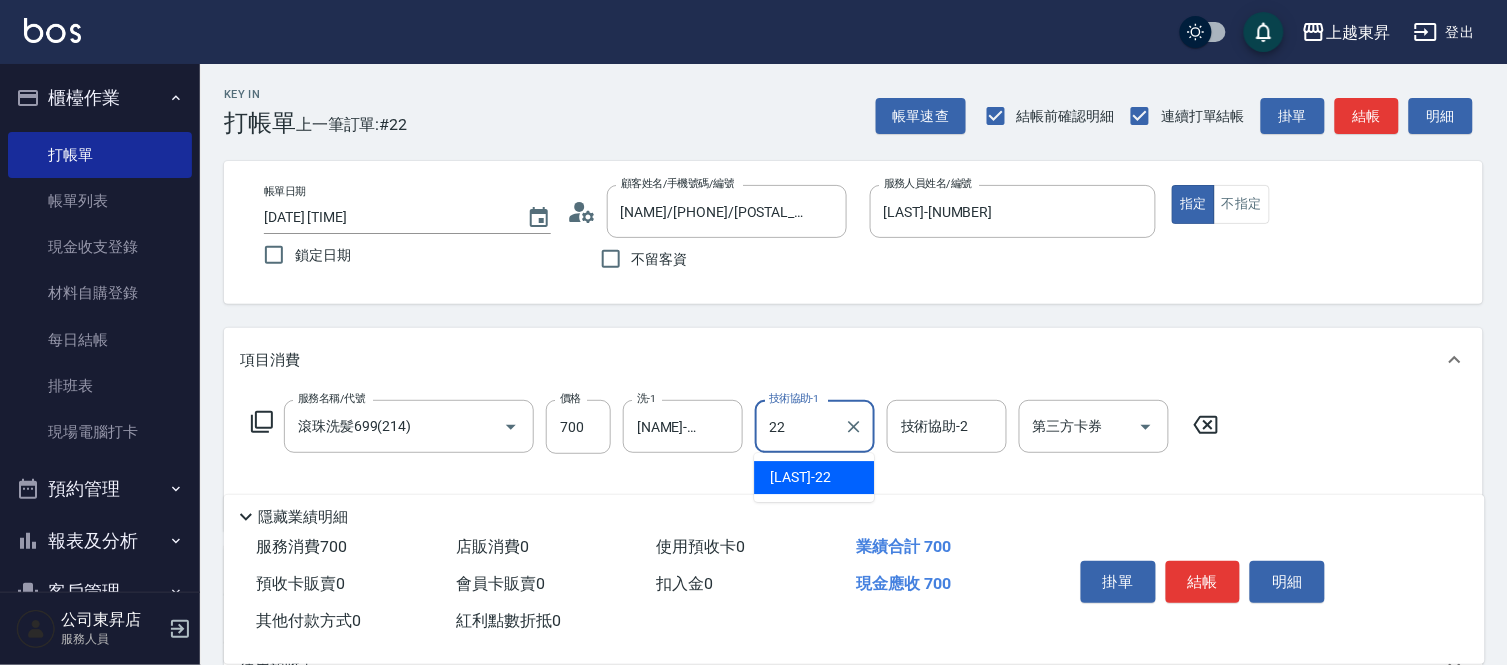 type on "[NAME]-[NUMBER]" 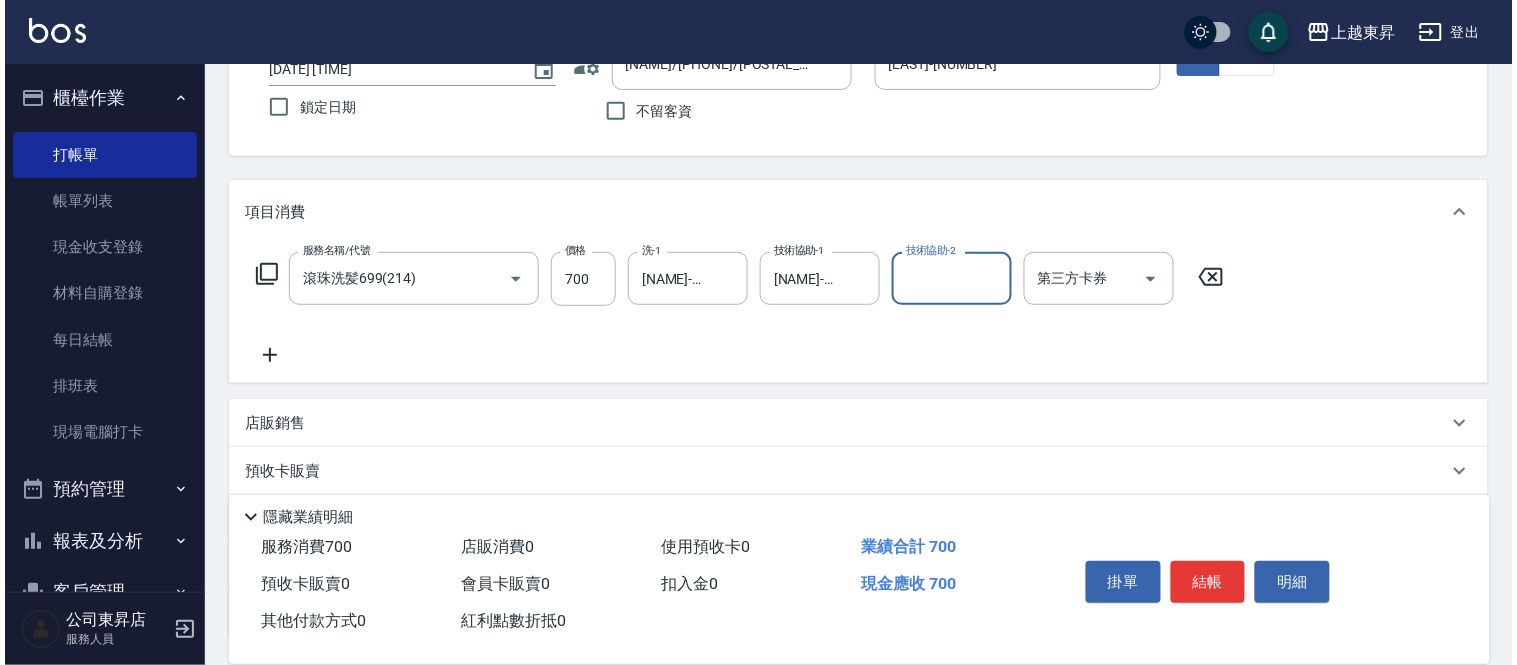 scroll, scrollTop: 311, scrollLeft: 0, axis: vertical 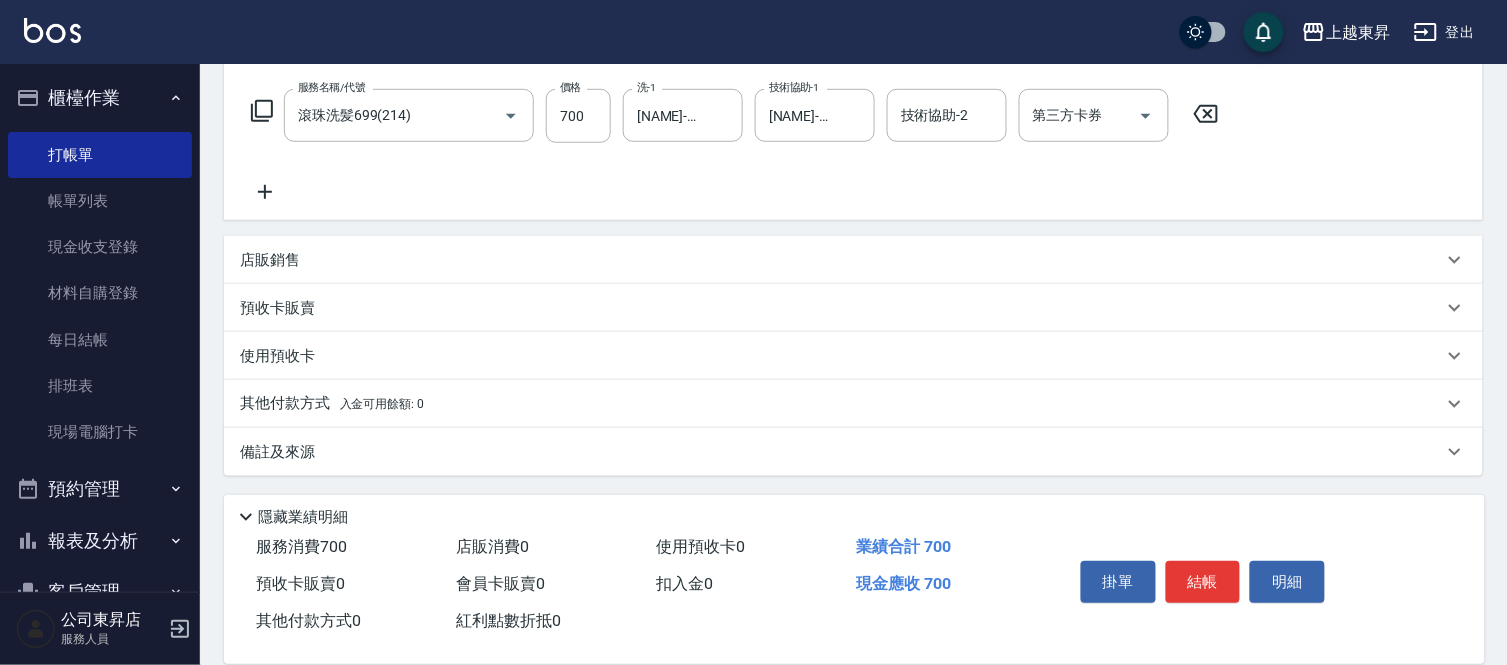 click 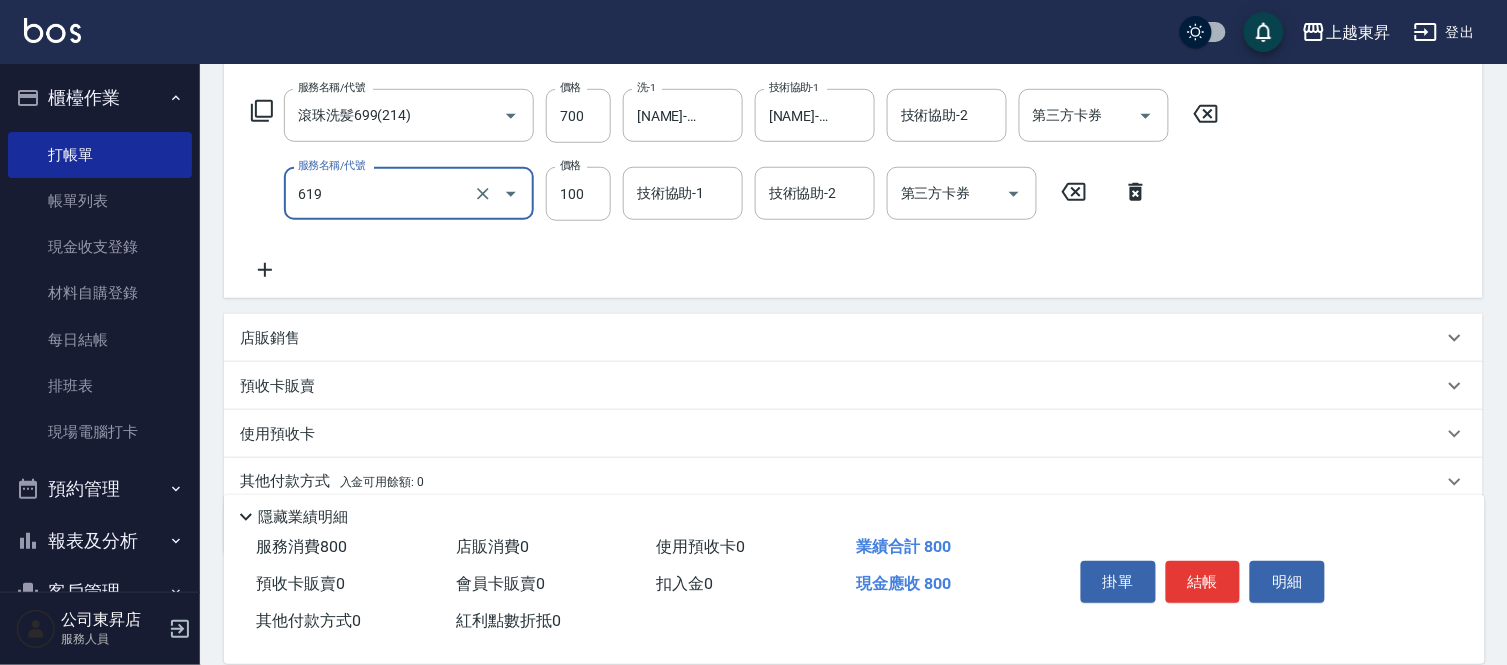 type on "煥彩.玻酸.晶膜.水療([NUMBER])" 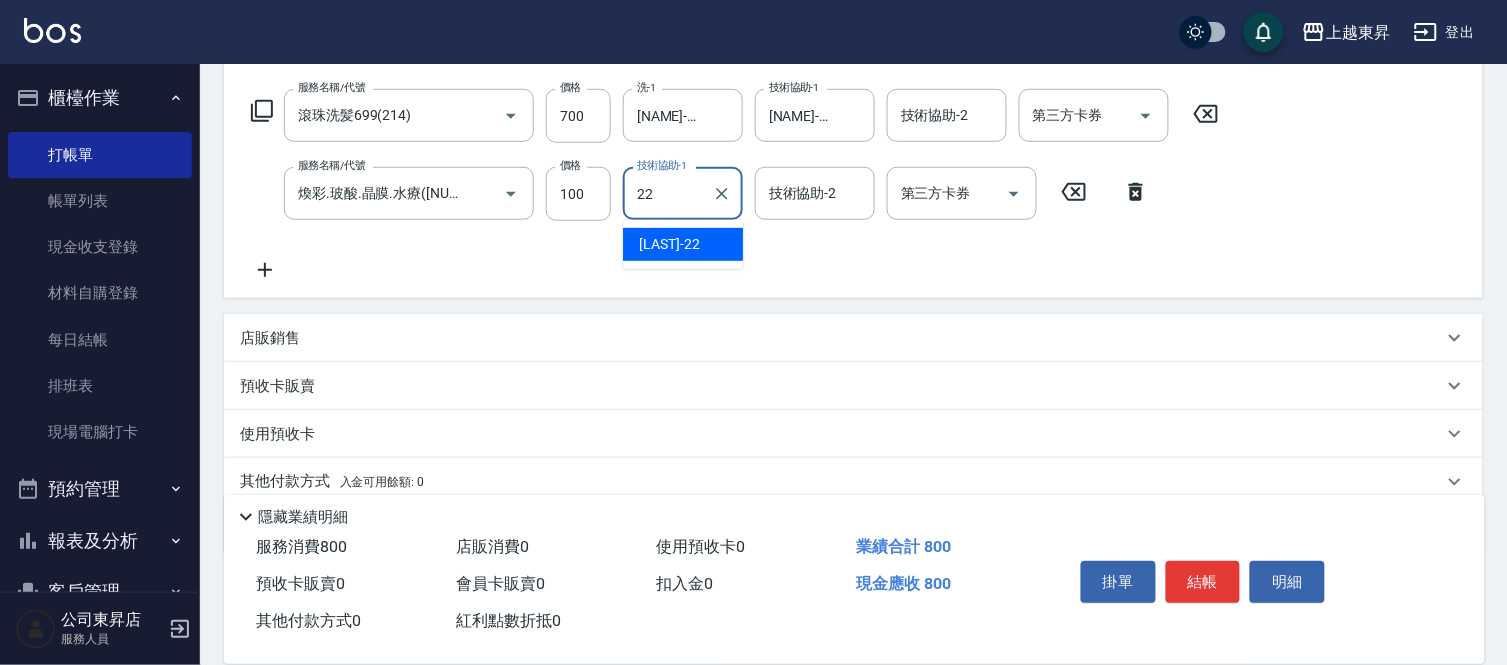 type on "[NAME]-[NUMBER]" 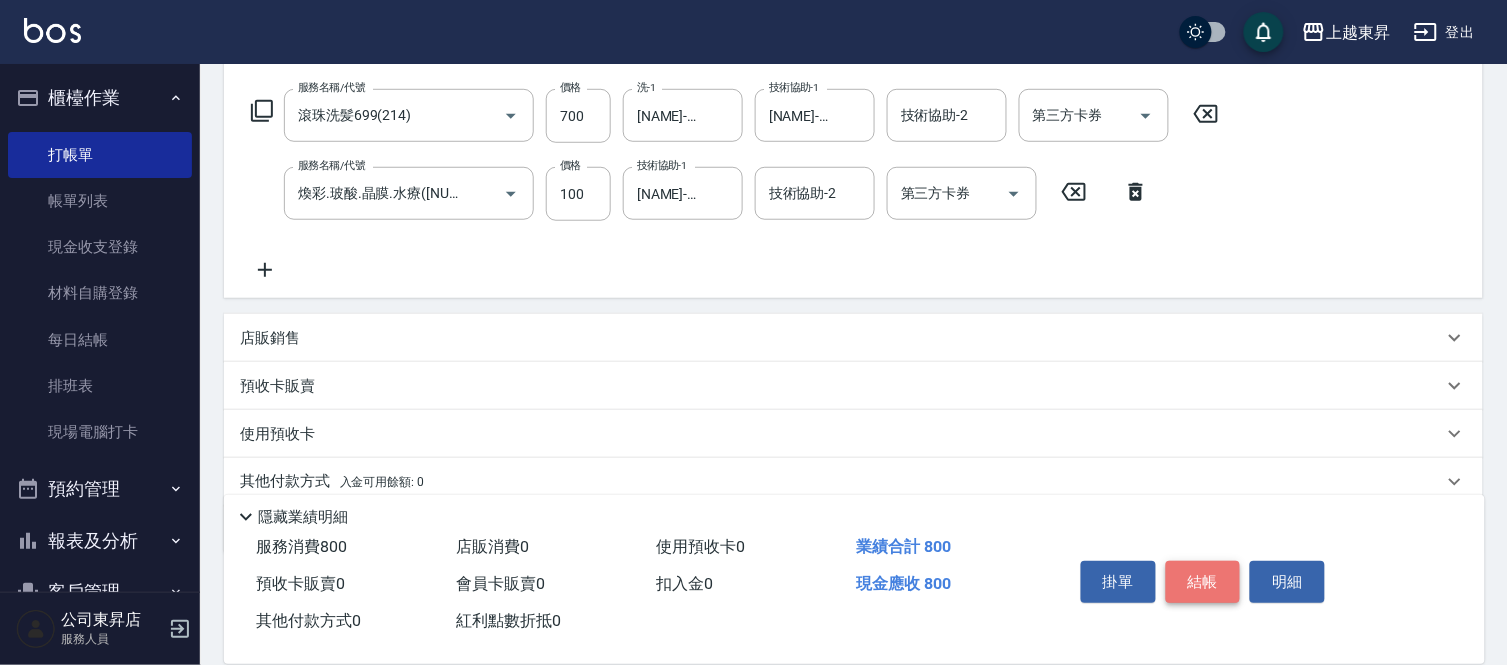 click on "結帳" at bounding box center [1203, 582] 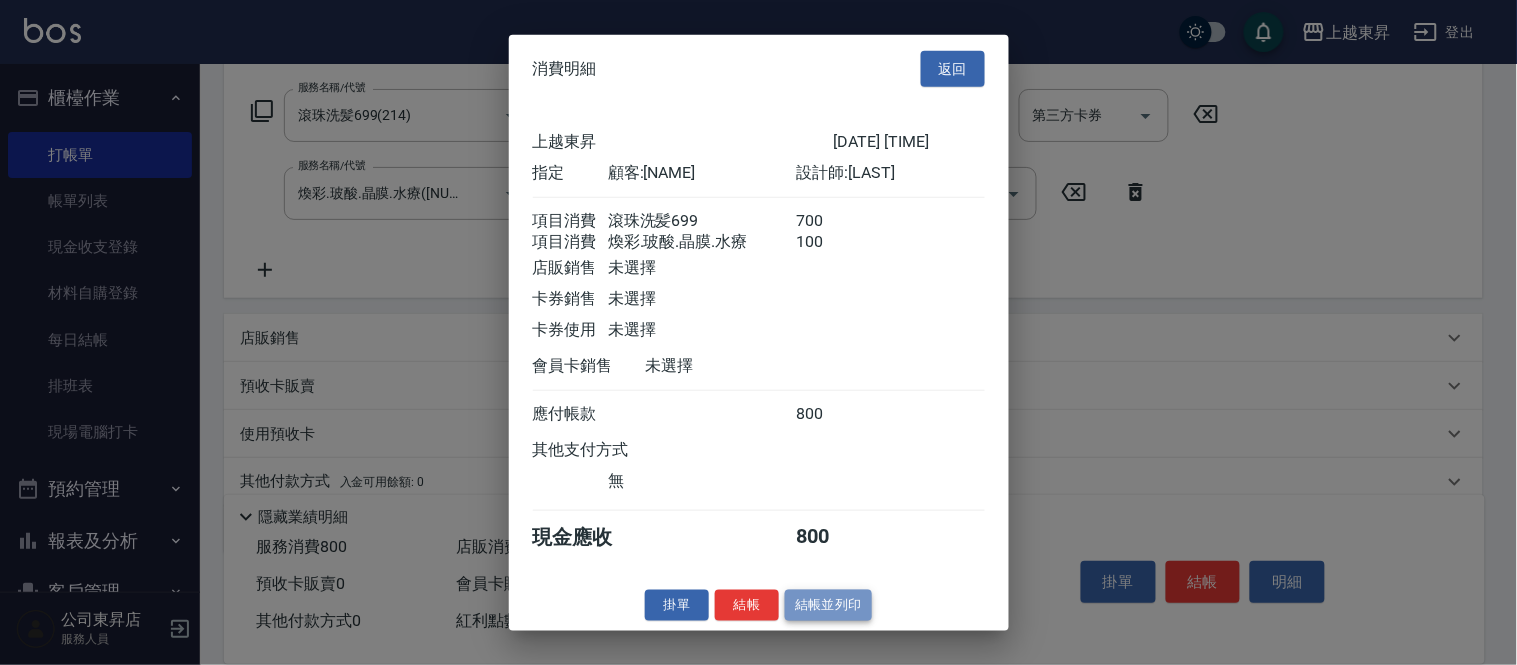 click on "結帳並列印" at bounding box center [828, 605] 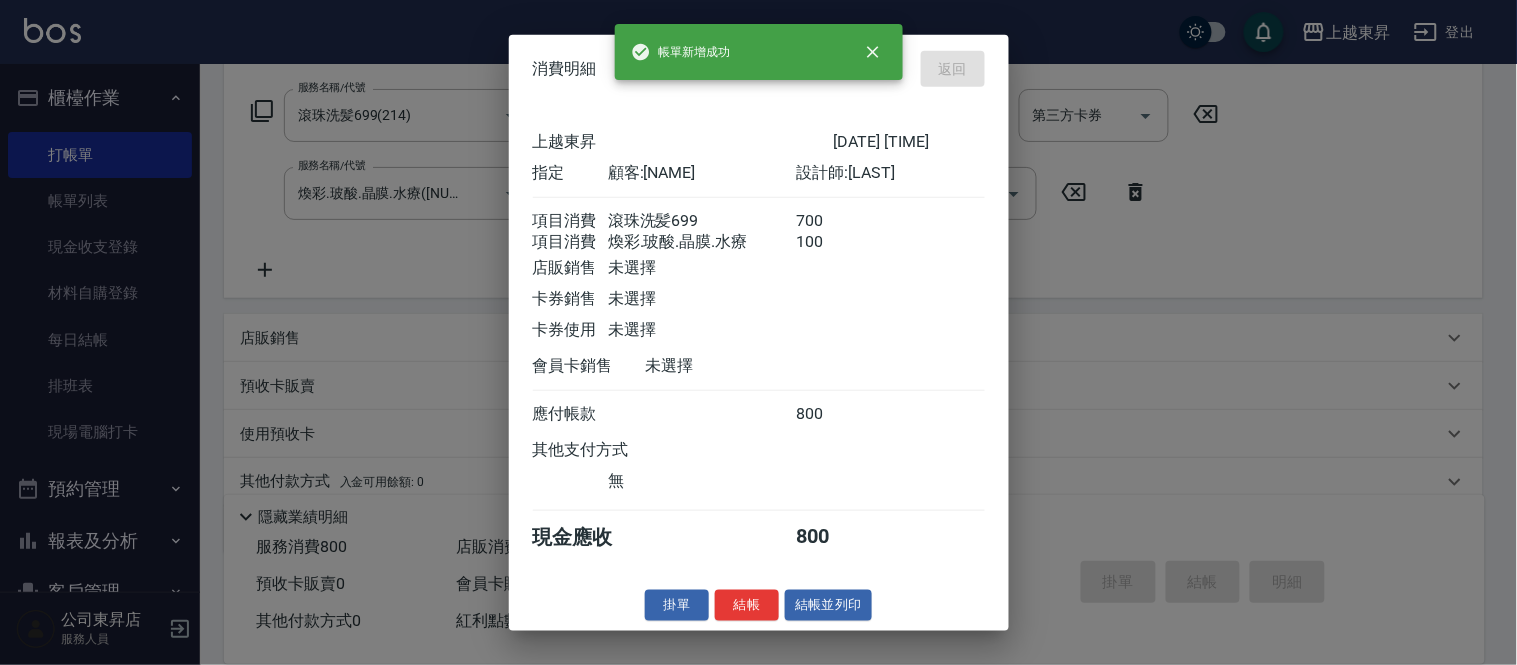 type on "[DATE] [TIME]" 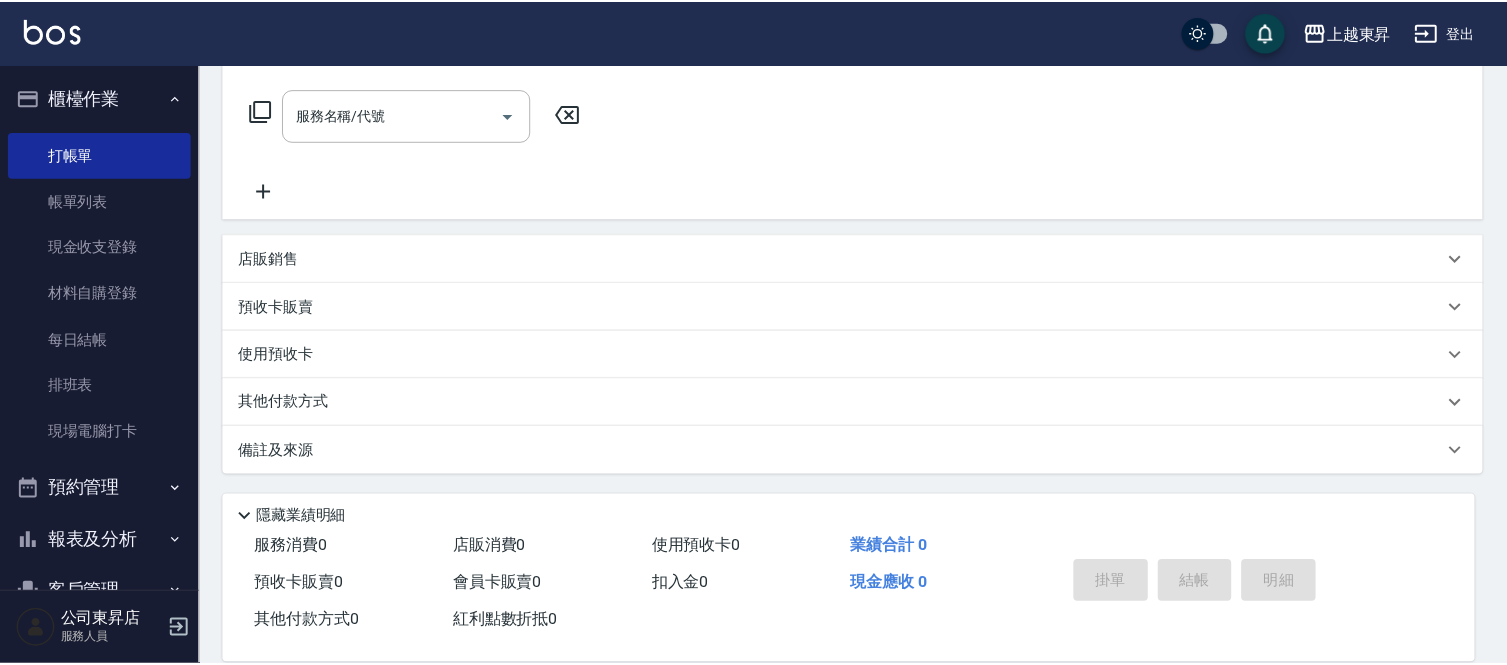 scroll, scrollTop: 0, scrollLeft: 0, axis: both 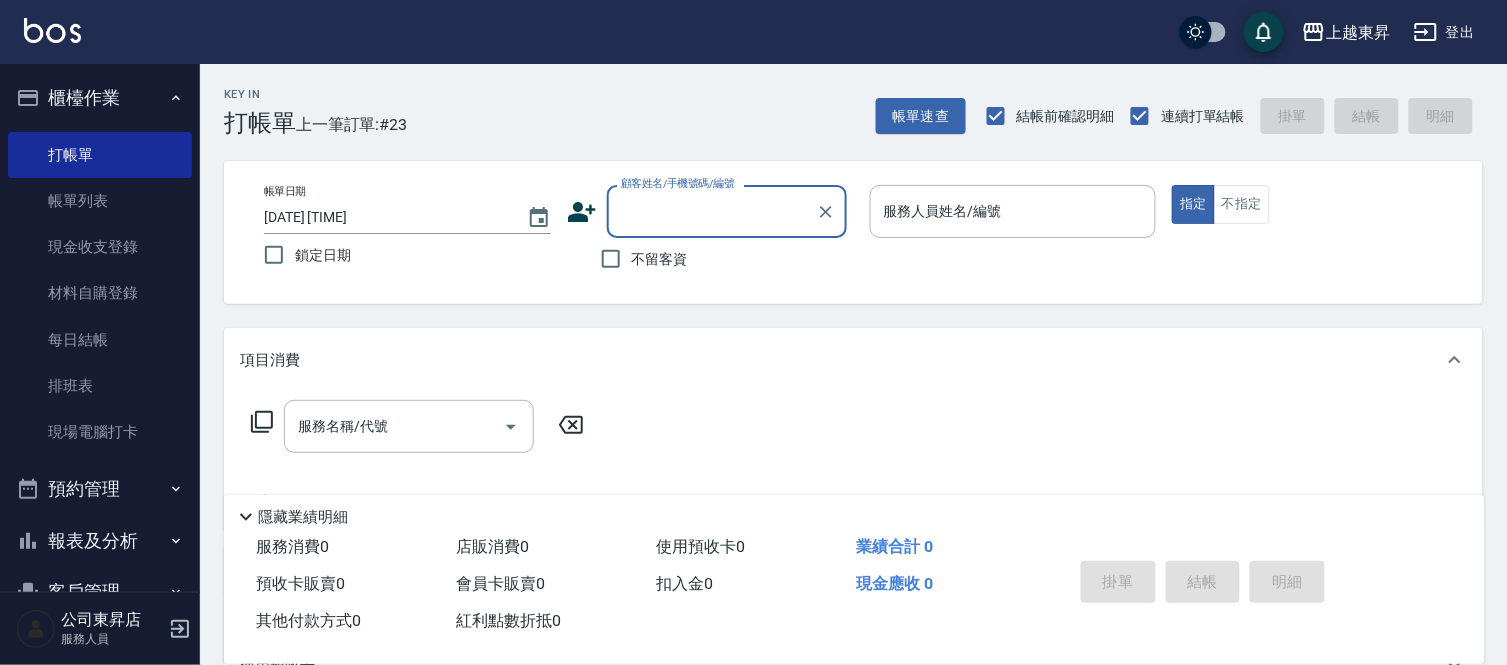 click on "顧客姓名/手機號碼/編號" at bounding box center [712, 211] 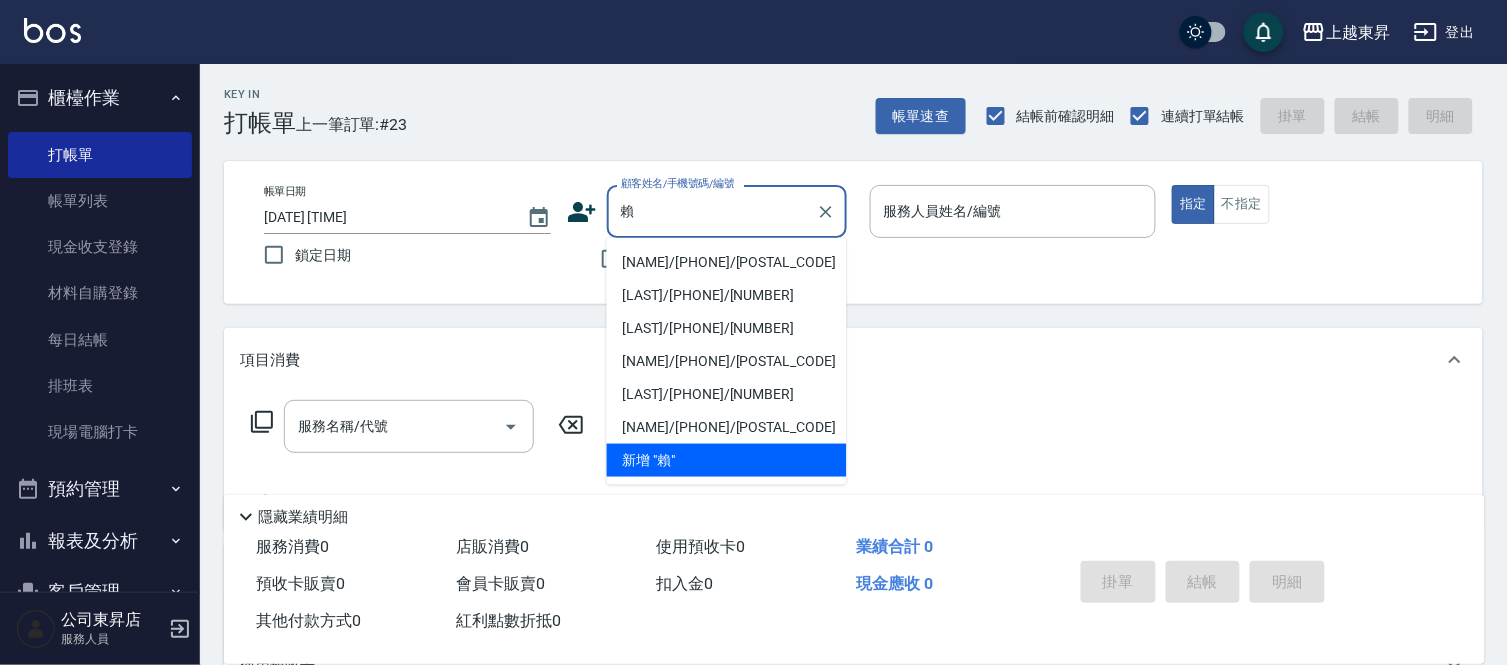 click on "[NAME]/[PHONE]/[POSTAL_CODE]" at bounding box center (727, 262) 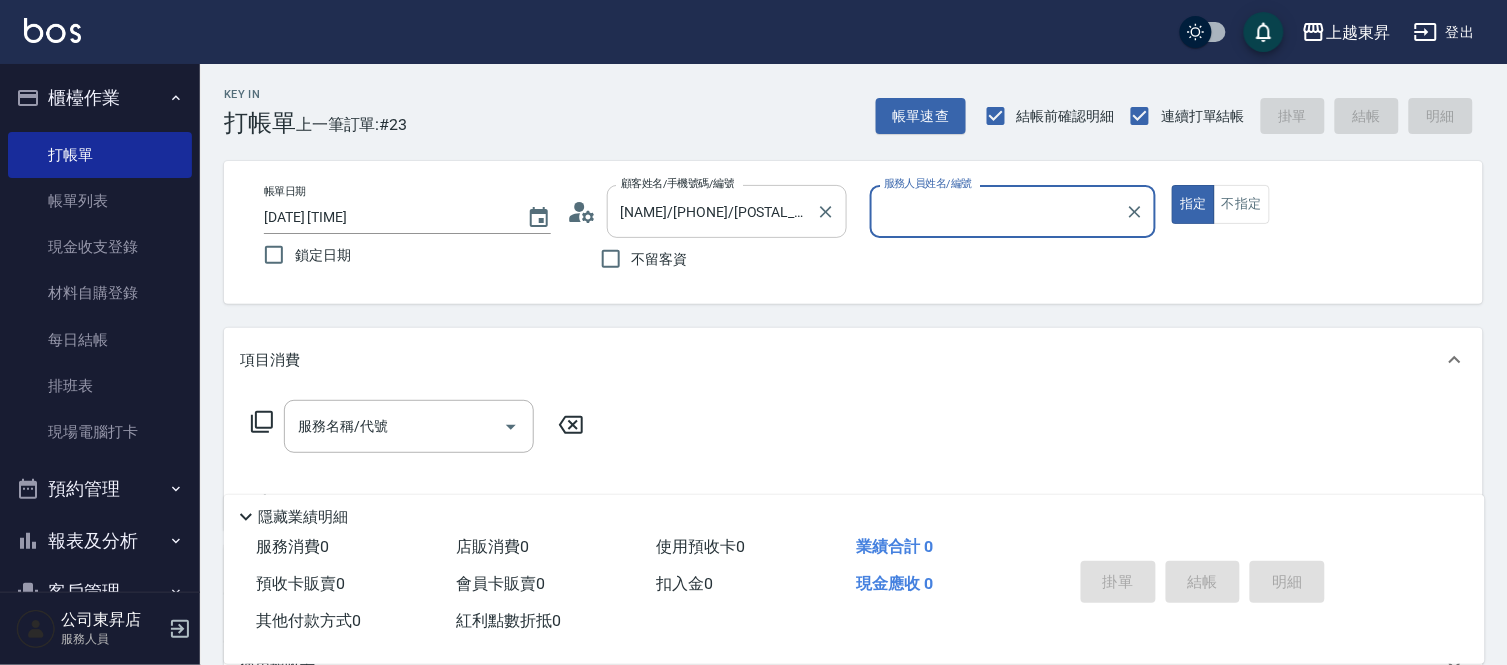 type on "[LAST]-[NUMBER]" 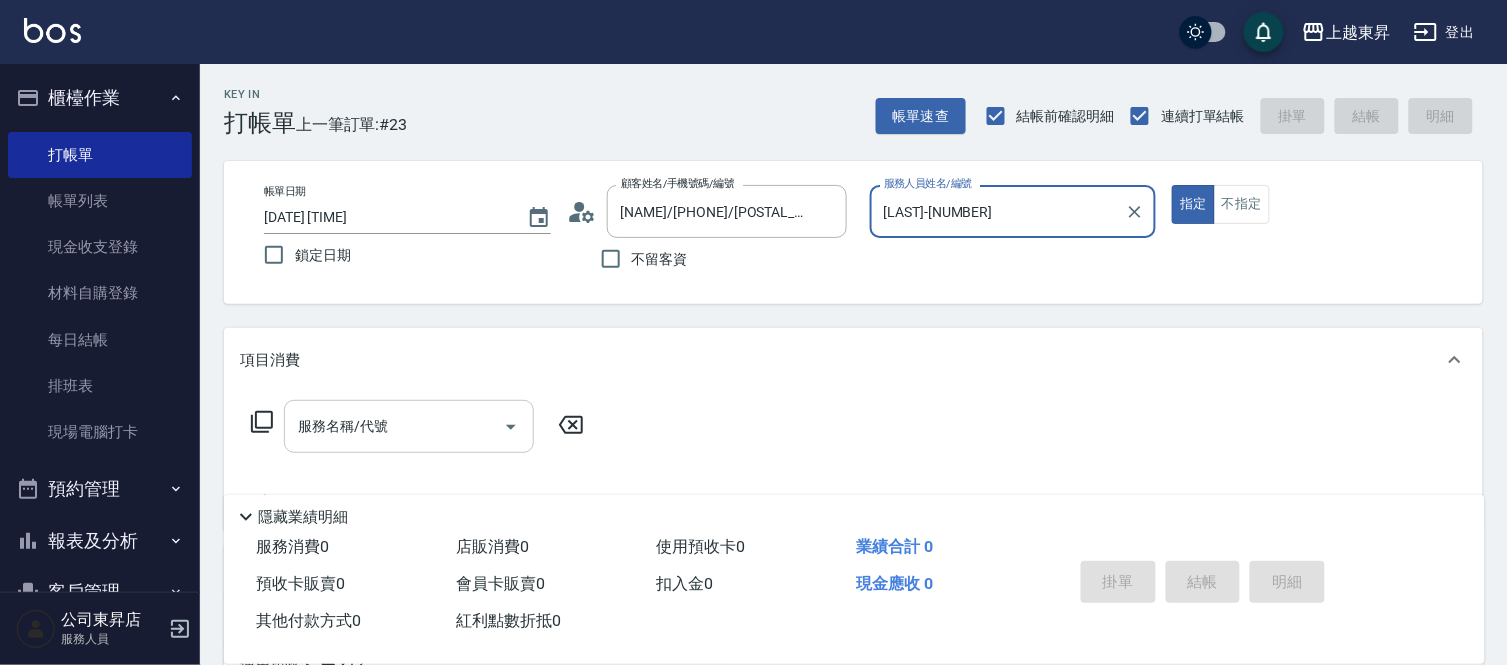 click on "服務名稱/代號" at bounding box center (394, 426) 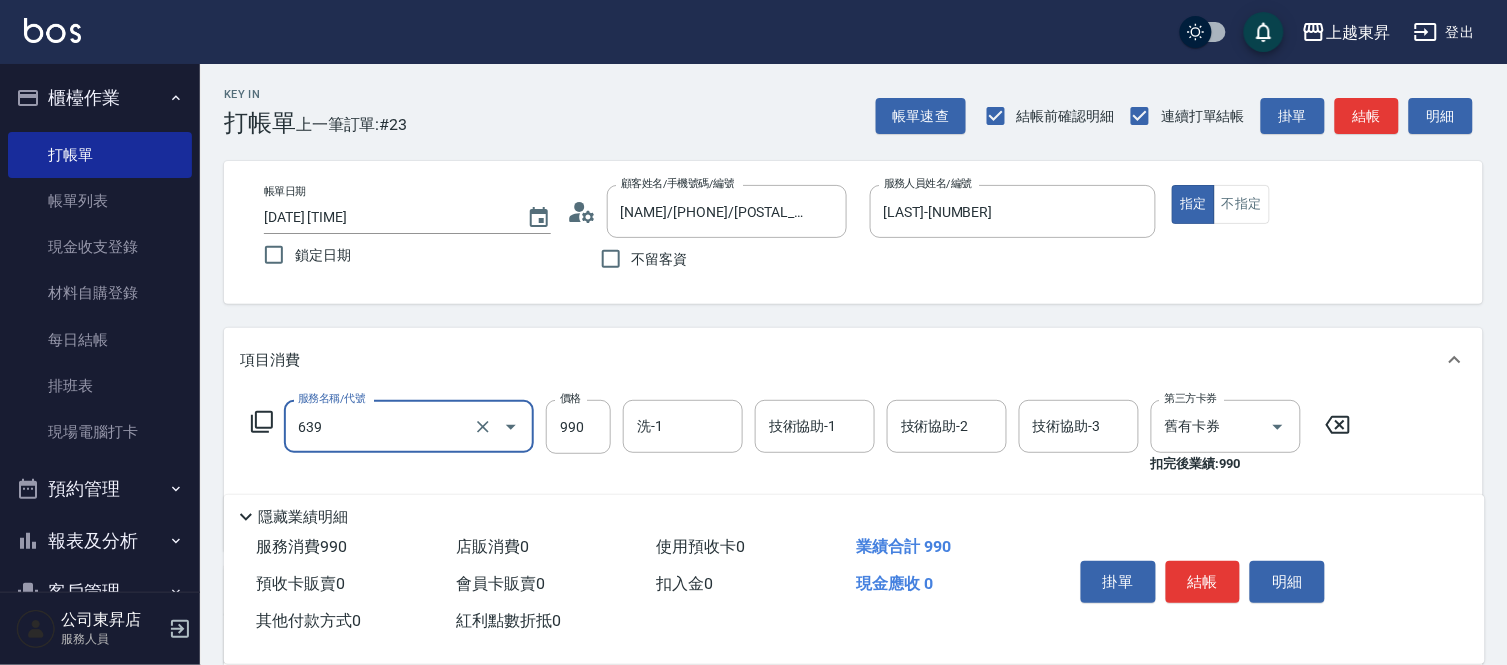 type on "(芙)蘆薈髮膜套卡(自材)([NUMBER])" 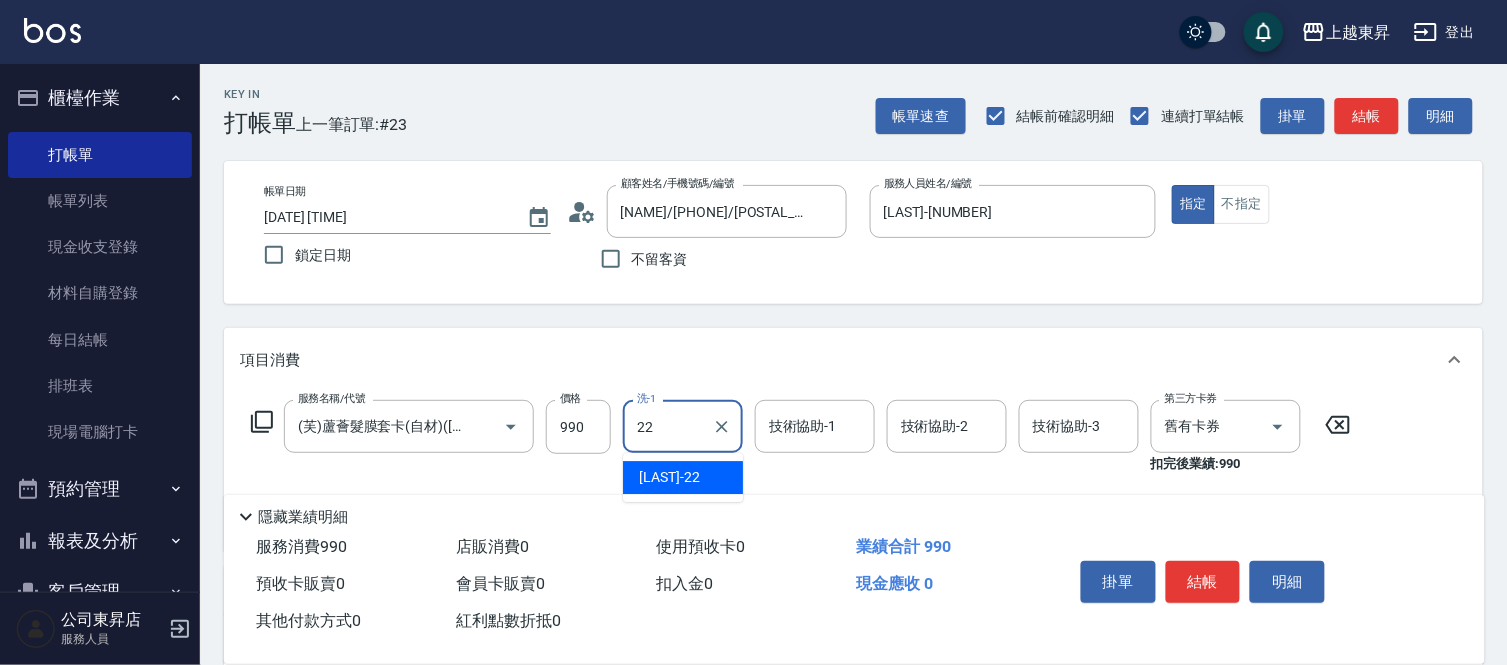 type on "[NAME]-[NUMBER]" 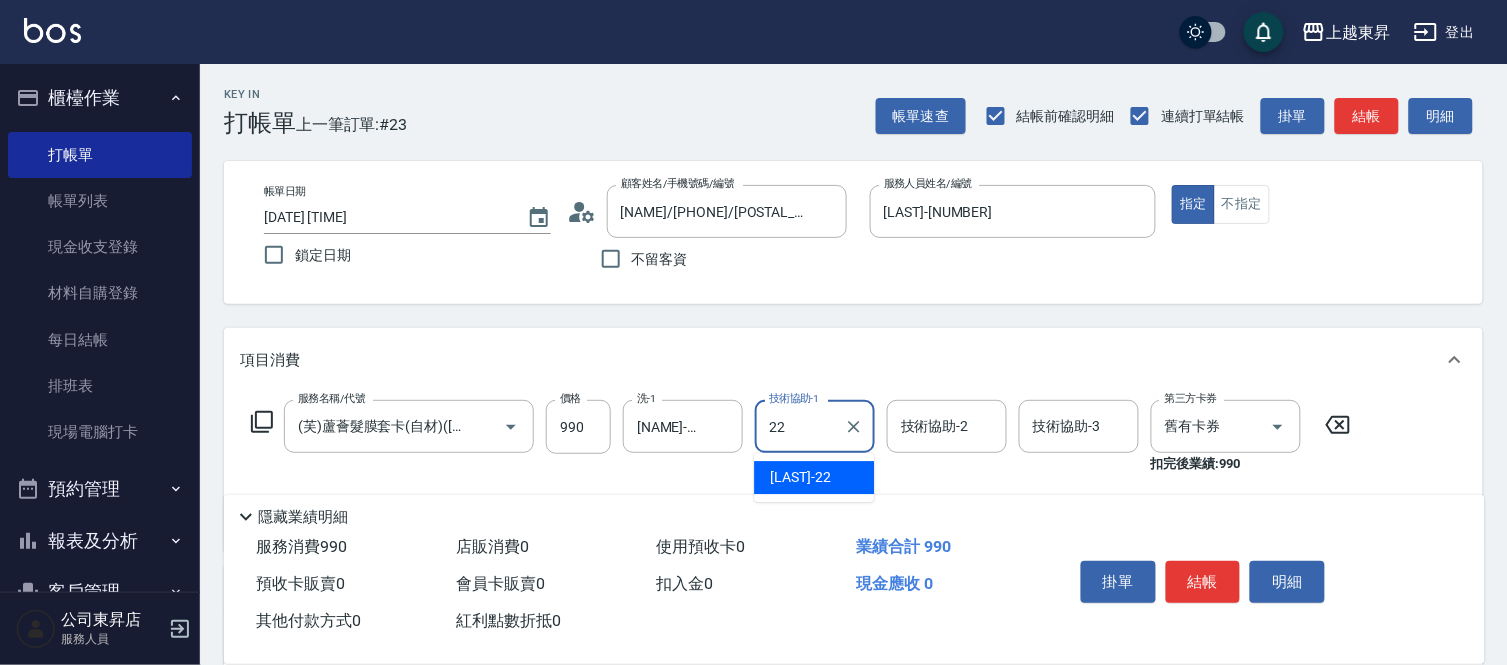 type on "[NAME]-[NUMBER]" 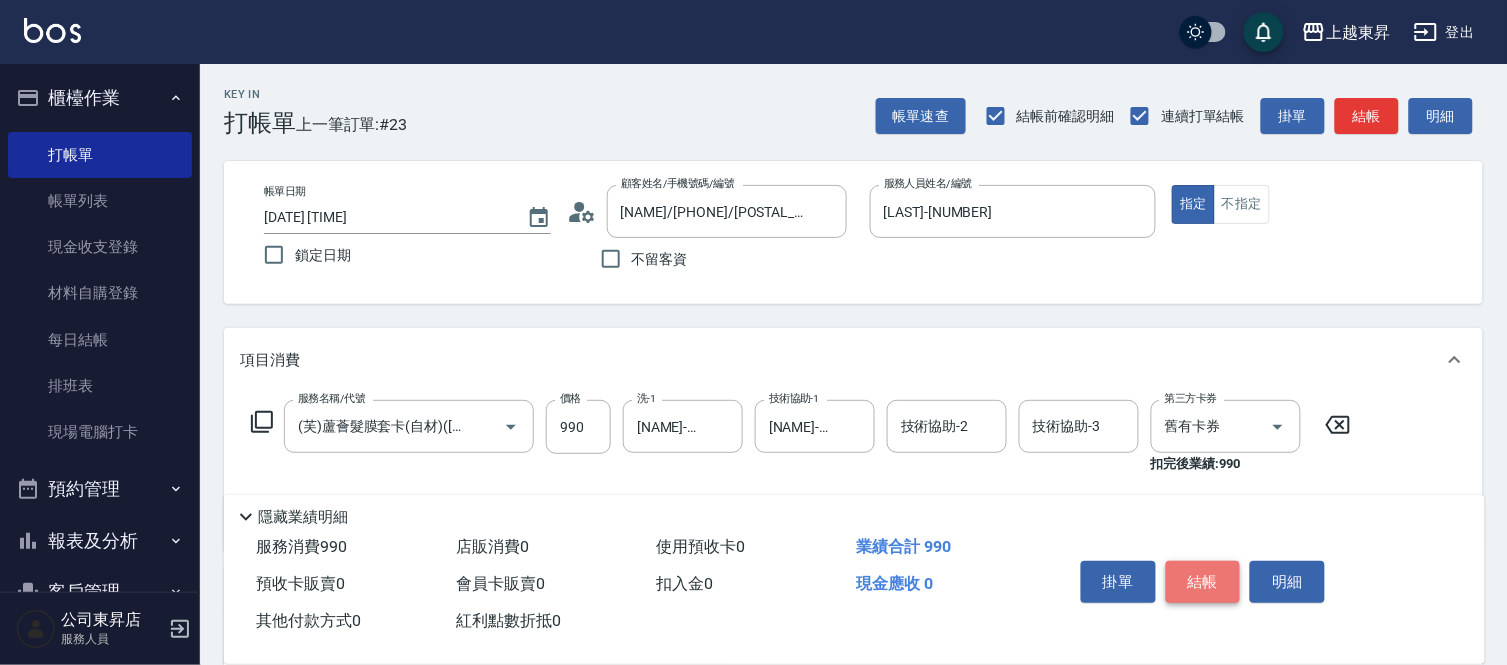 click on "結帳" at bounding box center [1203, 582] 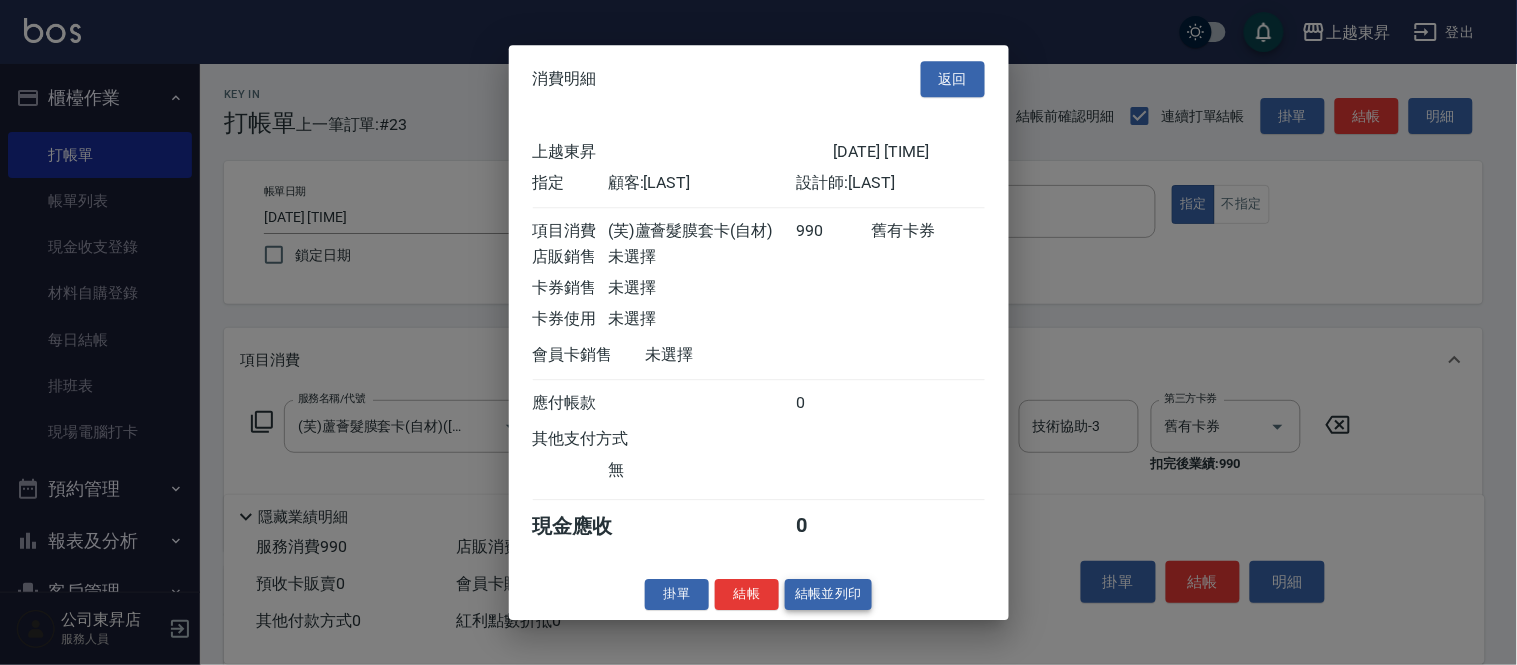 click on "結帳並列印" at bounding box center (828, 594) 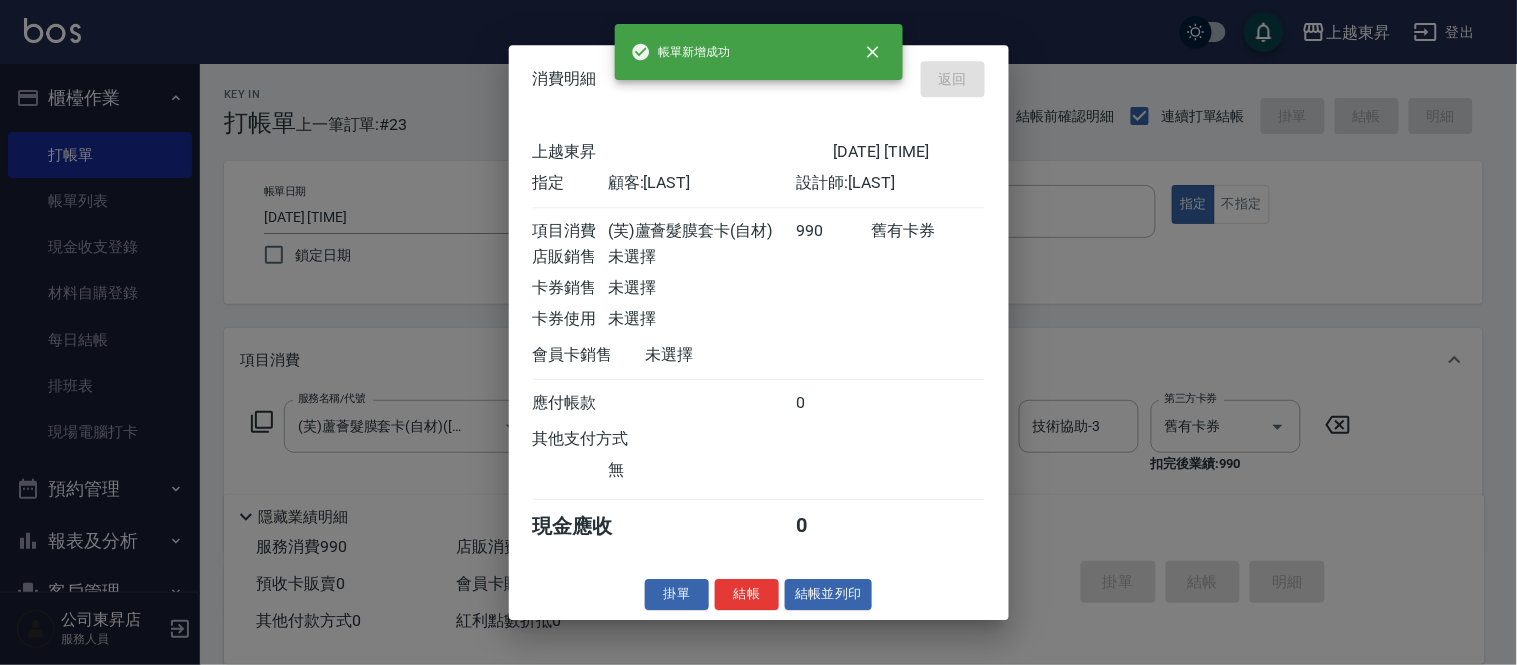 type on "2025/08/02 19:44" 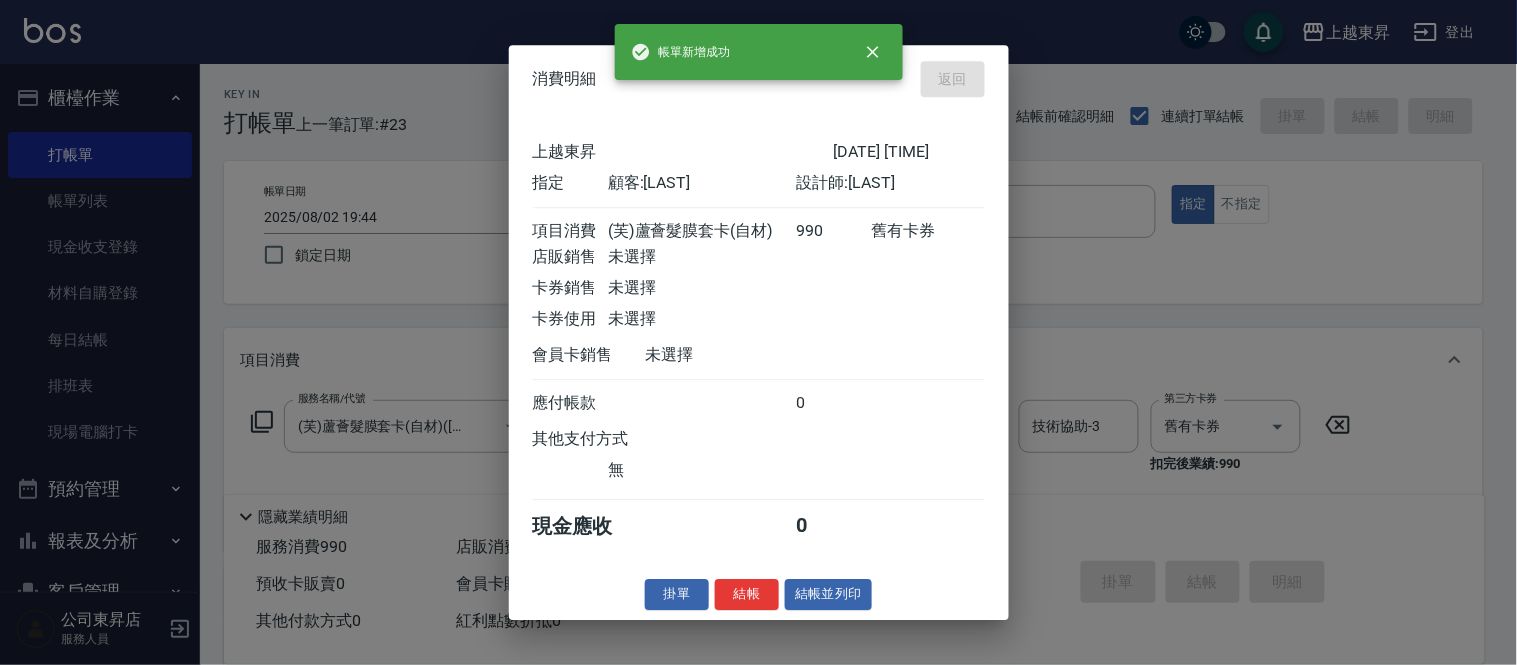type 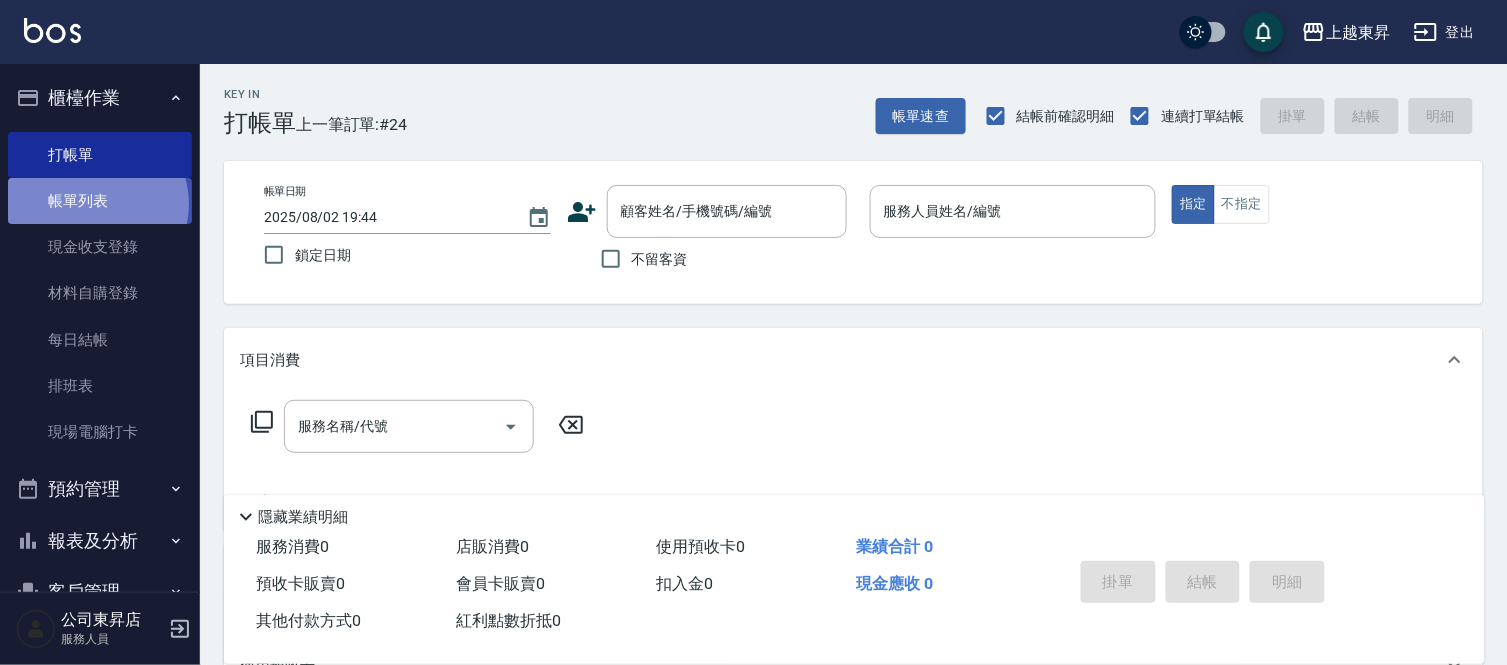 click on "帳單列表" at bounding box center [100, 201] 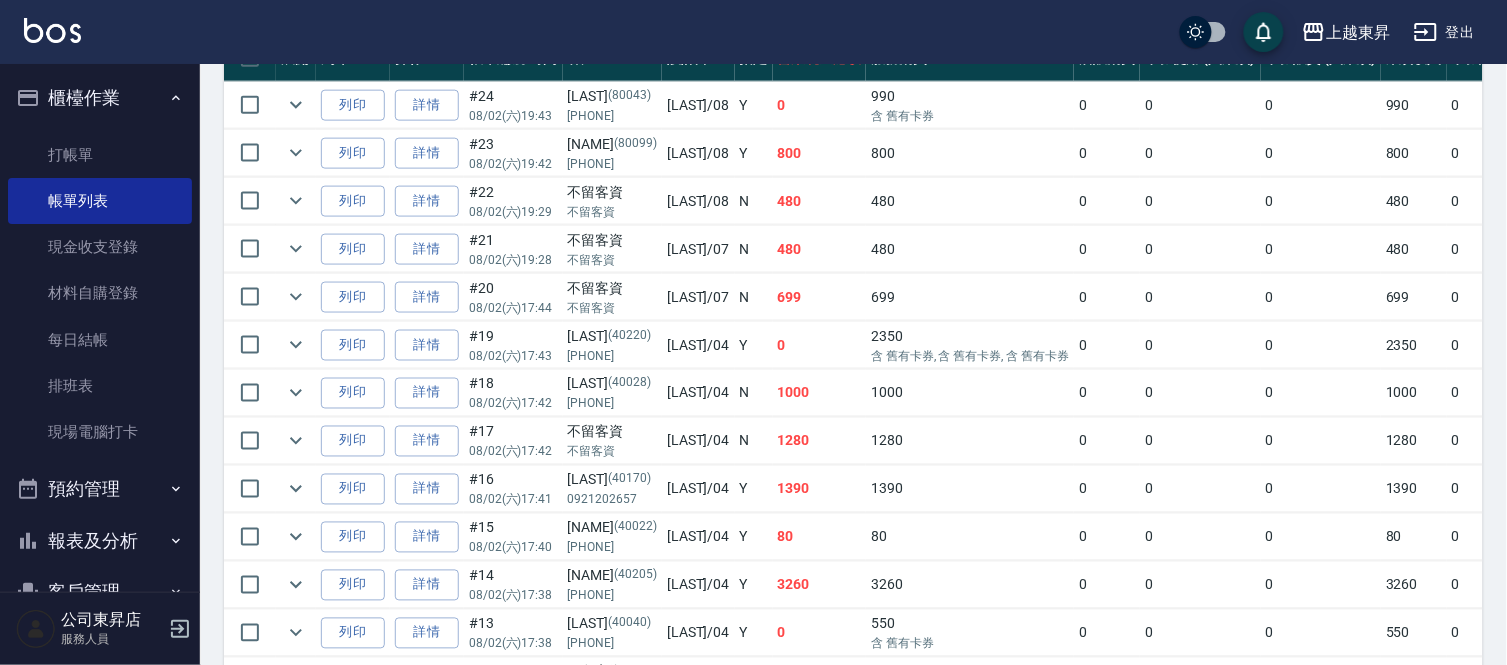 scroll, scrollTop: 777, scrollLeft: 0, axis: vertical 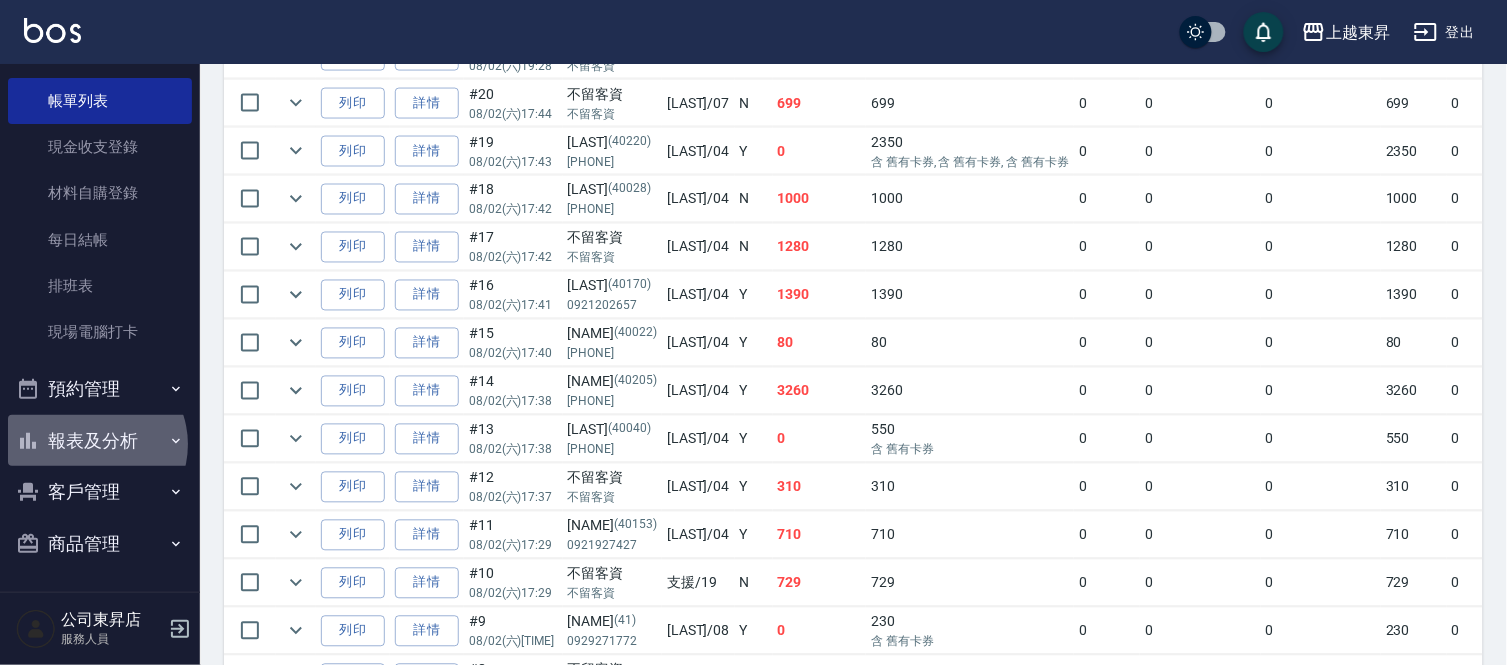 click on "報表及分析" at bounding box center [100, 441] 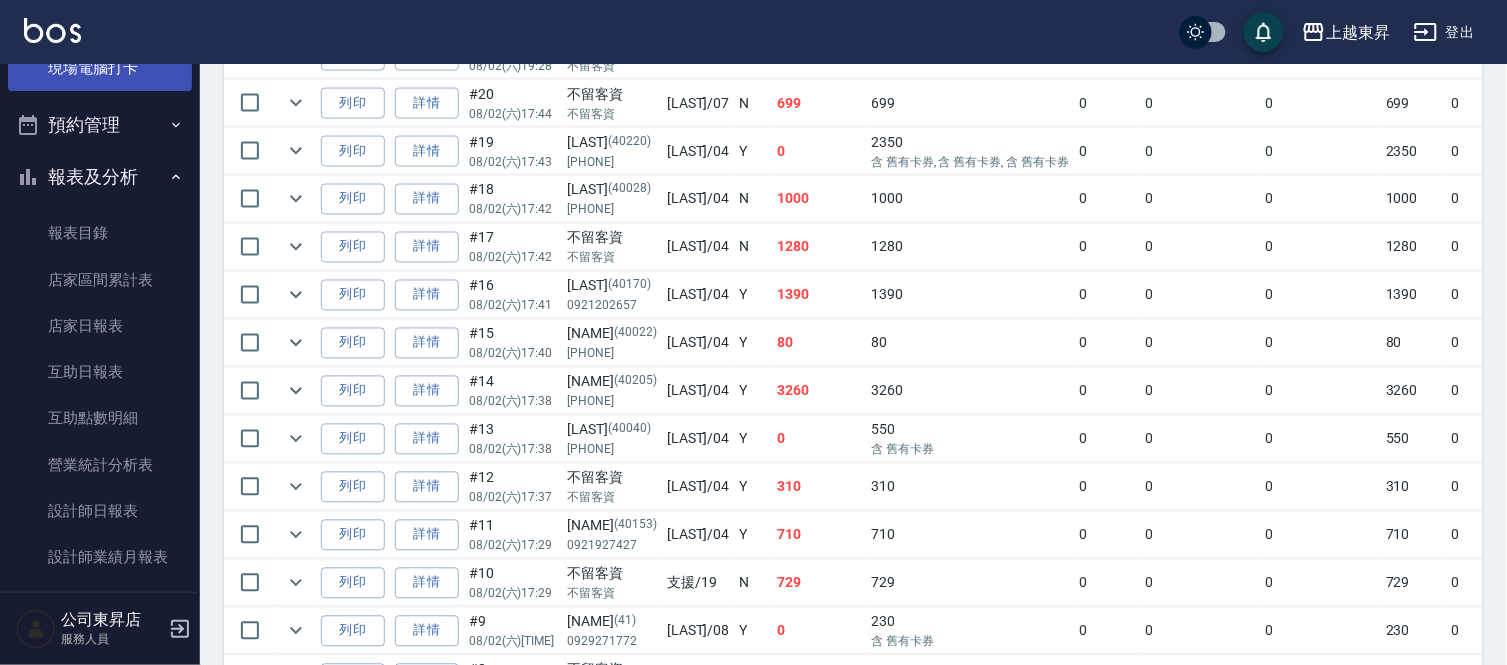 scroll, scrollTop: 544, scrollLeft: 0, axis: vertical 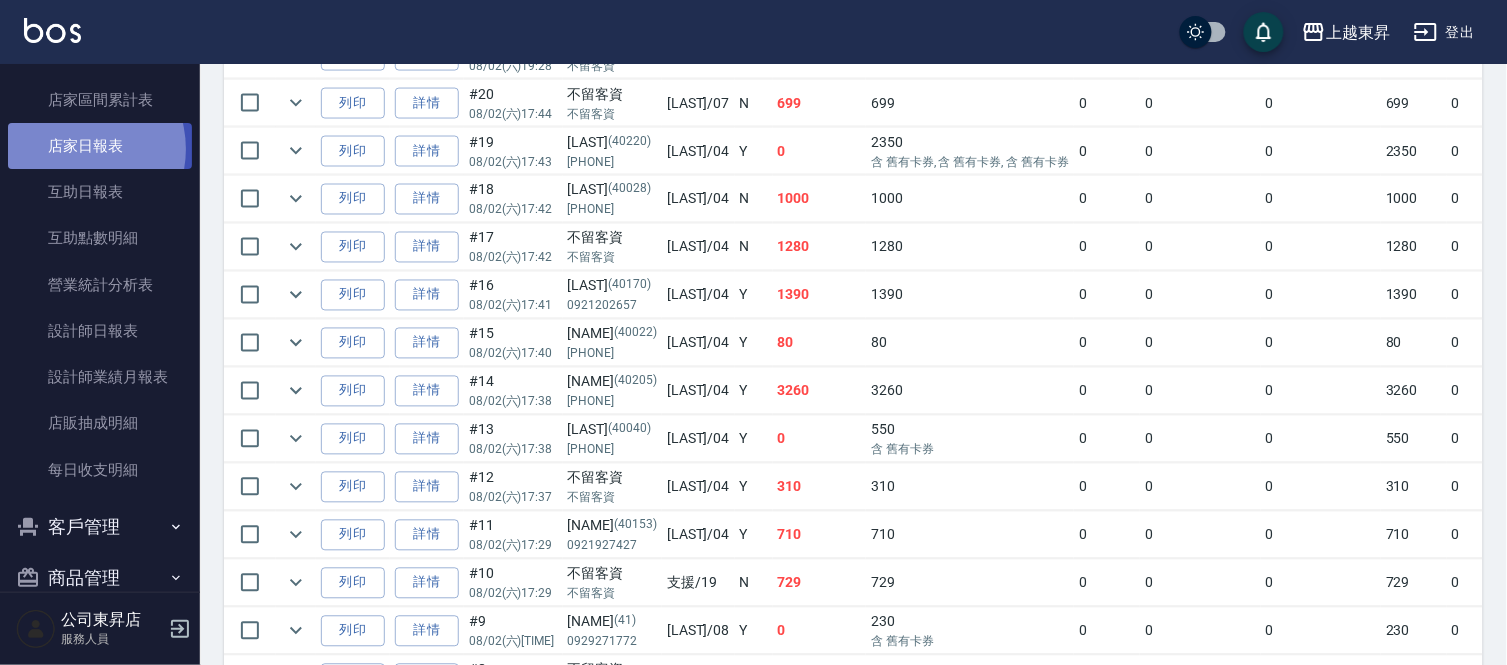 click on "店家日報表" at bounding box center [100, 146] 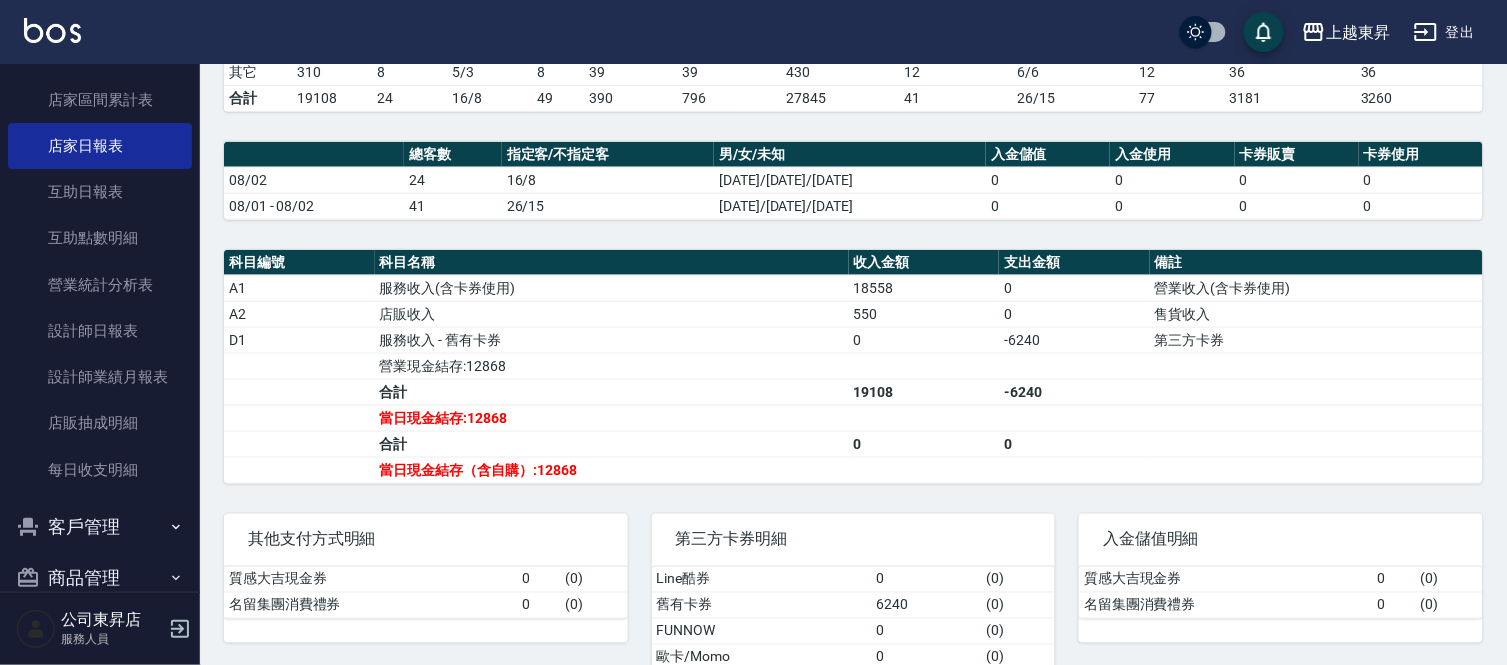 scroll, scrollTop: 408, scrollLeft: 0, axis: vertical 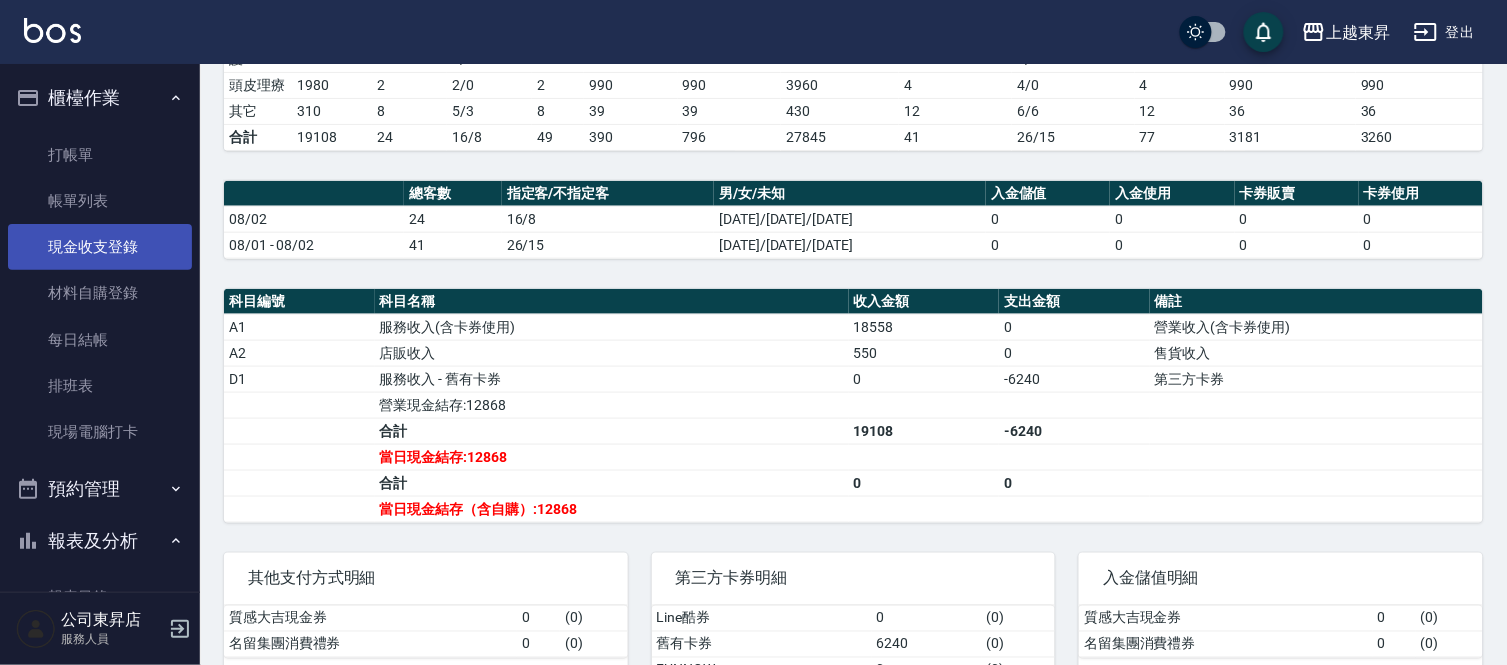 click on "現金收支登錄" at bounding box center (100, 247) 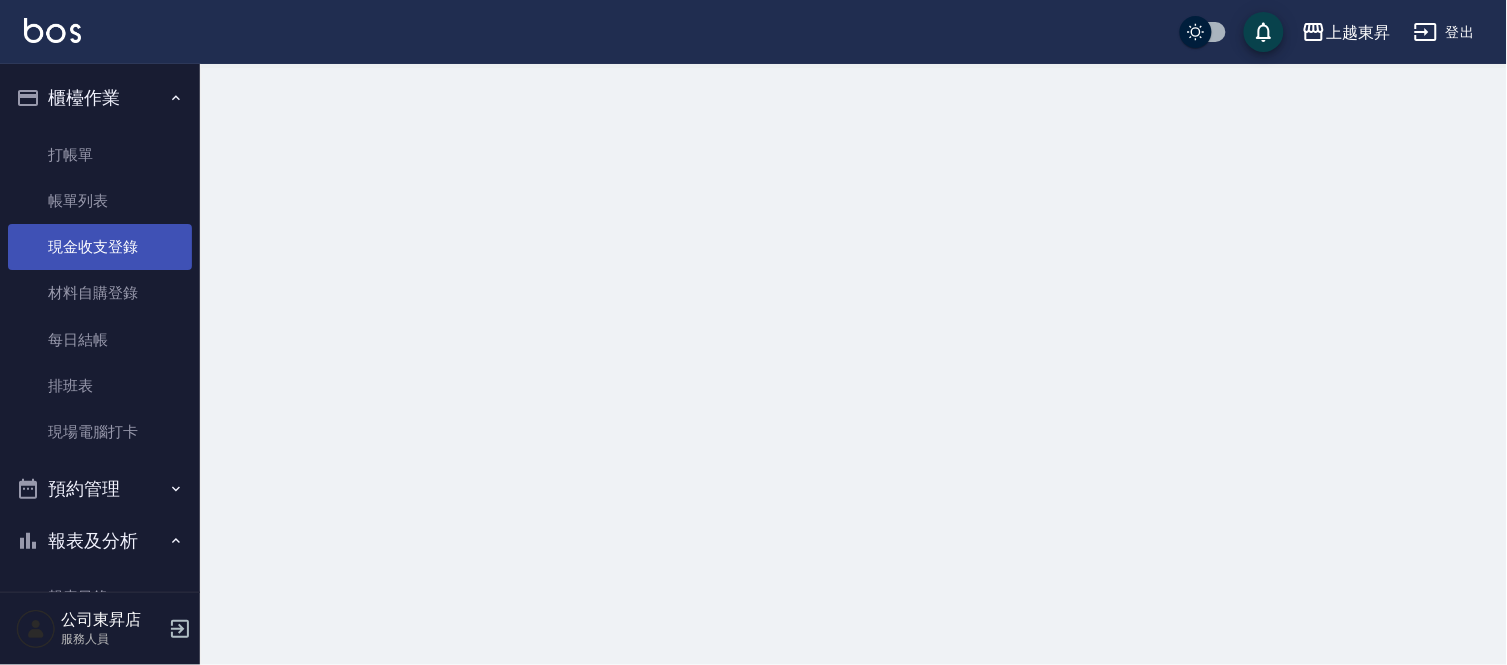 scroll, scrollTop: 0, scrollLeft: 0, axis: both 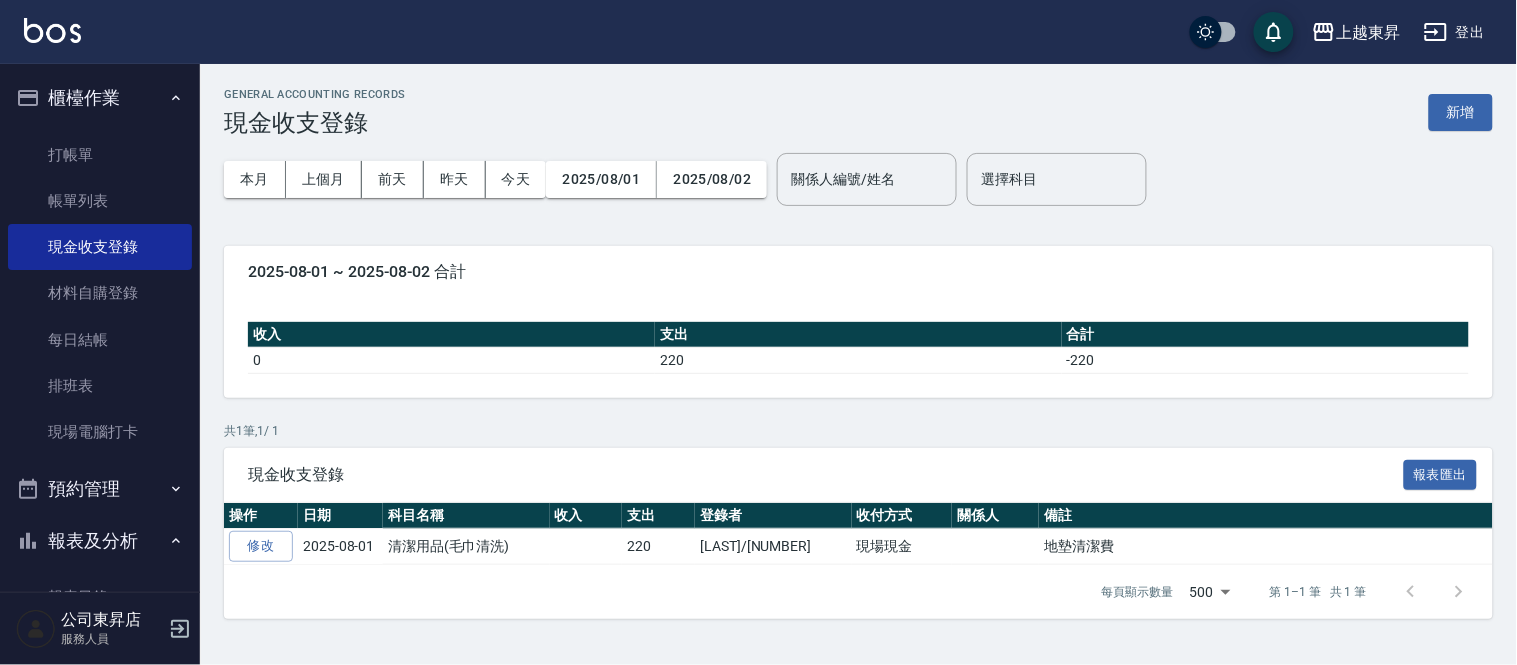 click on "新增" at bounding box center [1461, 112] 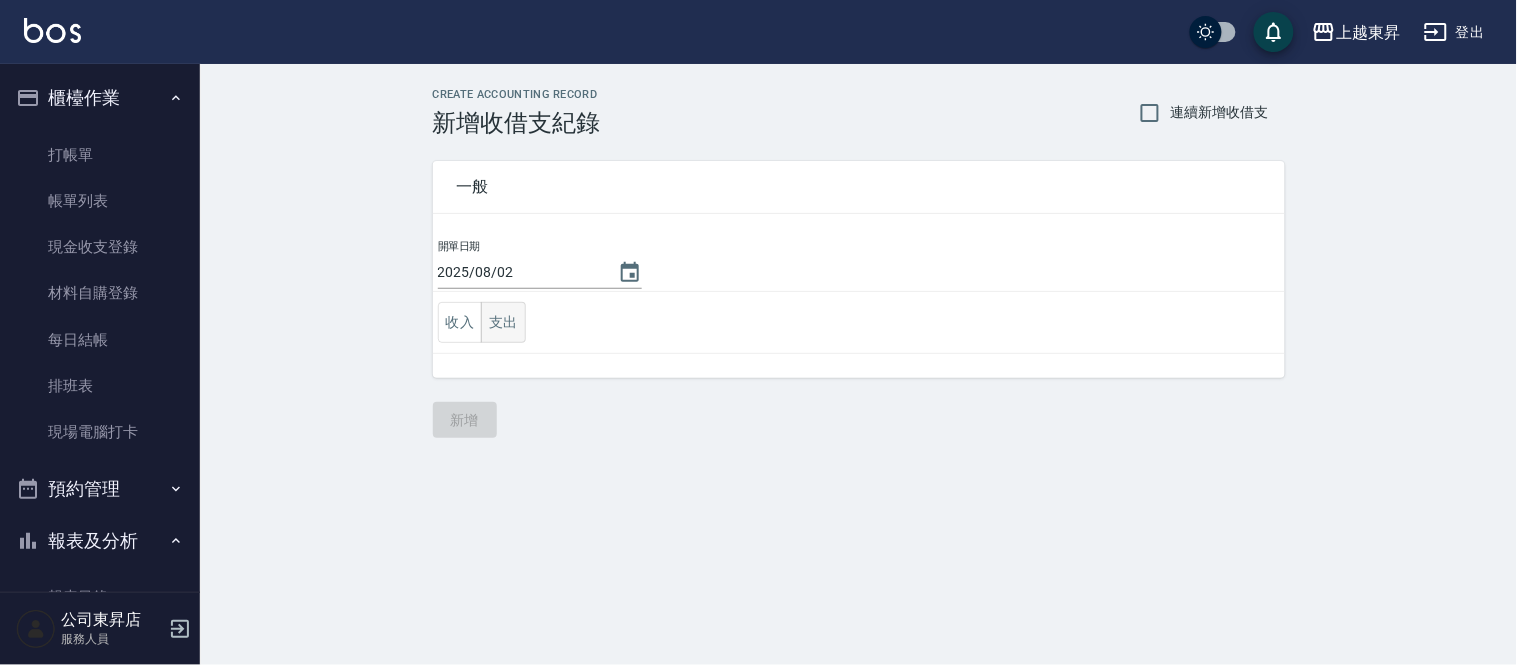 click on "支出" at bounding box center [503, 322] 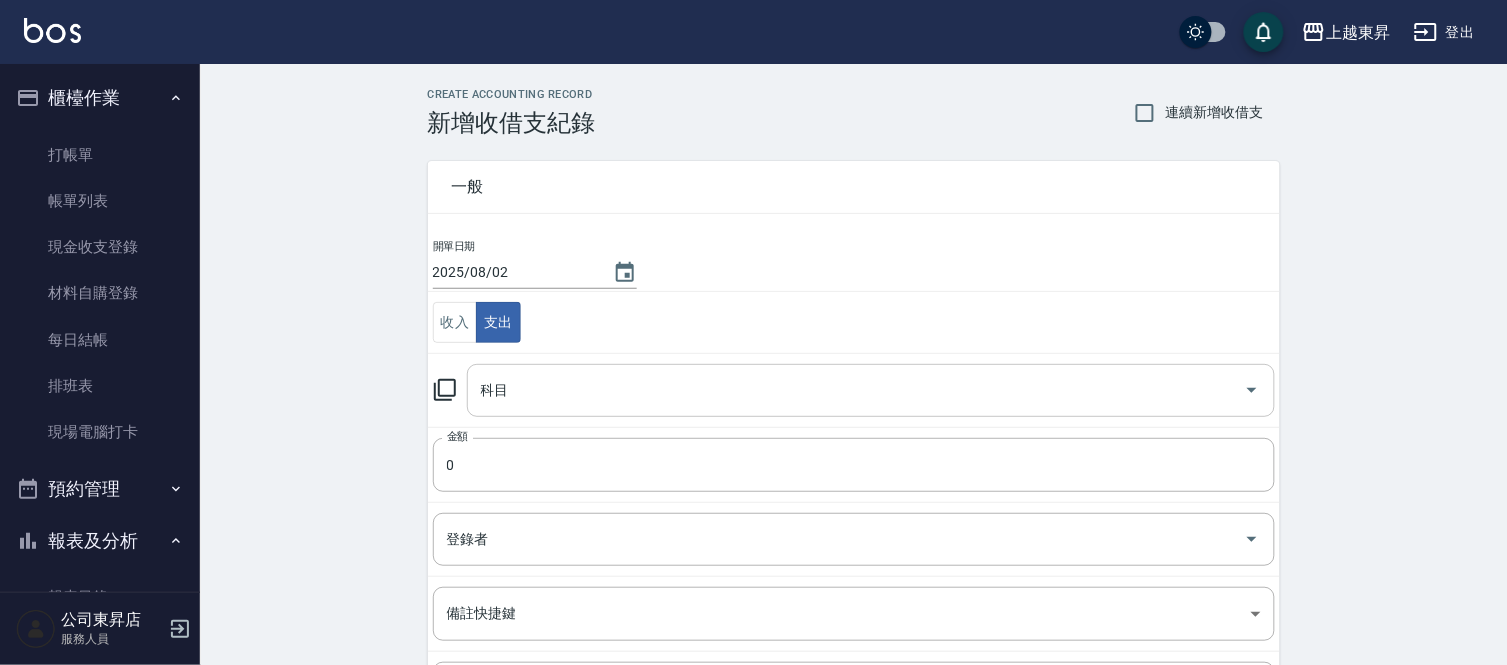 click on "科目 科目" at bounding box center [871, 390] 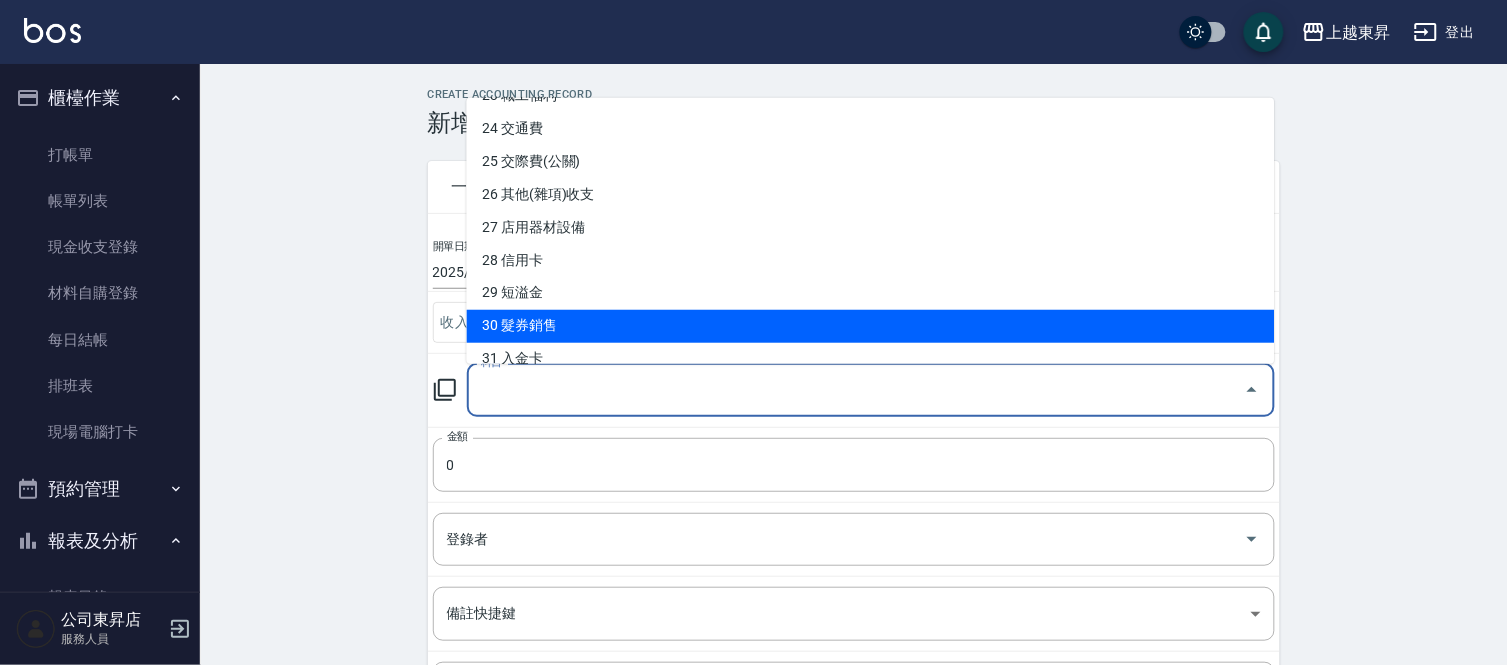 scroll, scrollTop: 777, scrollLeft: 0, axis: vertical 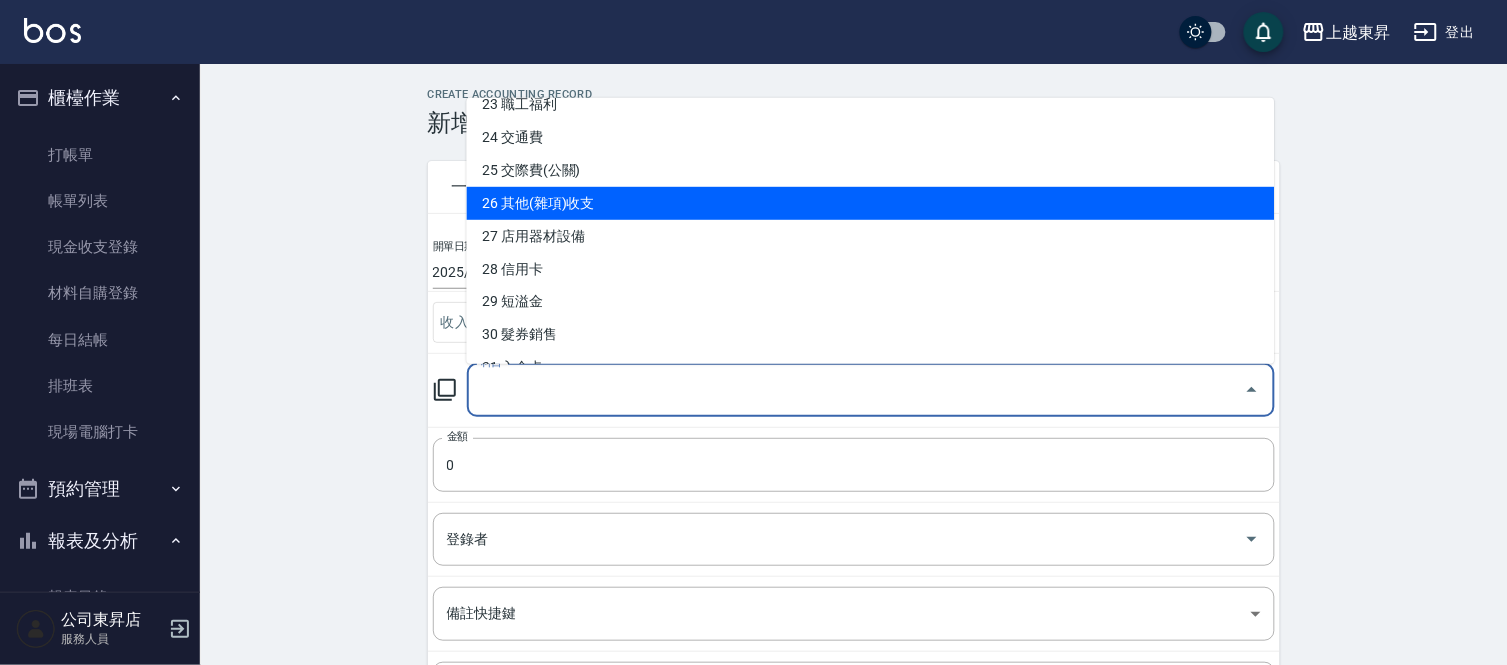 click on "26 其他(雜項)收支" at bounding box center [871, 203] 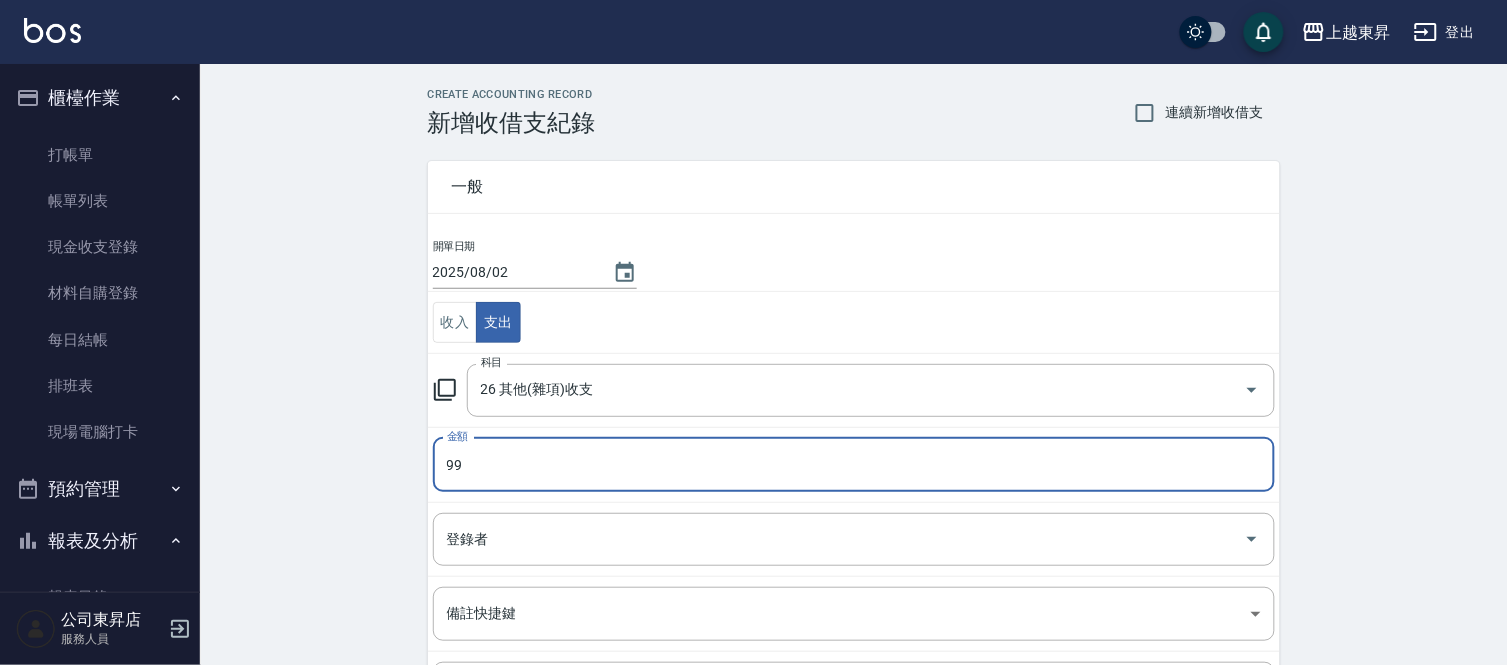 type on "99" 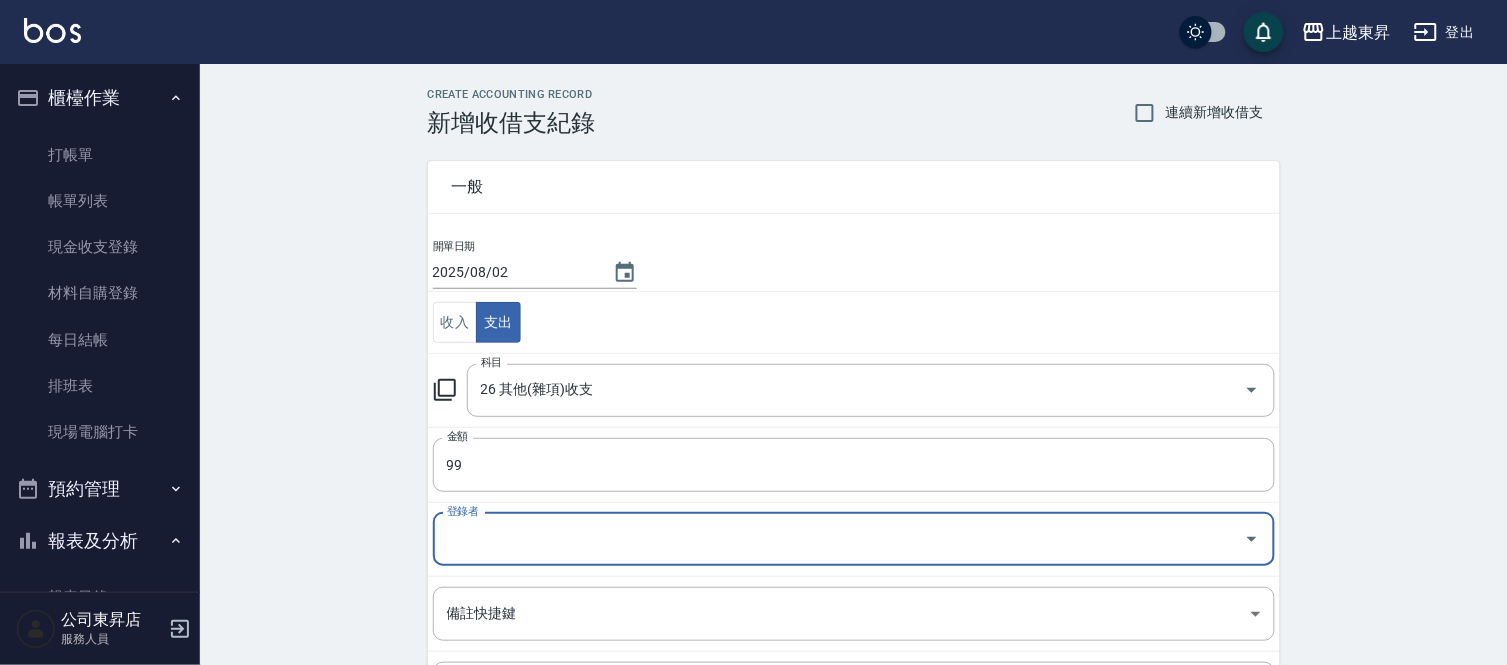 click on "登錄者" at bounding box center [839, 539] 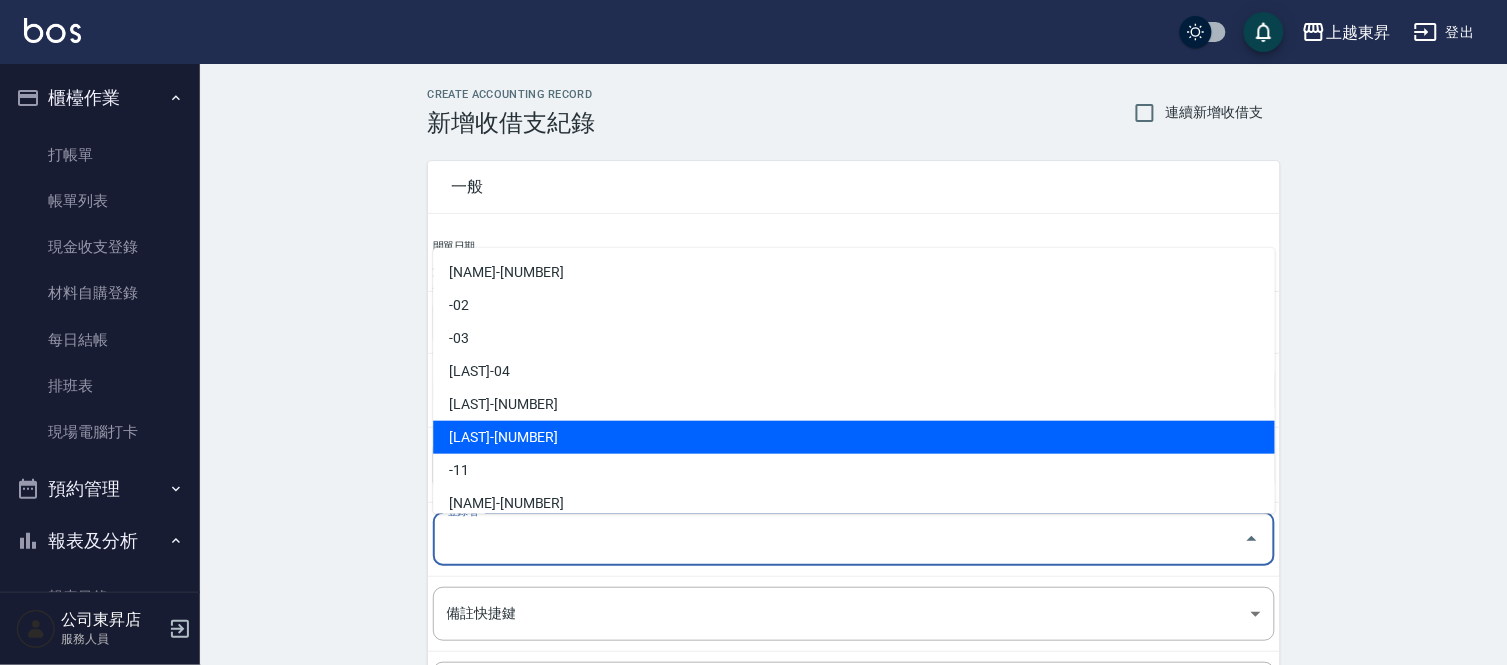 click on "[LAST]-[NUMBER]" at bounding box center (854, 437) 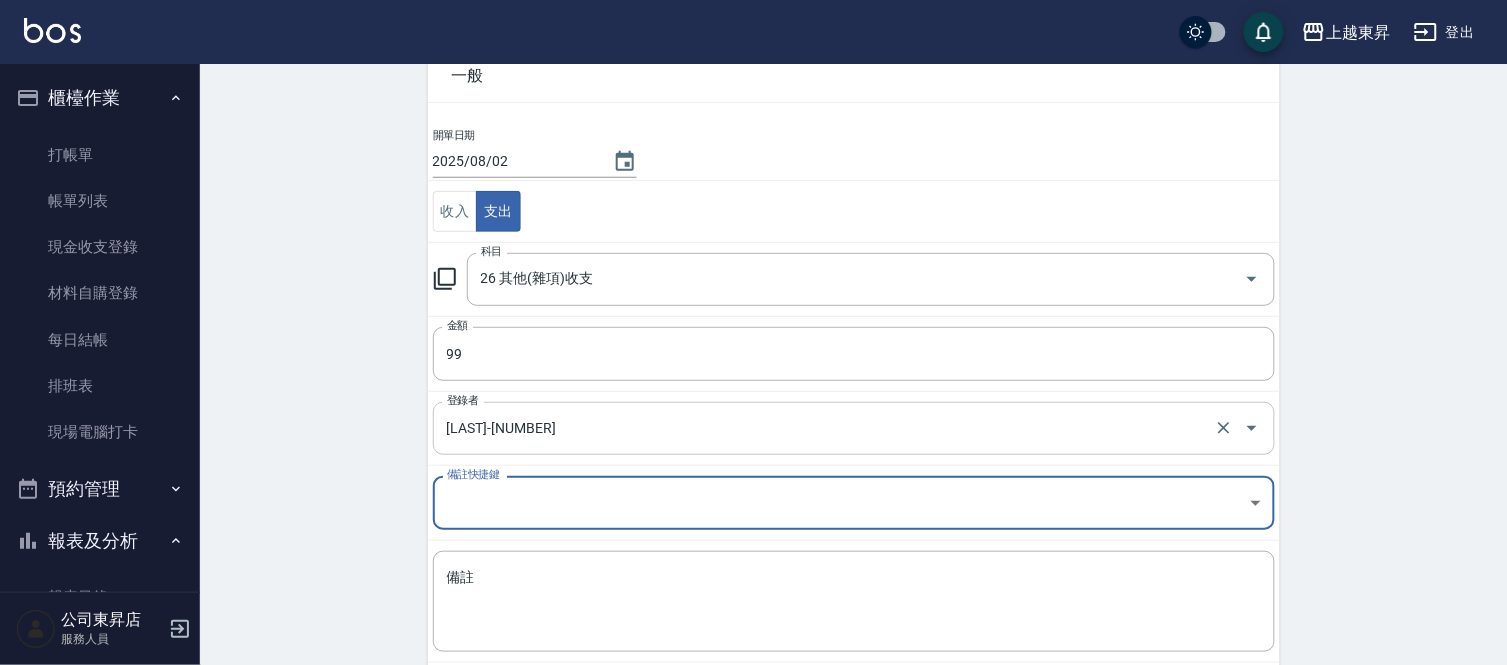 scroll, scrollTop: 217, scrollLeft: 0, axis: vertical 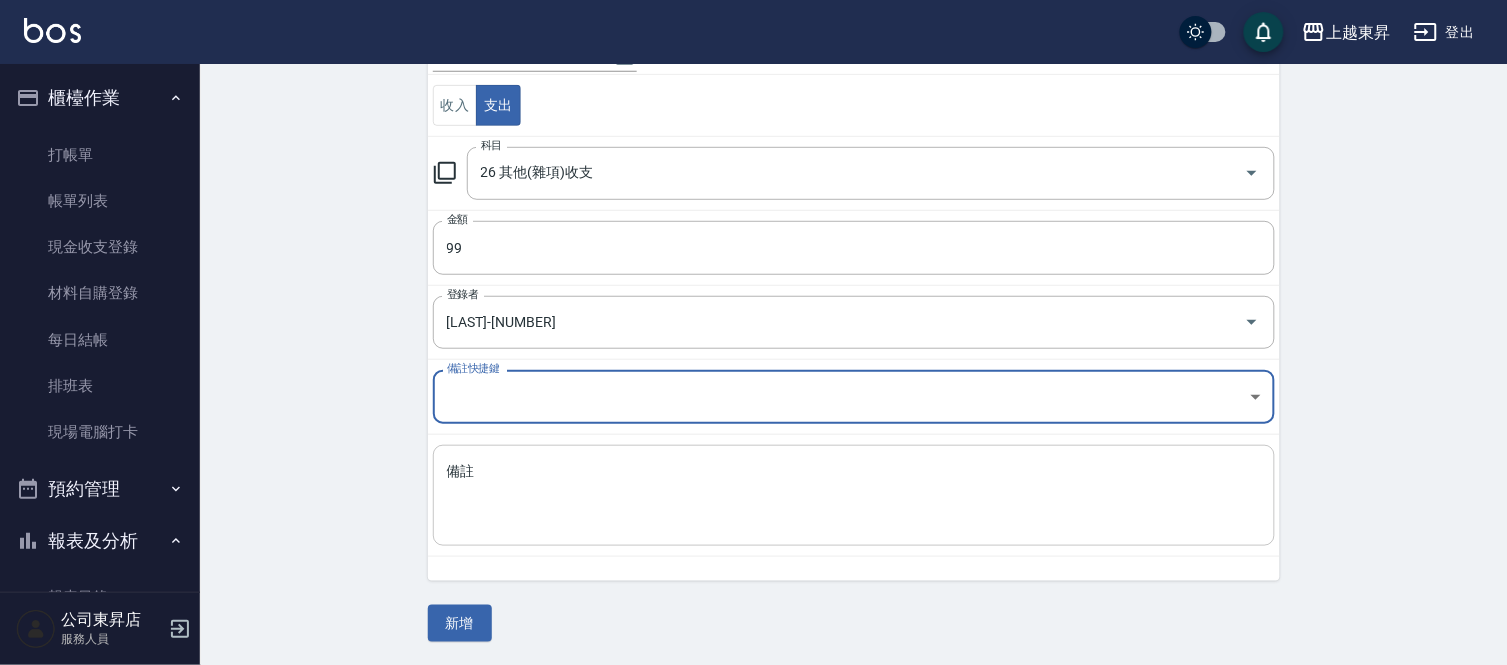 click on "備註" at bounding box center [854, 496] 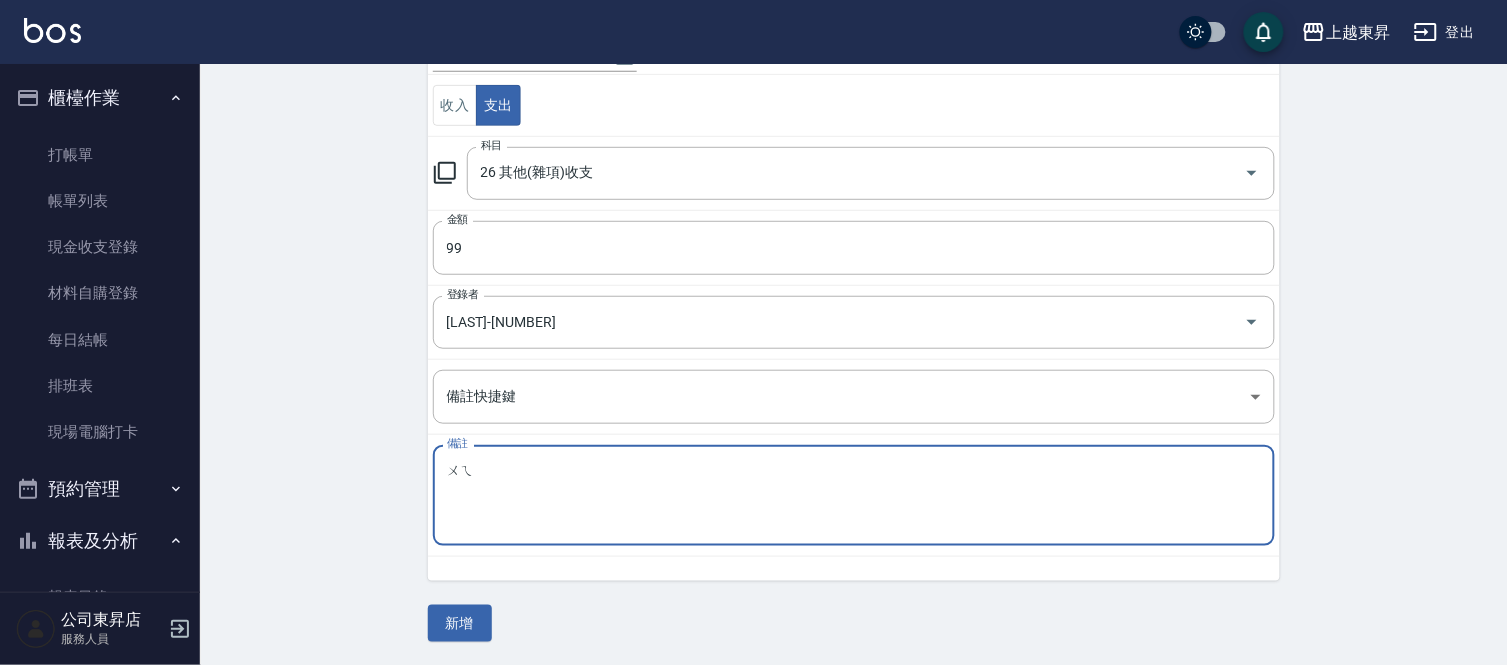 type on "為" 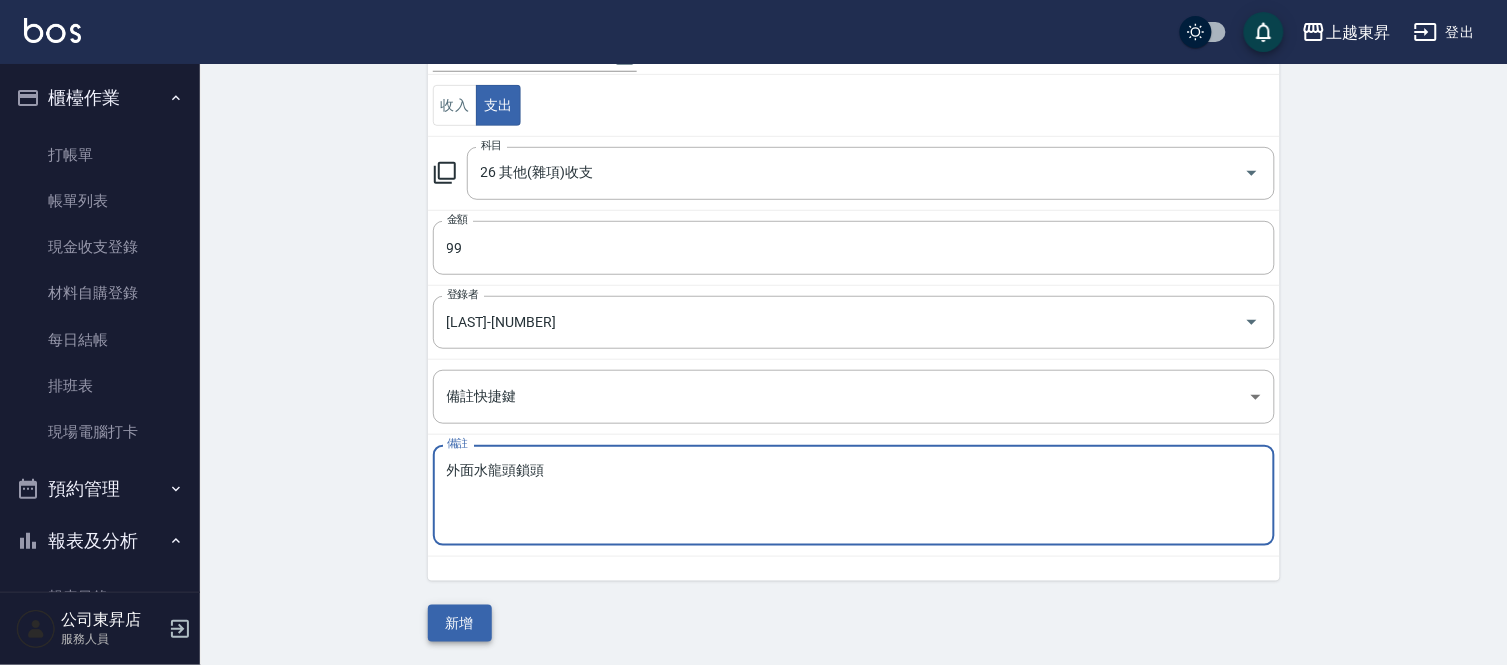 type on "外面水龍頭鎖頭" 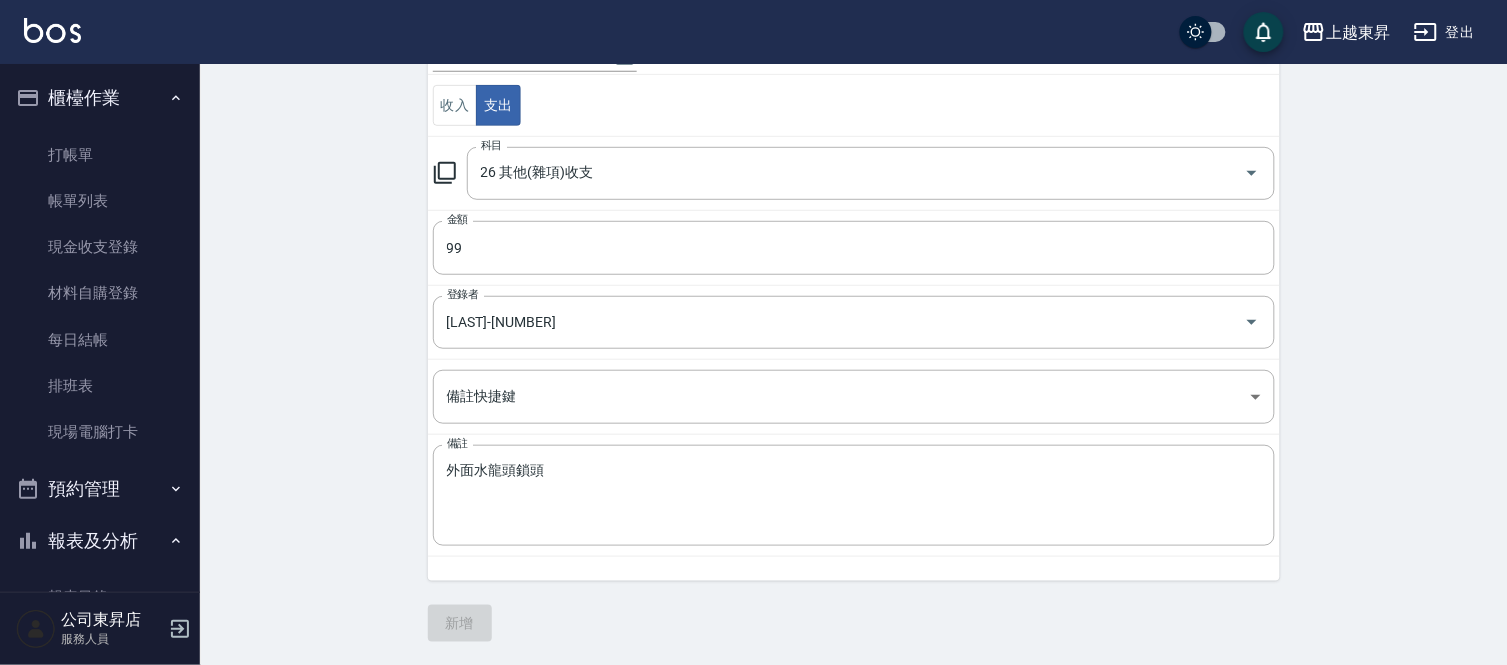 scroll, scrollTop: 0, scrollLeft: 0, axis: both 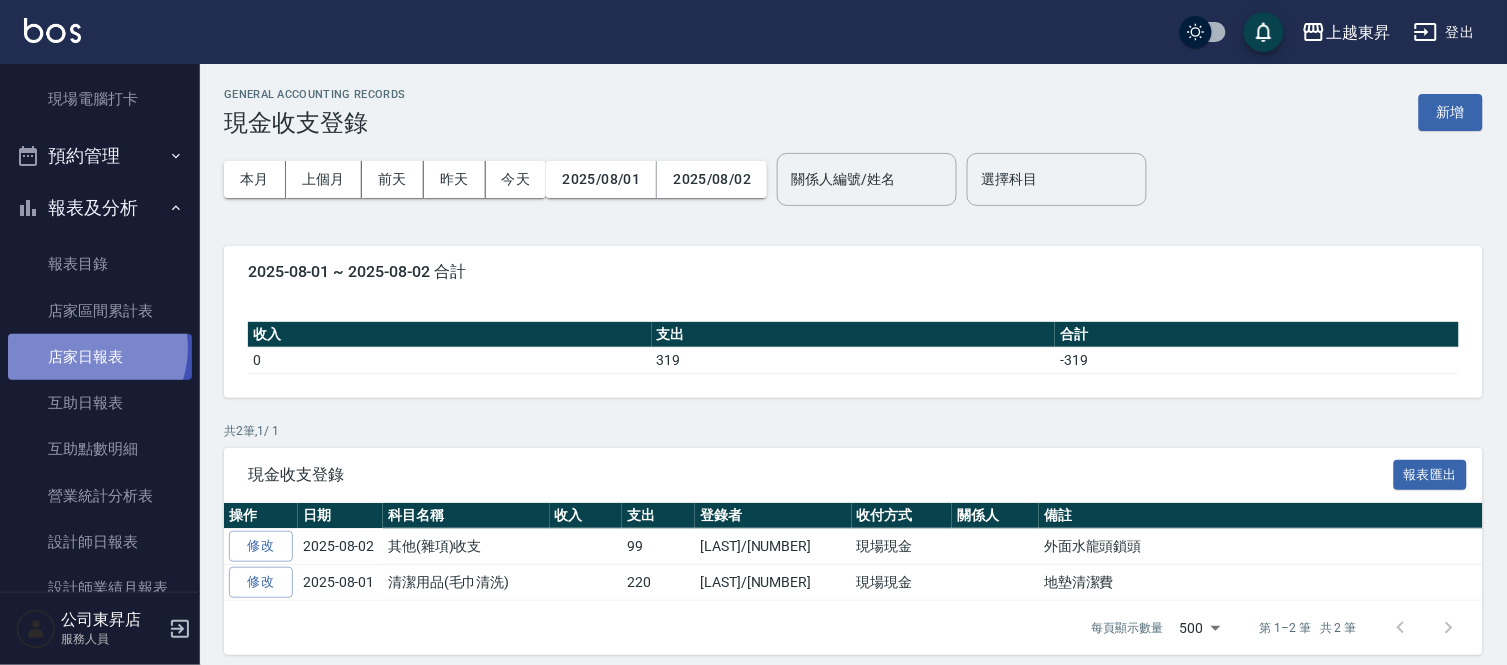 click on "店家日報表" at bounding box center [100, 357] 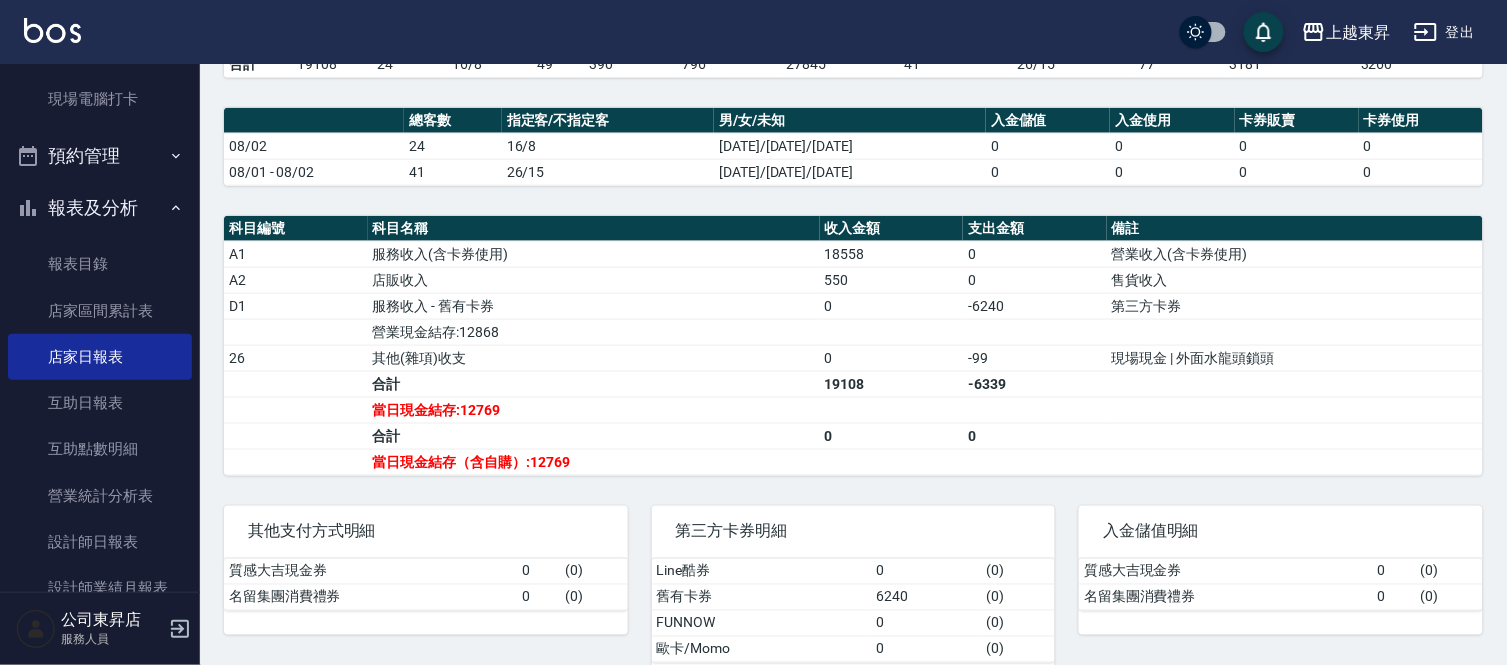 scroll, scrollTop: 545, scrollLeft: 0, axis: vertical 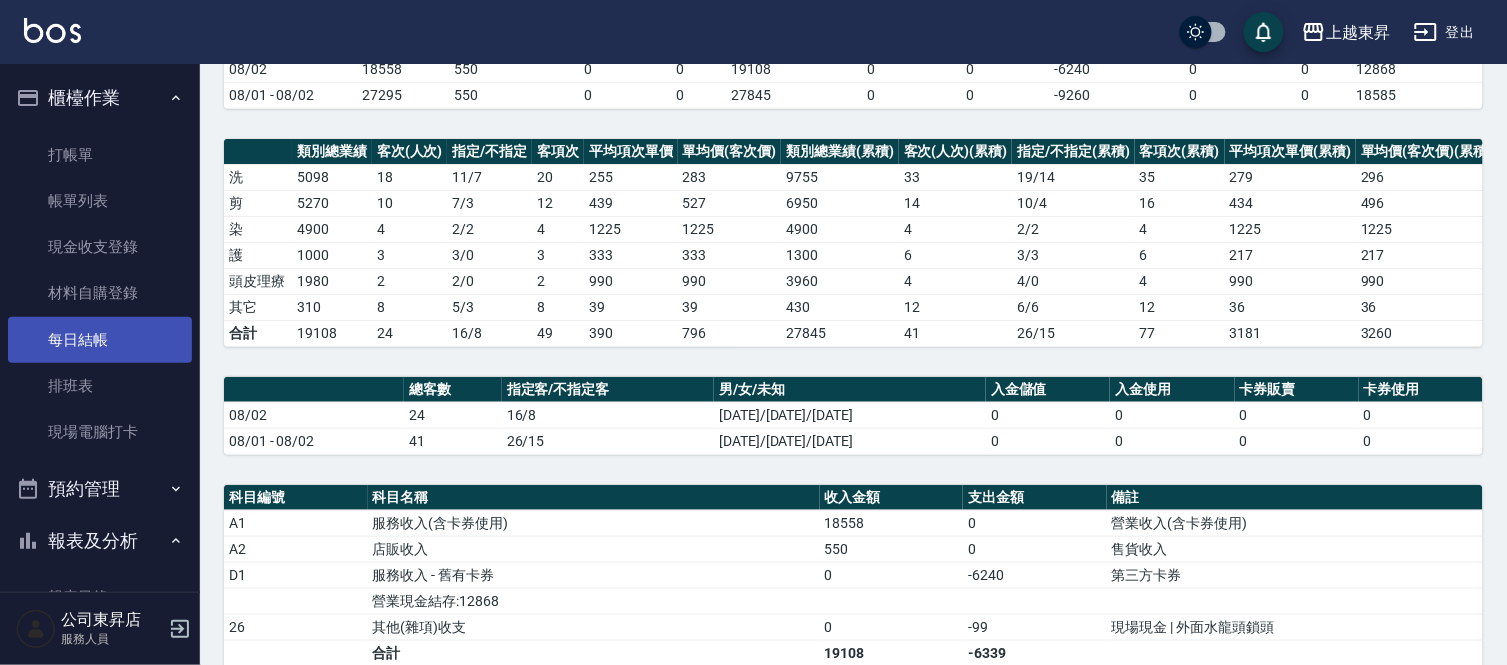 click on "每日結帳" at bounding box center [100, 340] 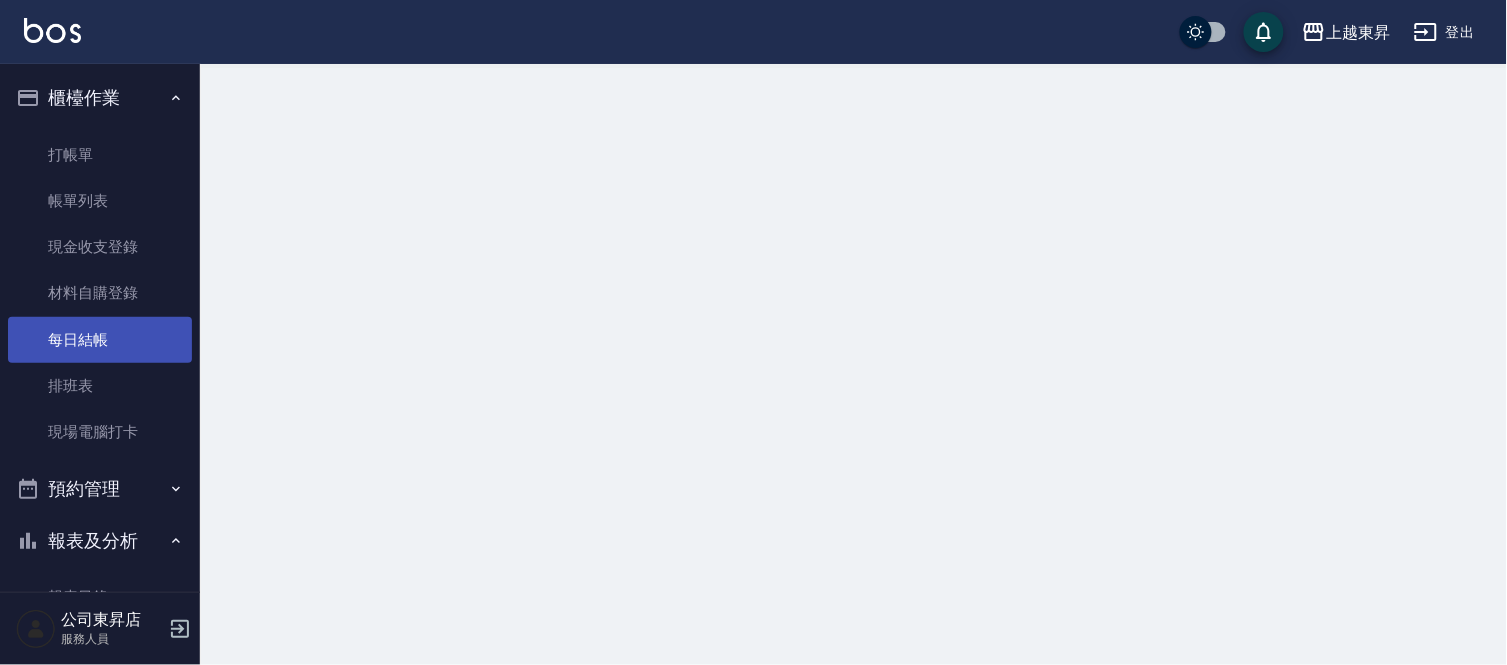 scroll, scrollTop: 0, scrollLeft: 0, axis: both 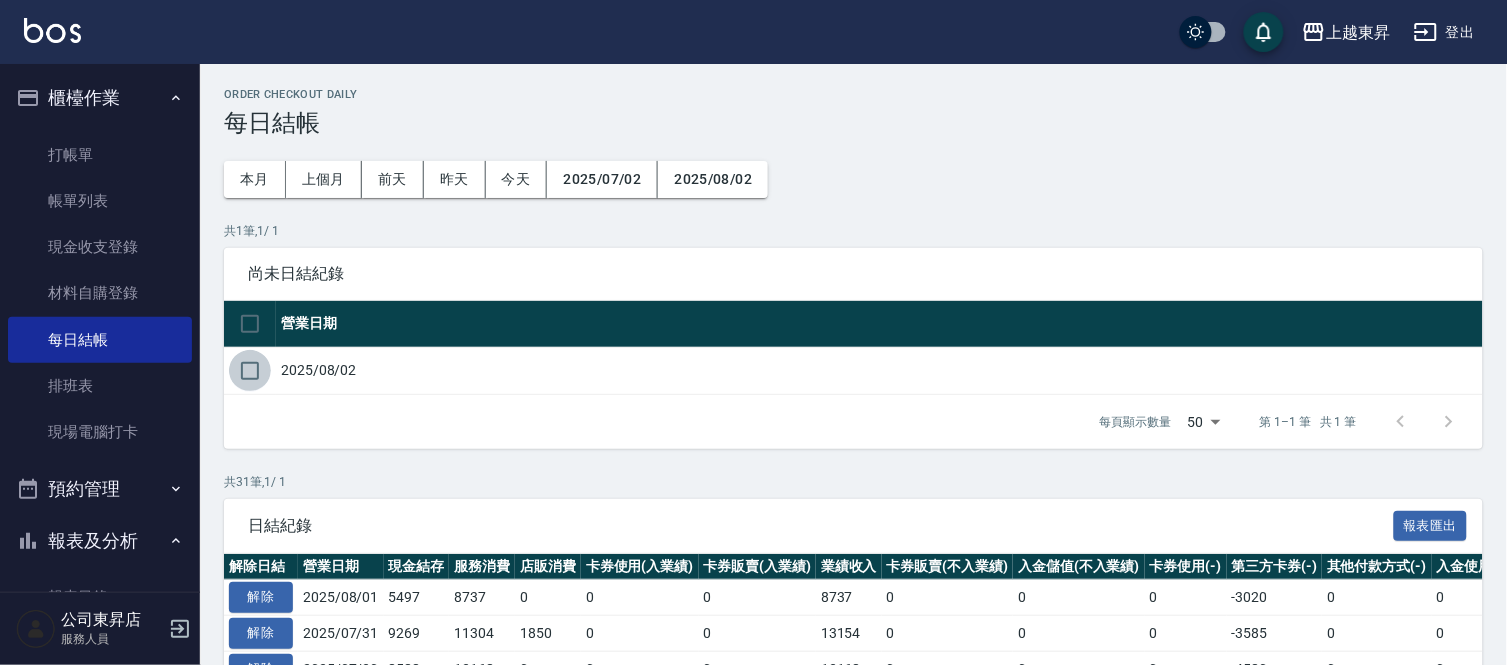 click at bounding box center (250, 371) 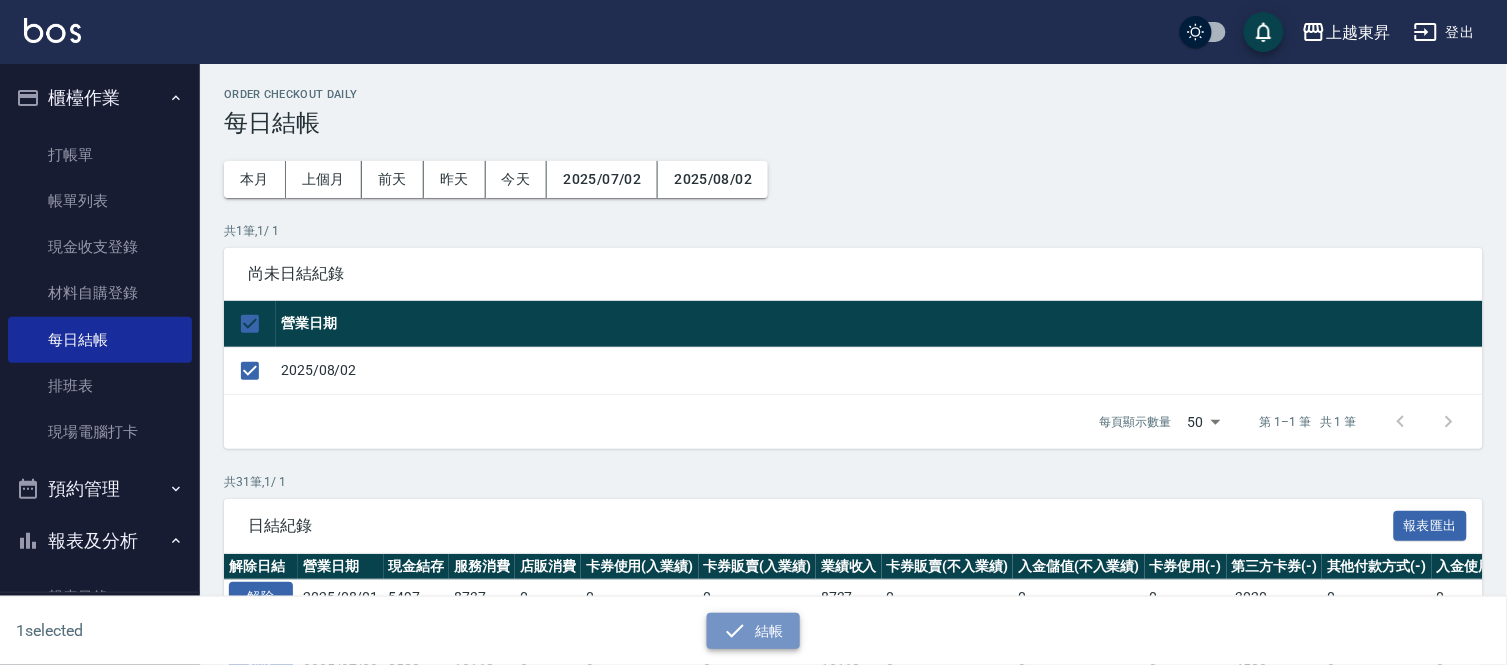 click 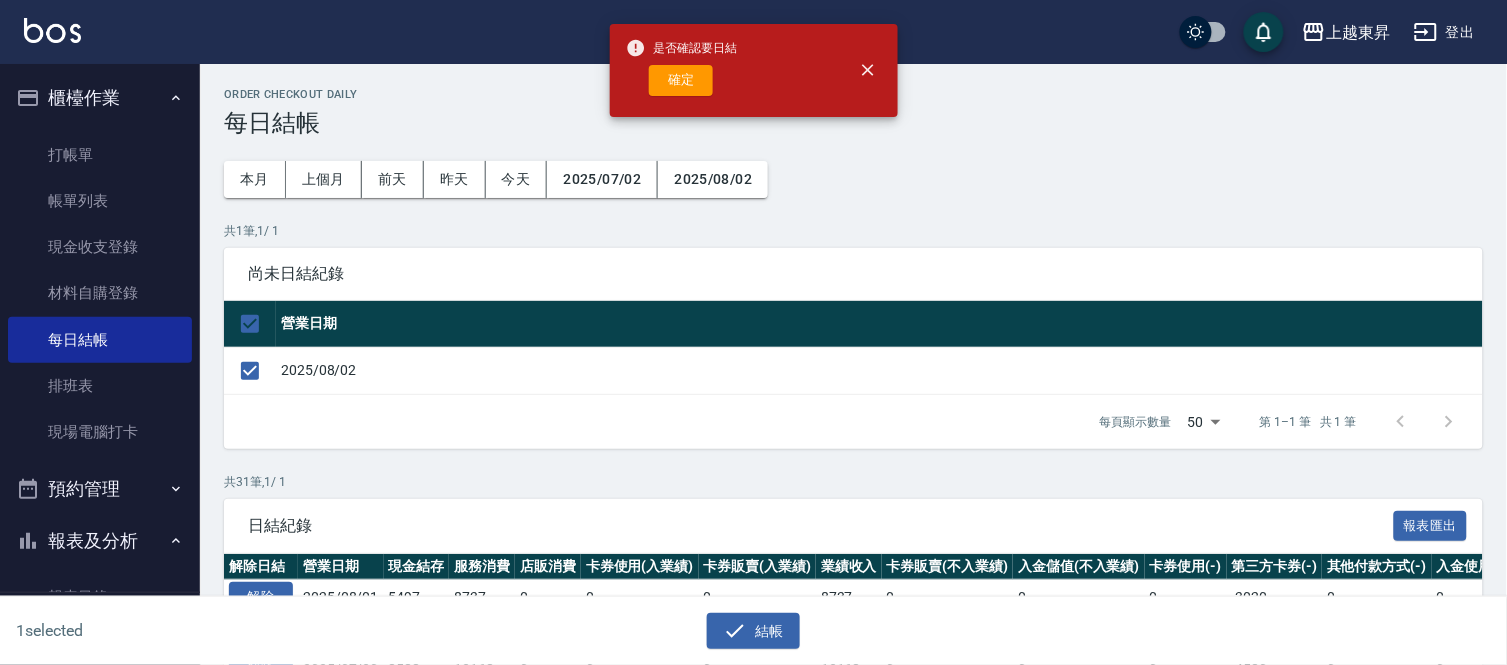 click on "確定" at bounding box center [681, 80] 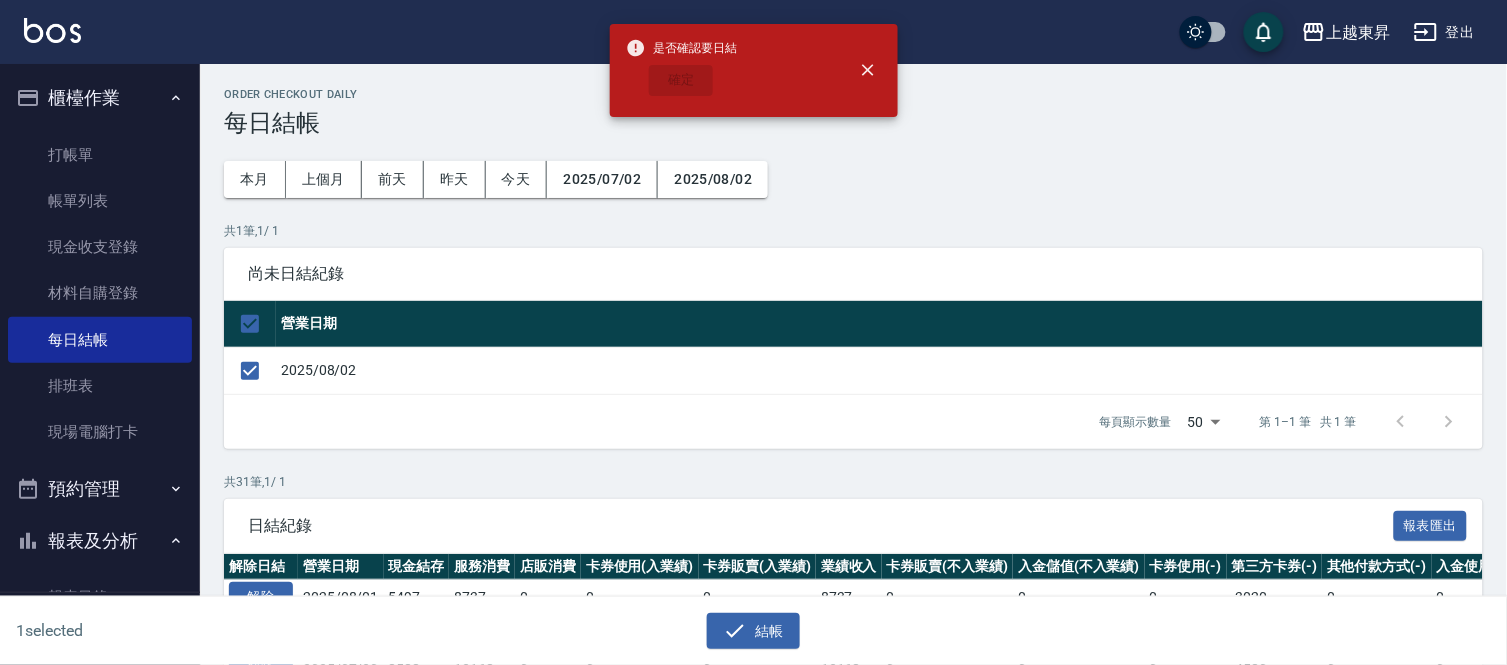 checkbox on "false" 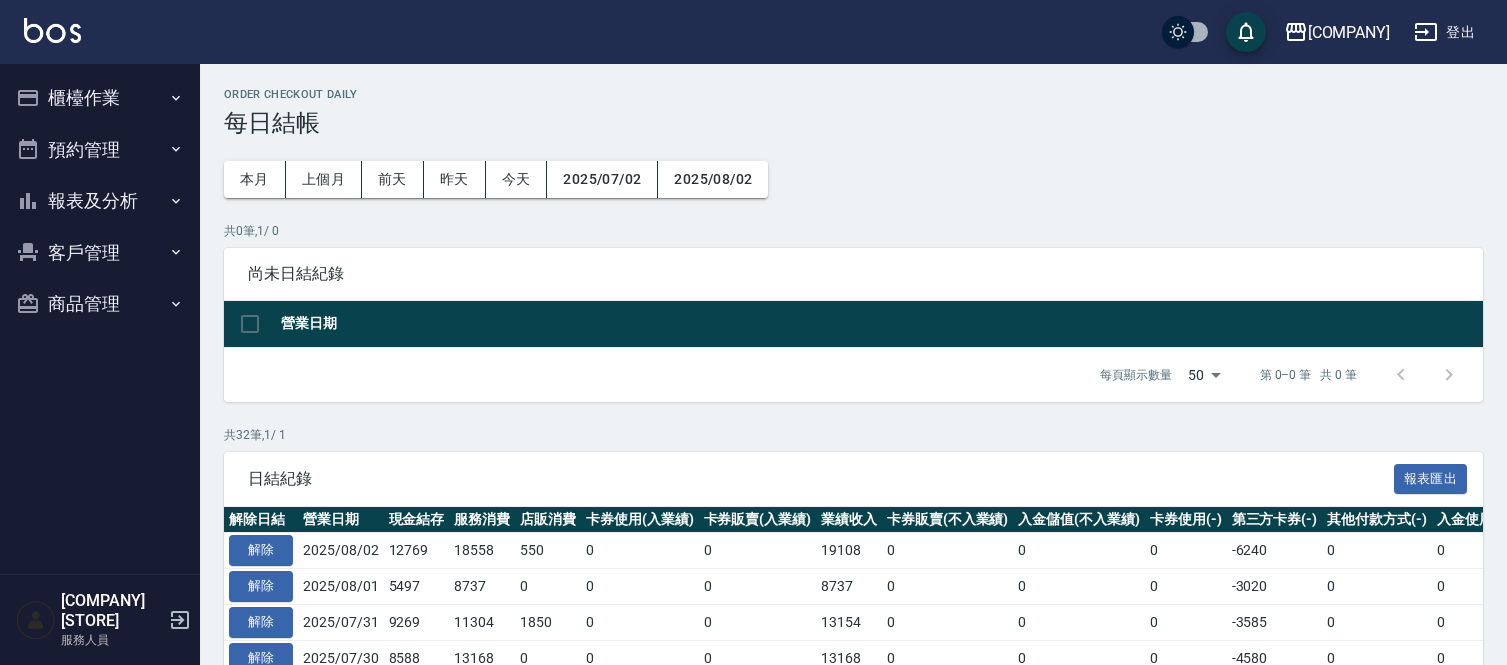 scroll, scrollTop: 0, scrollLeft: 0, axis: both 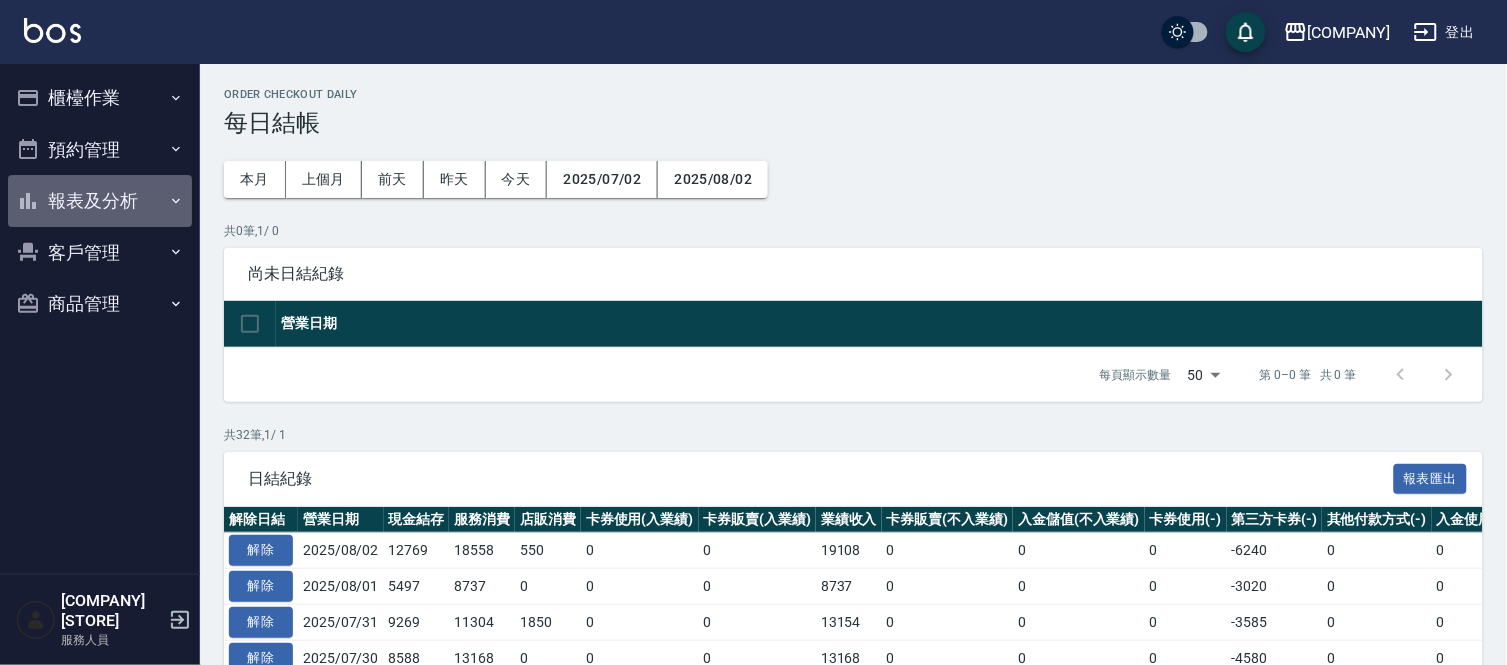click on "報表及分析" at bounding box center [100, 201] 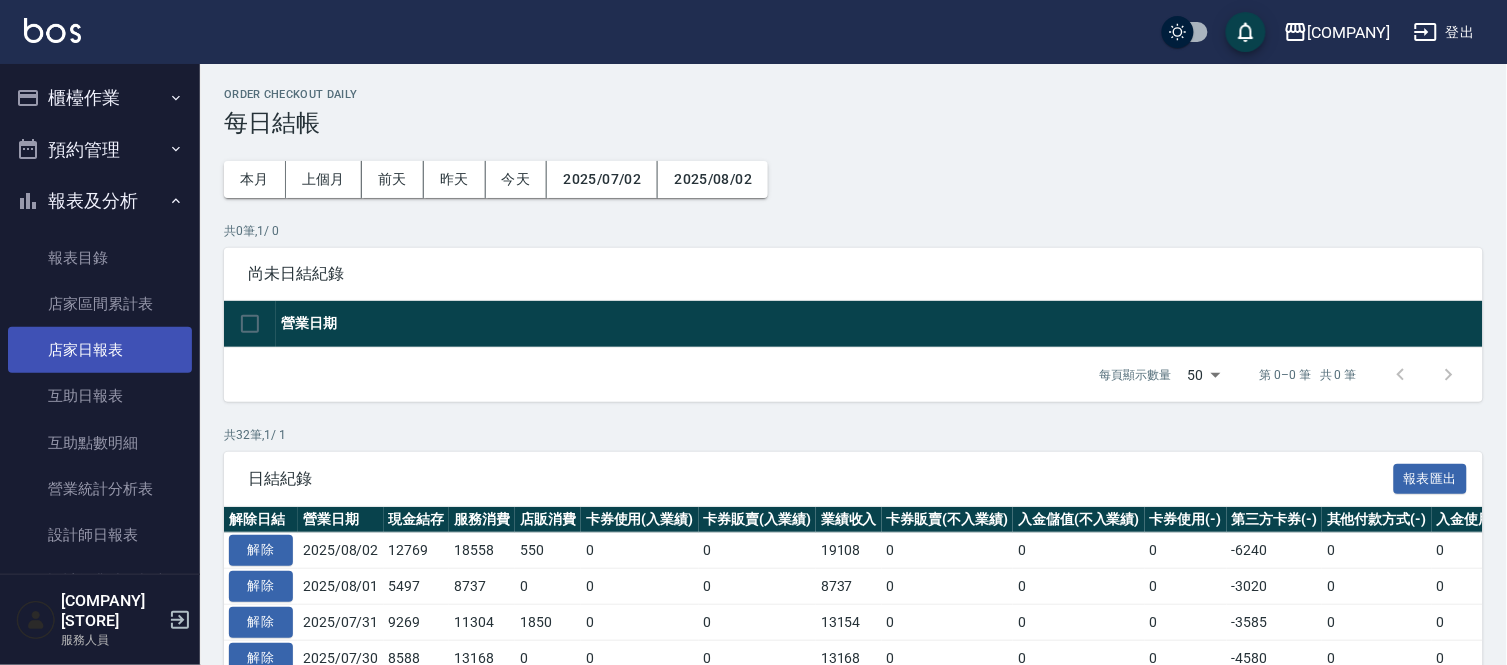 click on "店家日報表" at bounding box center [100, 350] 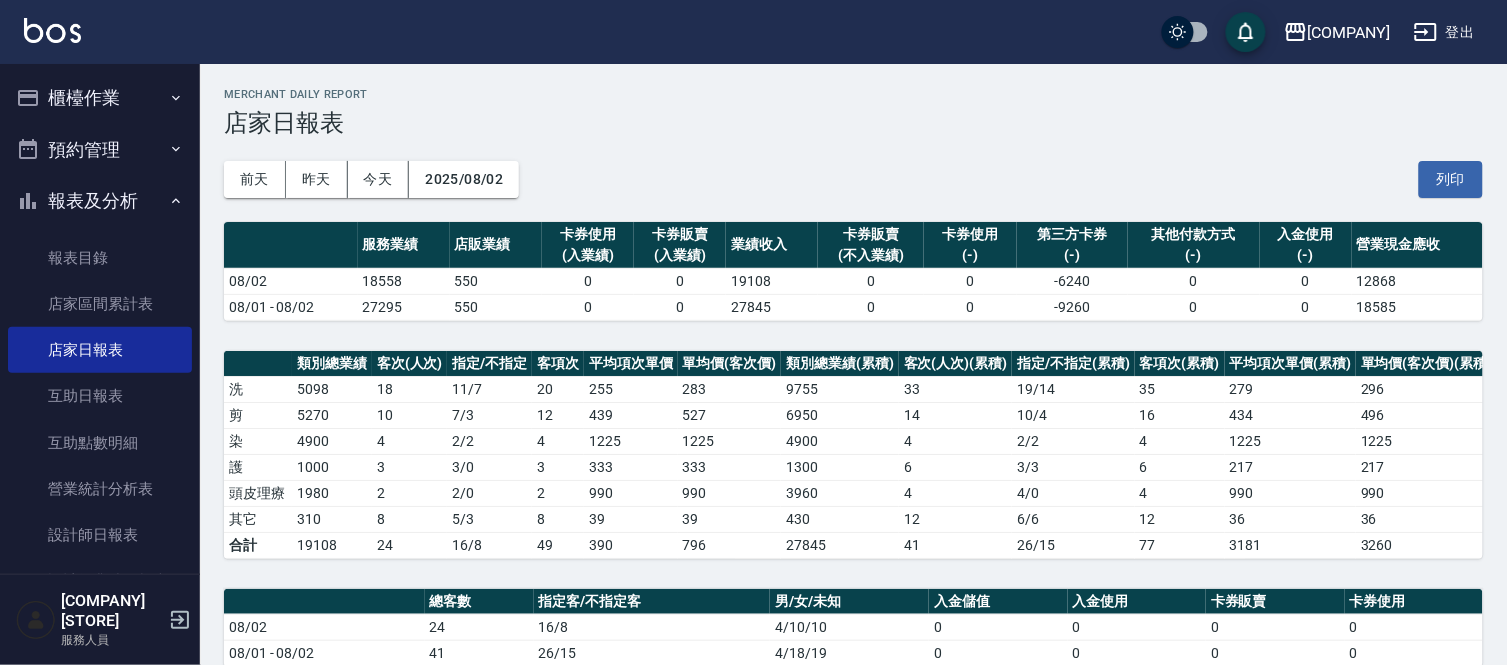 drag, startPoint x: 1455, startPoint y: 172, endPoint x: 1126, endPoint y: 582, distance: 525.68146 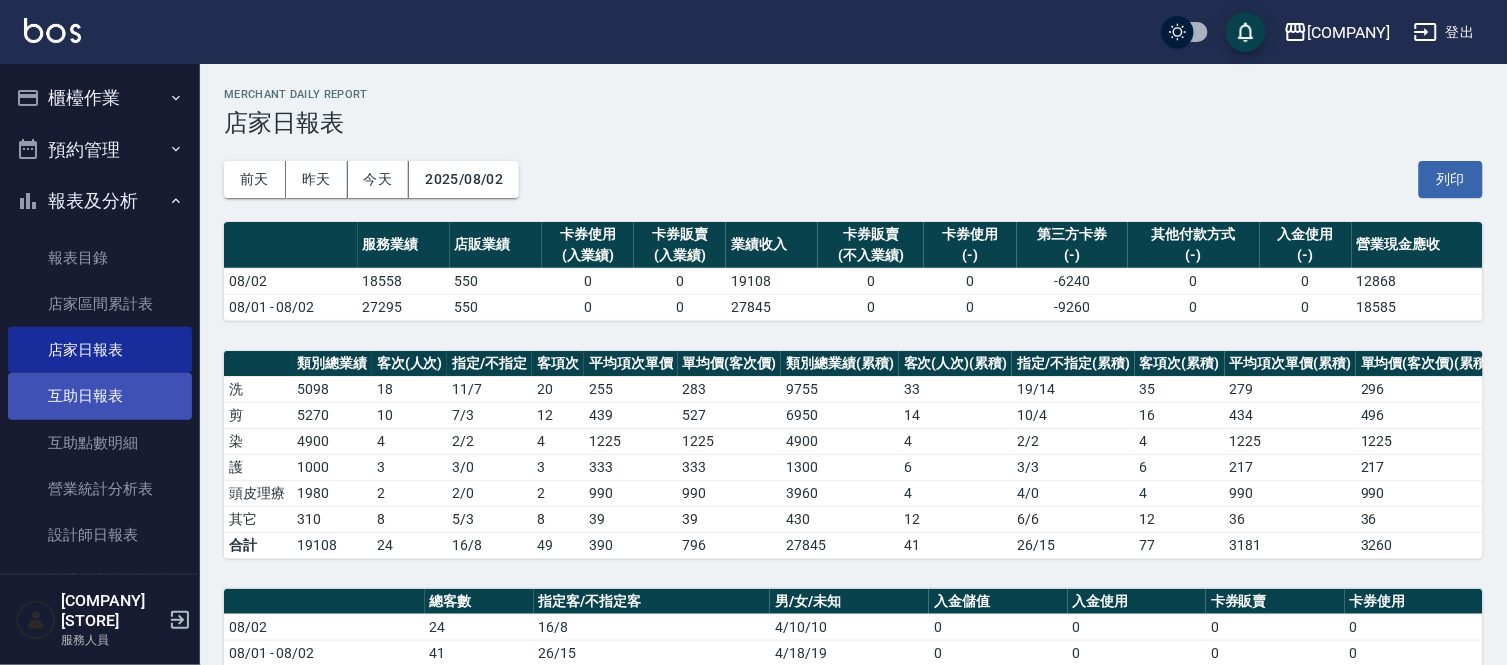click on "互助日報表" at bounding box center [100, 396] 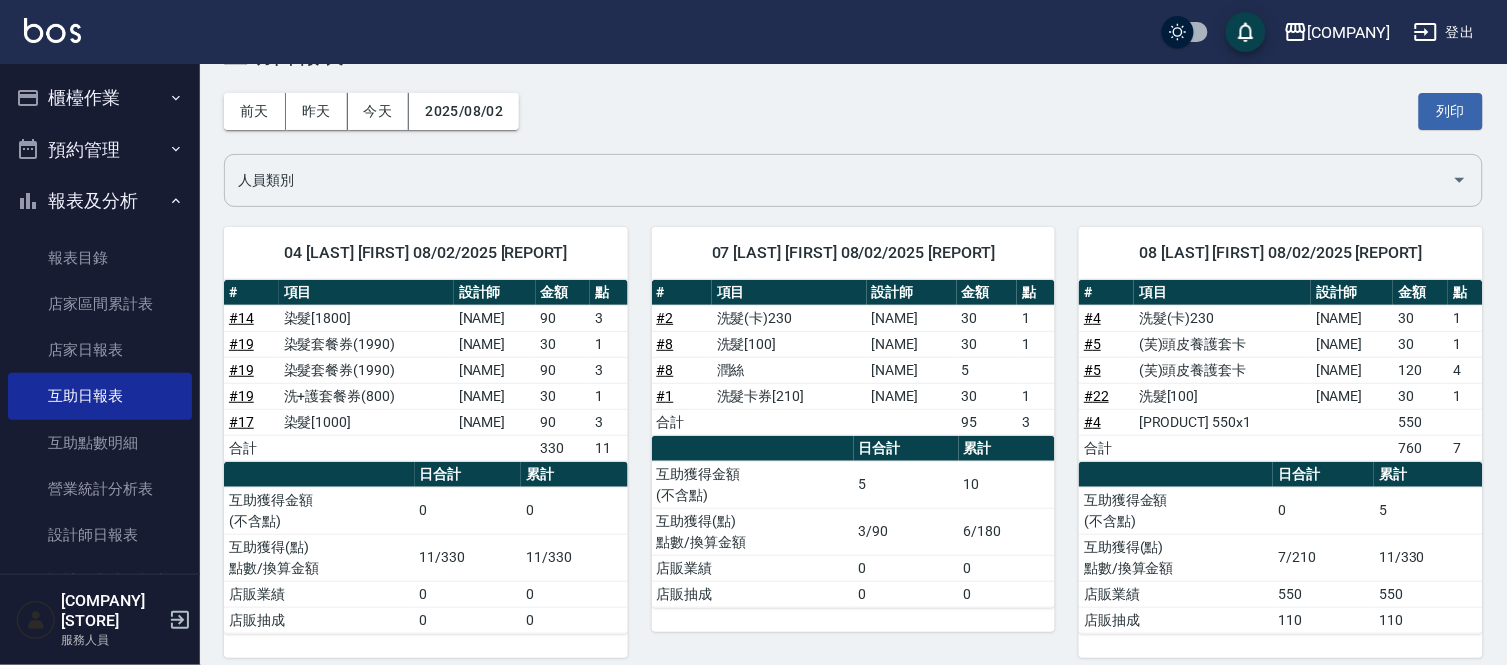 scroll, scrollTop: 0, scrollLeft: 0, axis: both 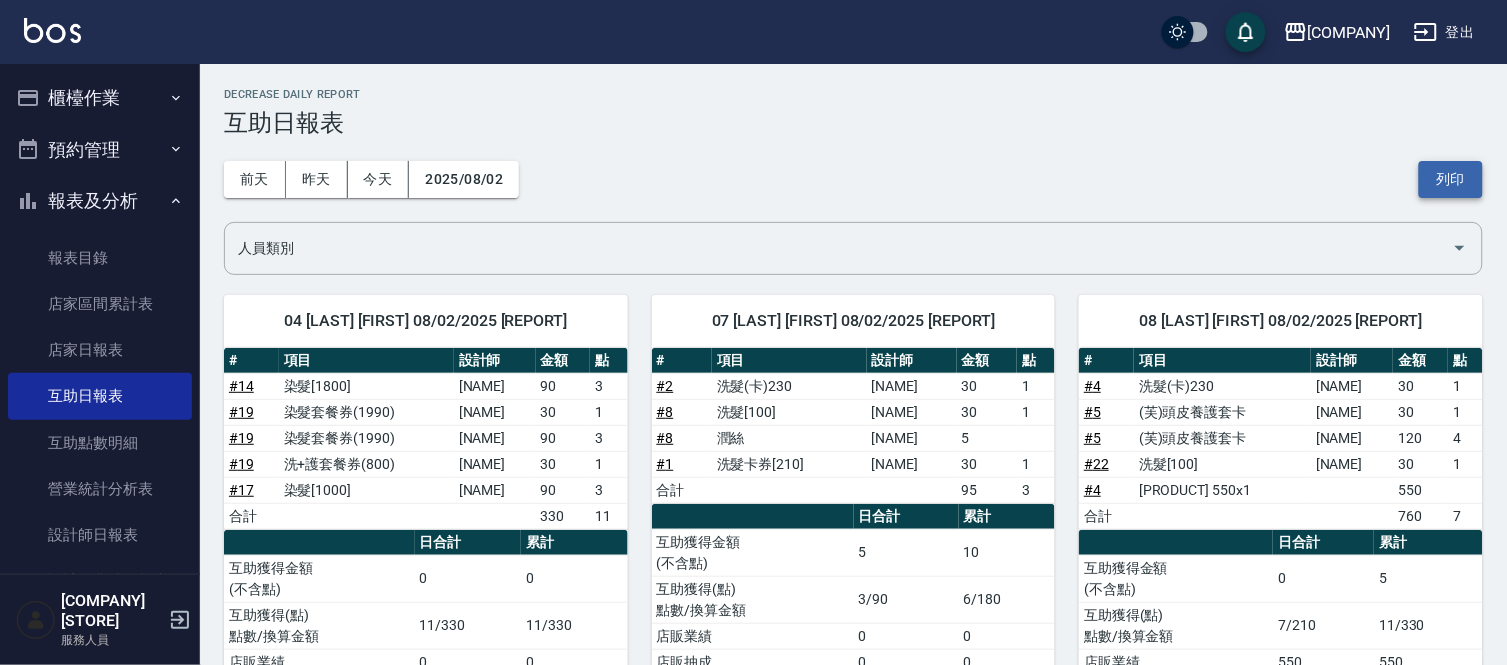 click on "列印" at bounding box center (1451, 179) 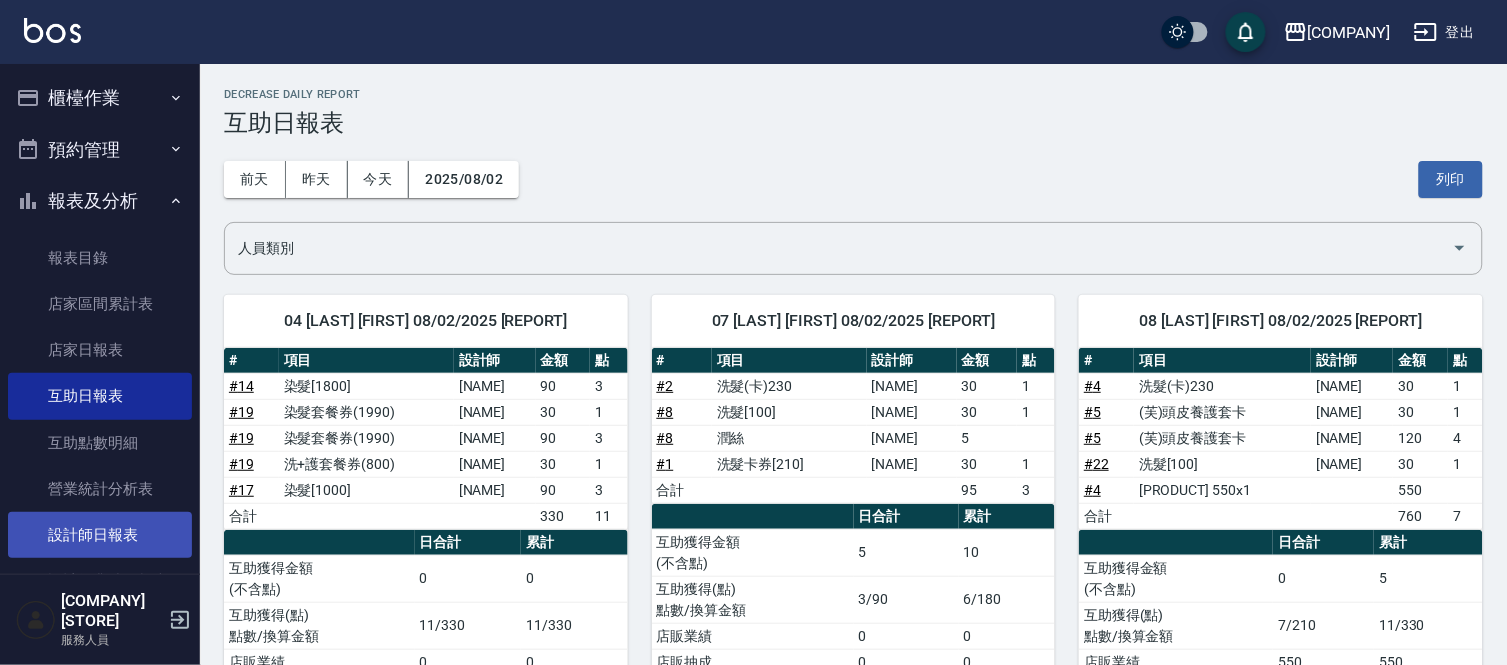 click on "設計師日報表" at bounding box center [100, 535] 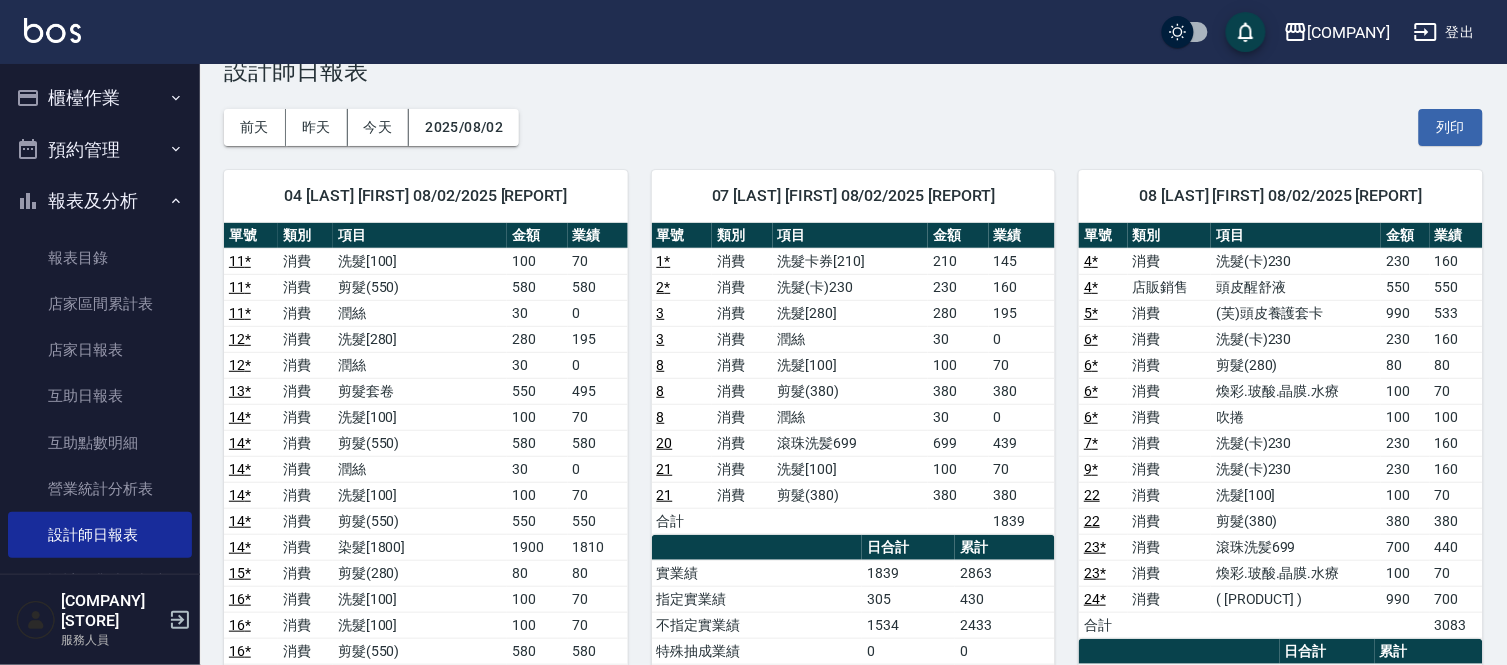 scroll, scrollTop: 0, scrollLeft: 0, axis: both 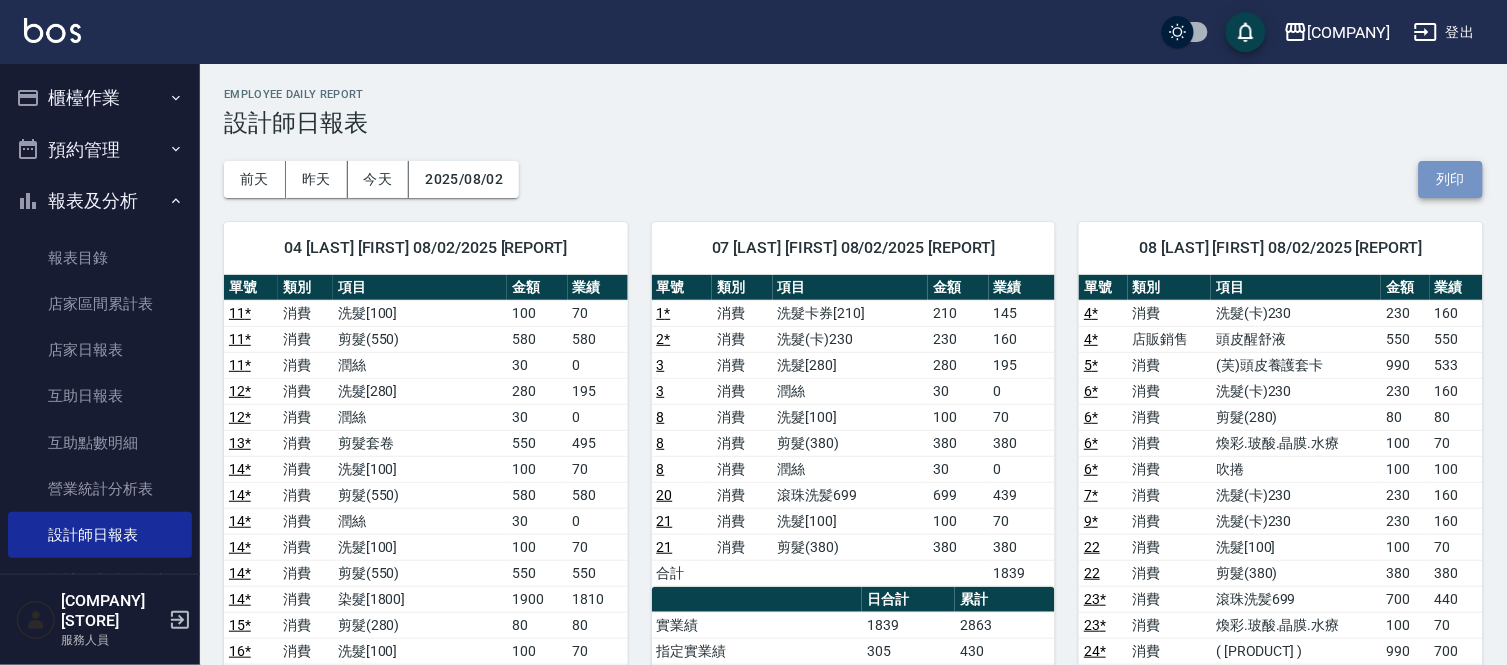click on "列印" at bounding box center (1451, 179) 